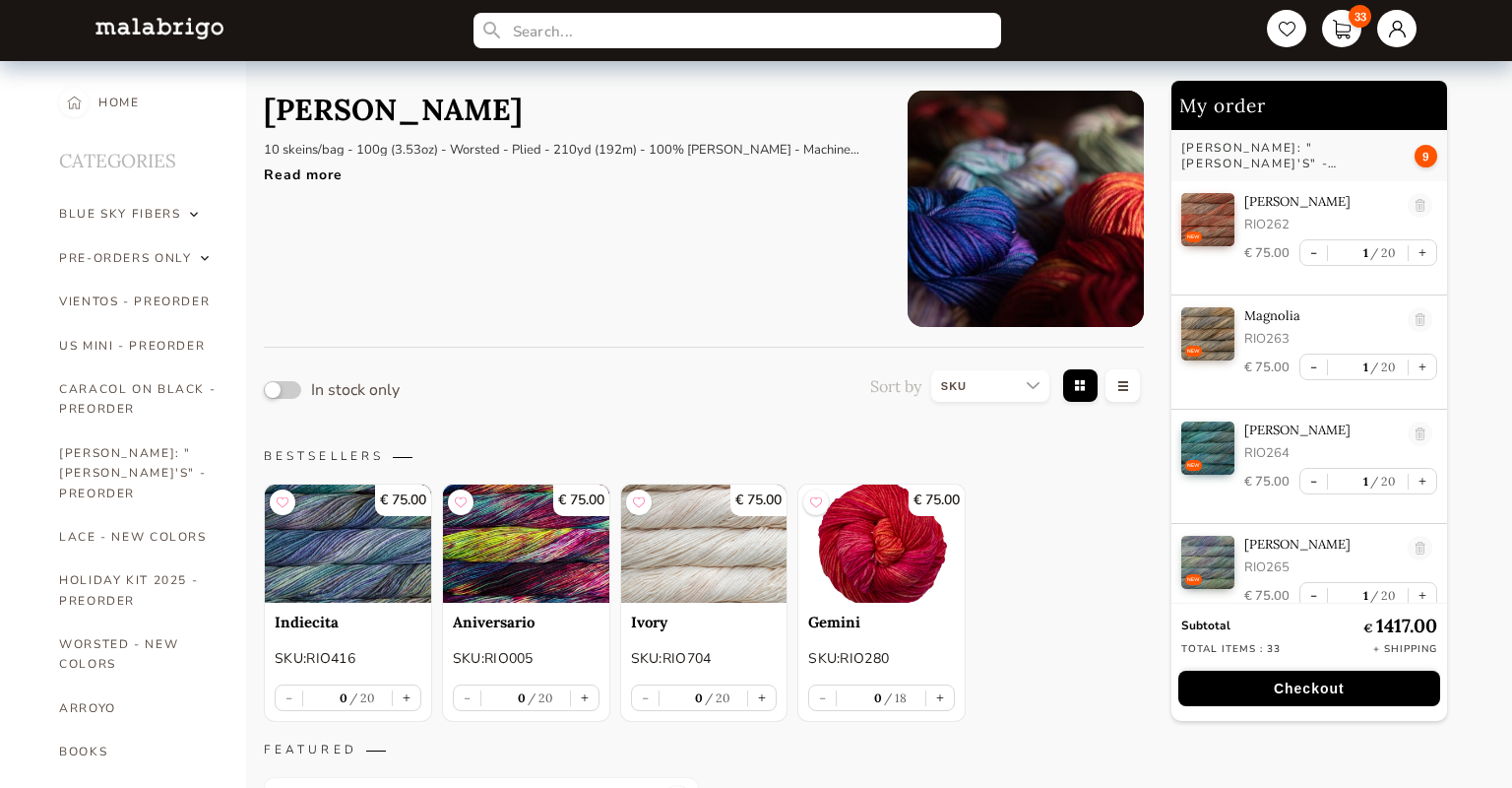 select on "SKU" 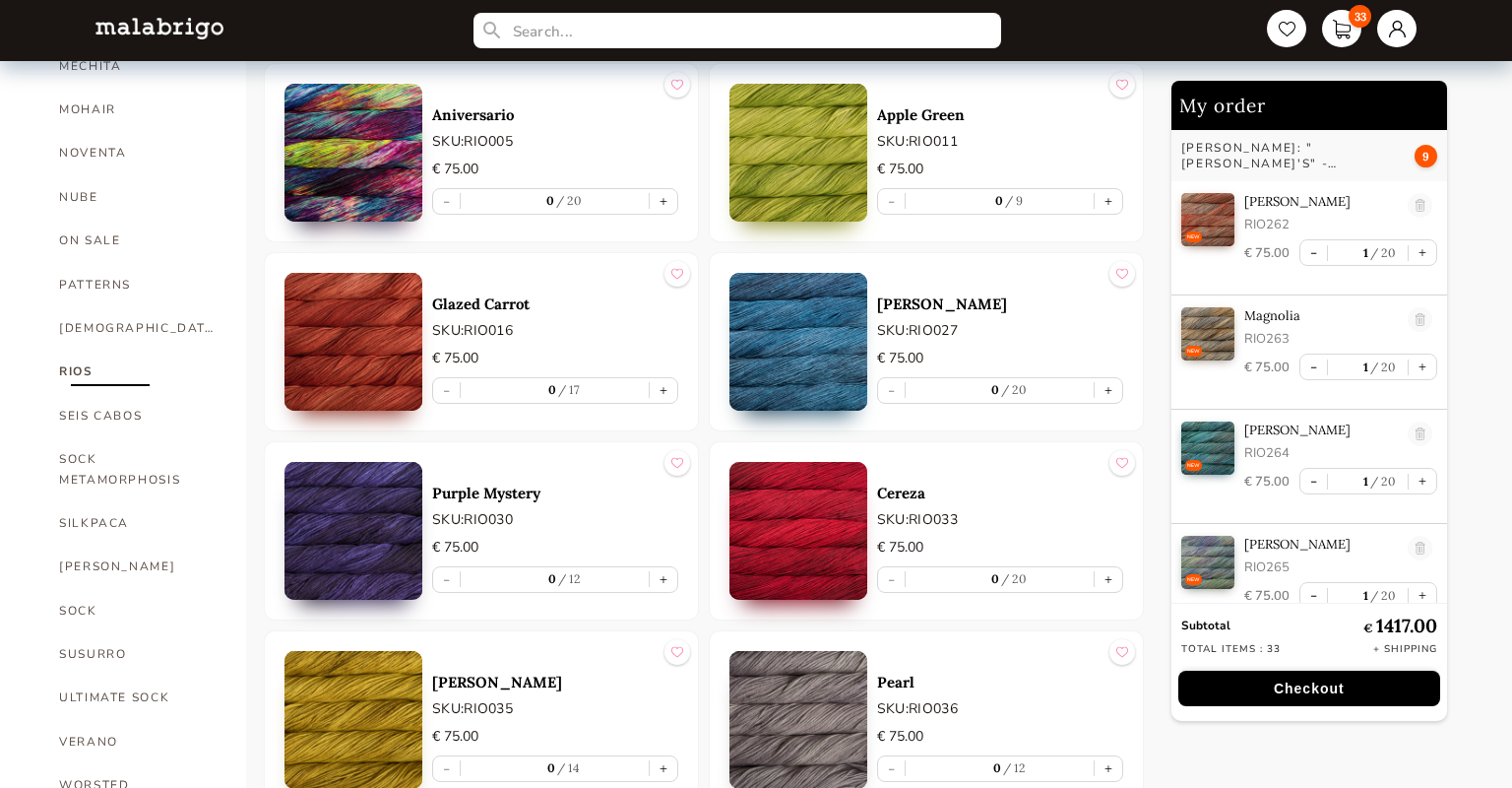 scroll, scrollTop: 949, scrollLeft: 0, axis: vertical 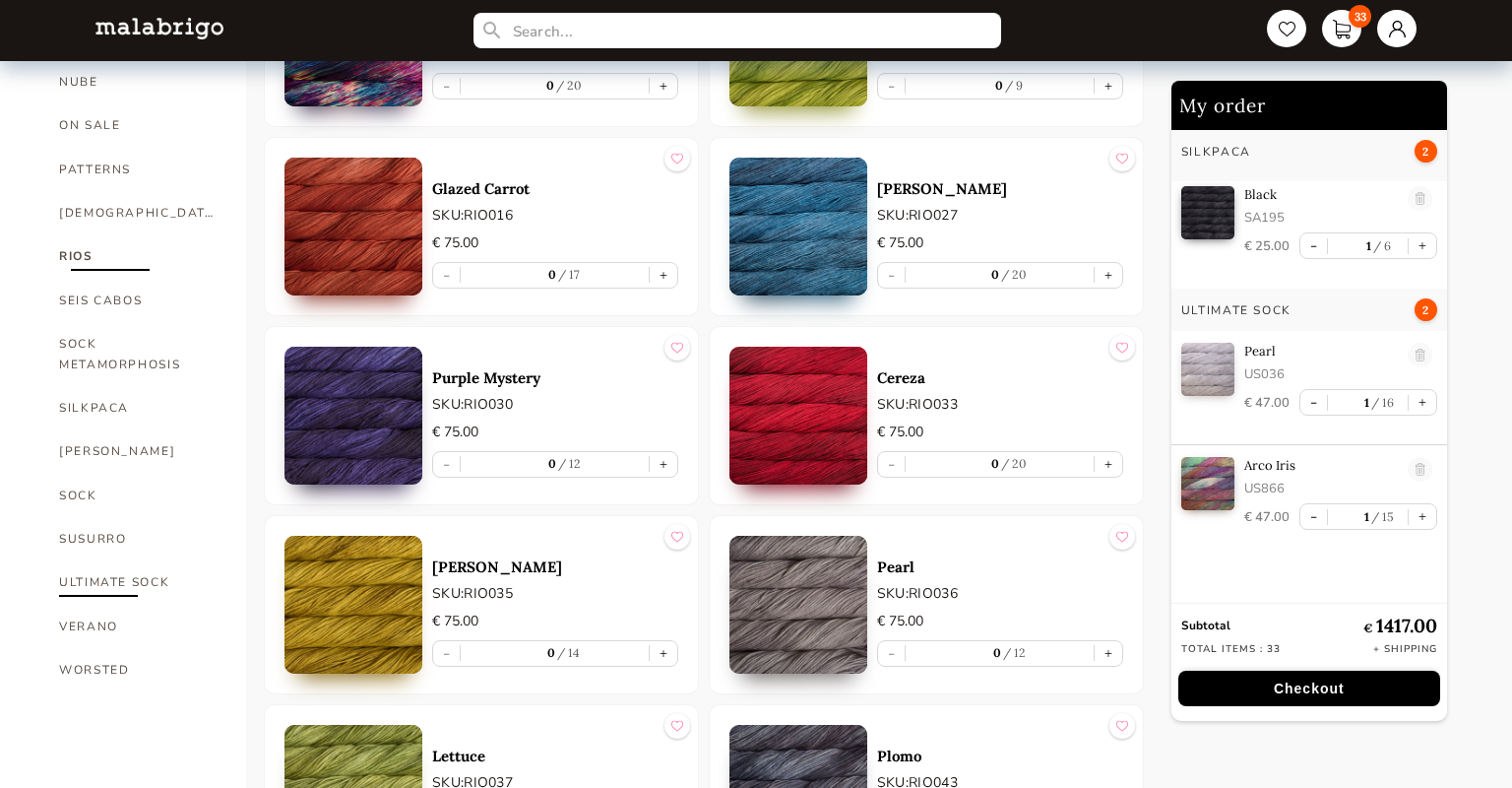 click on "ULTIMATE SOCK" at bounding box center [138, 582] 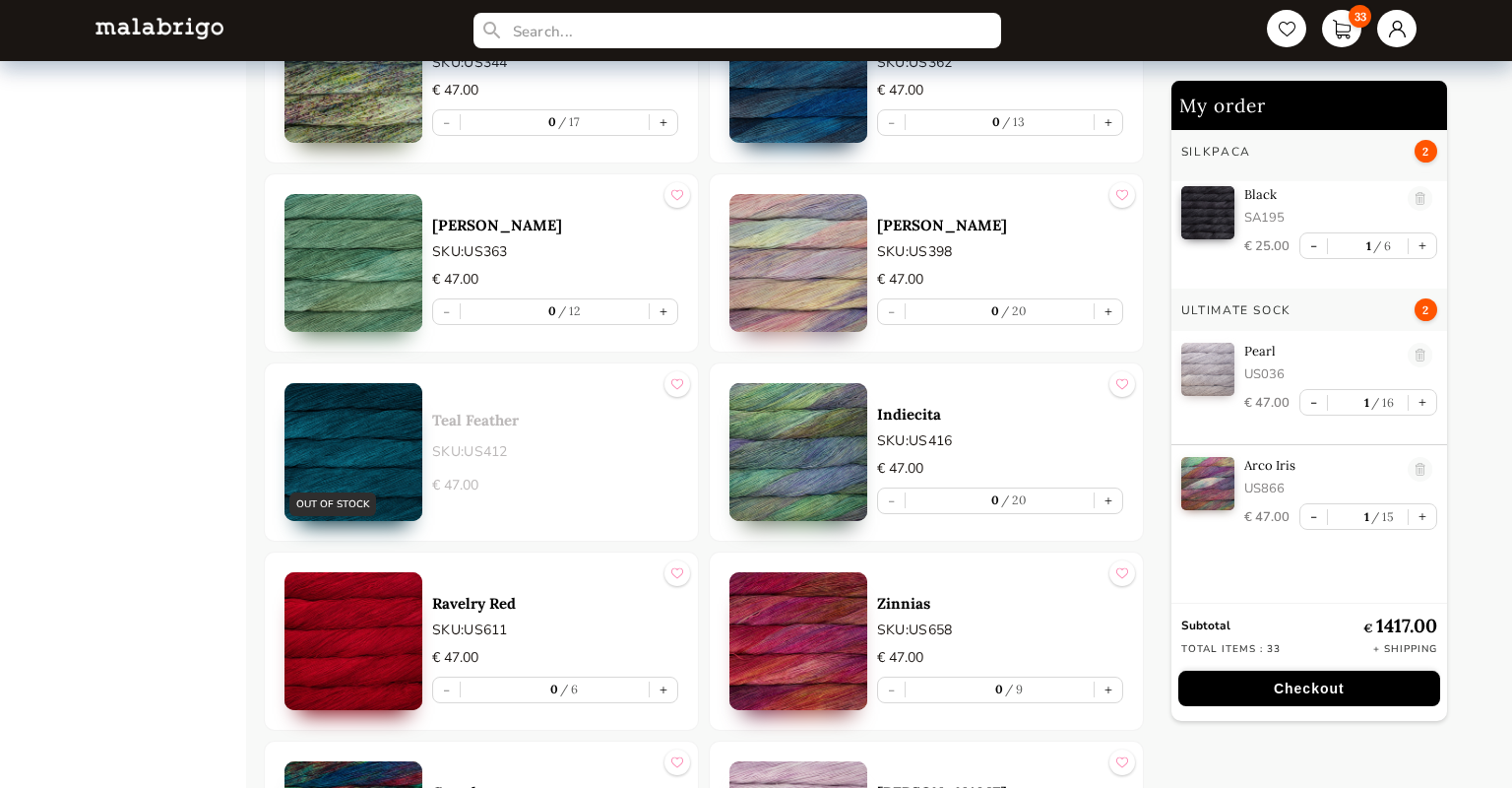 scroll, scrollTop: 3298, scrollLeft: 0, axis: vertical 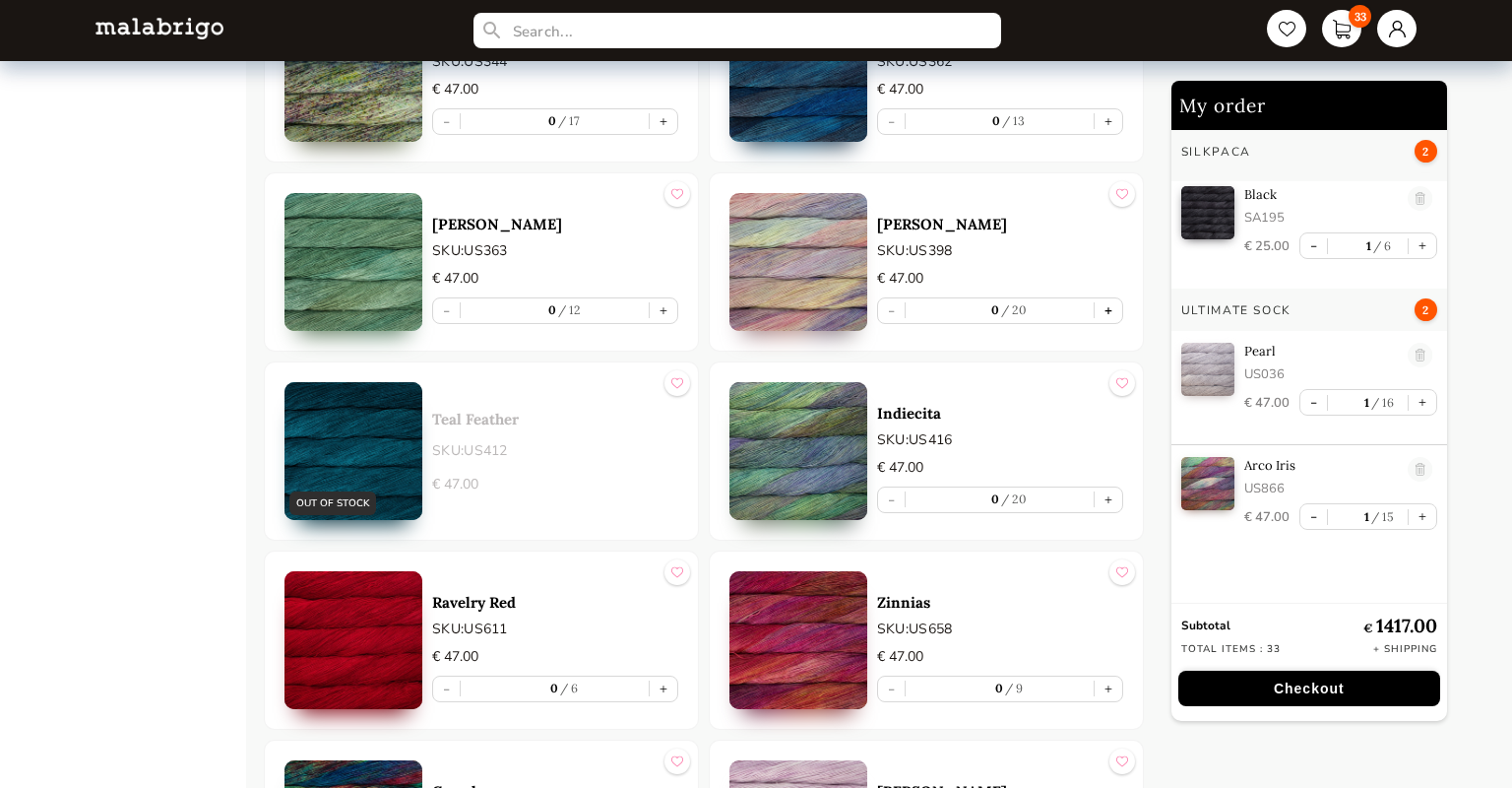click on "+" at bounding box center (1108, 310) 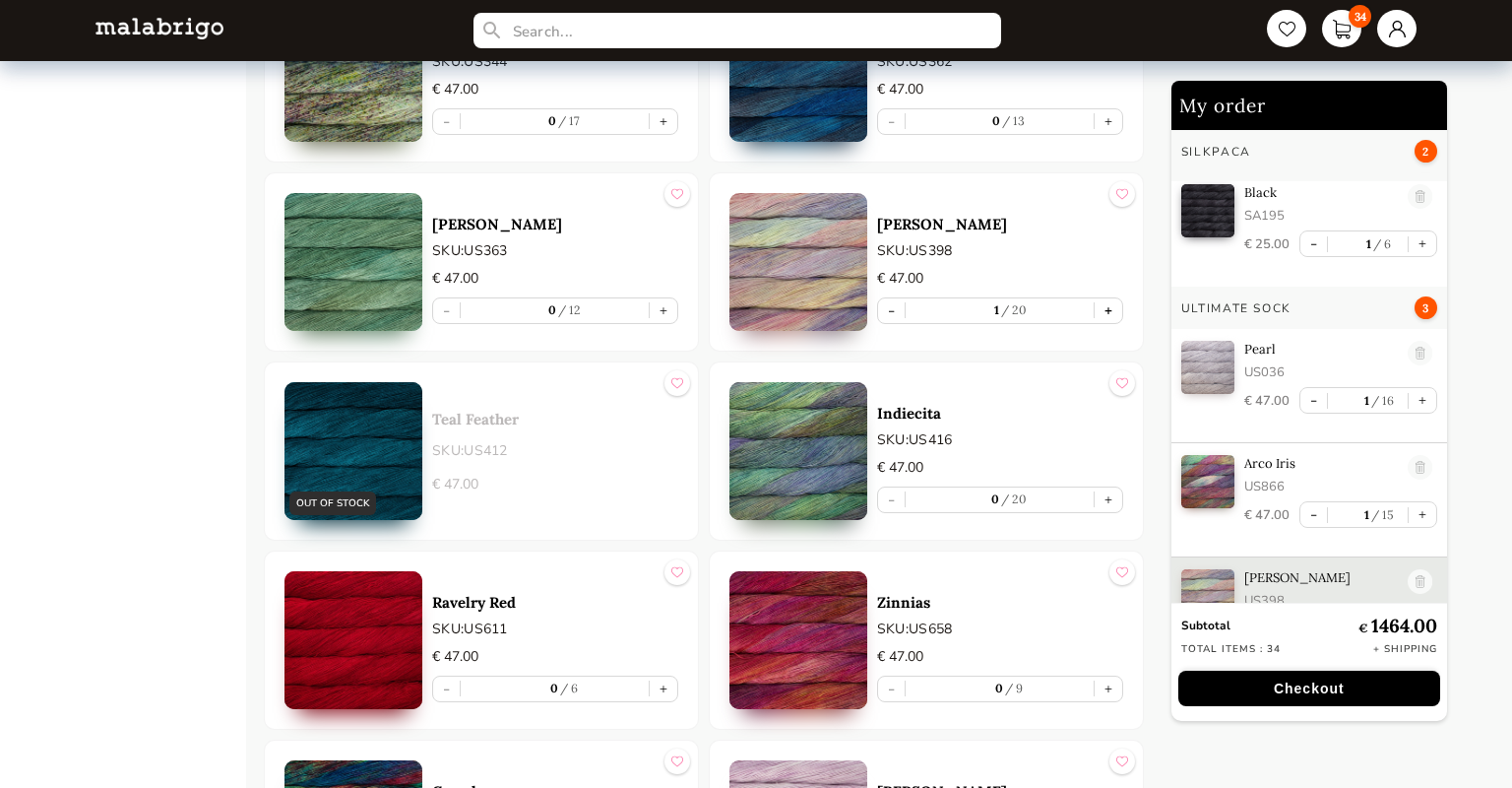 type on "1" 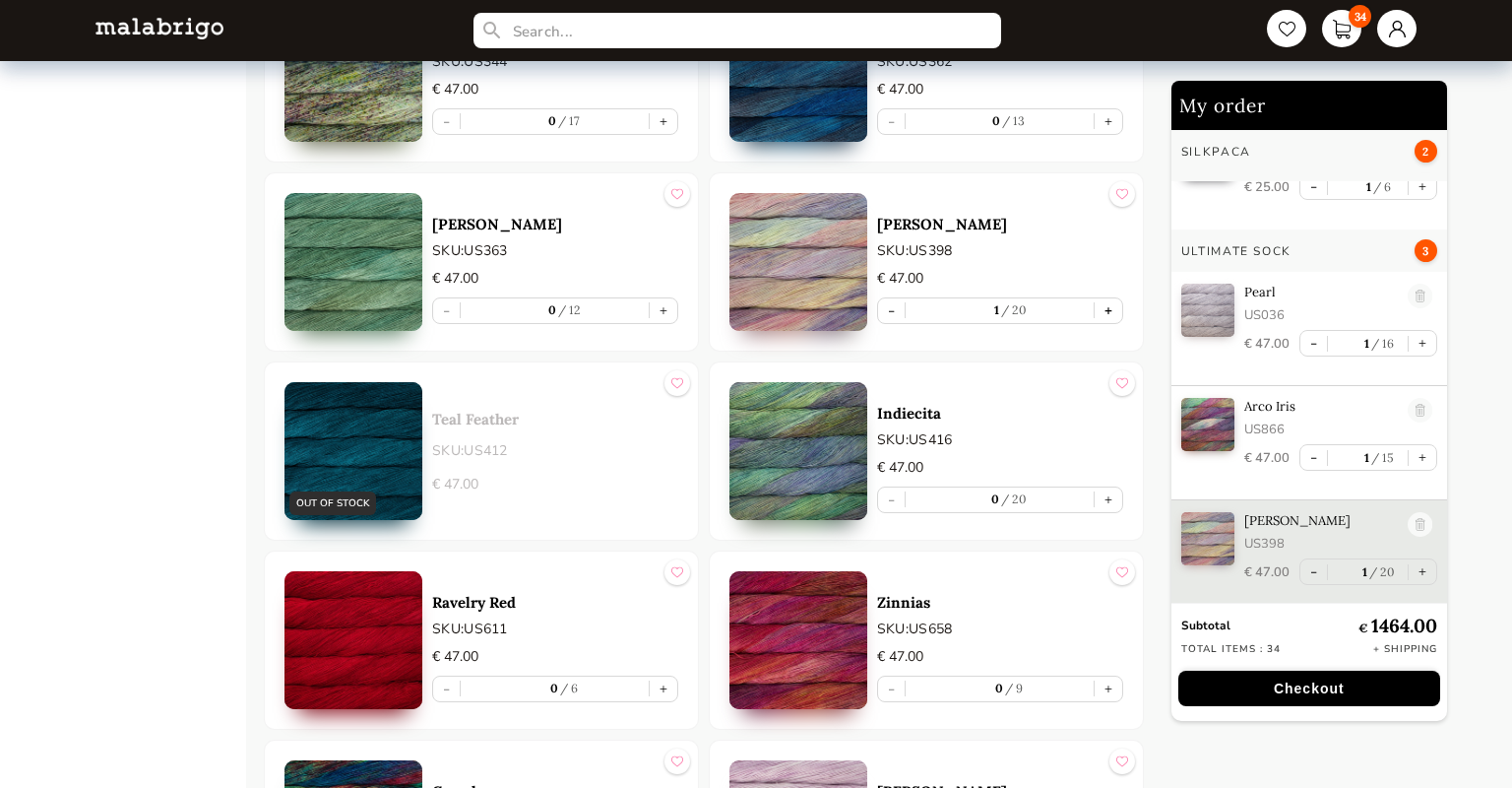 scroll, scrollTop: 3592, scrollLeft: 0, axis: vertical 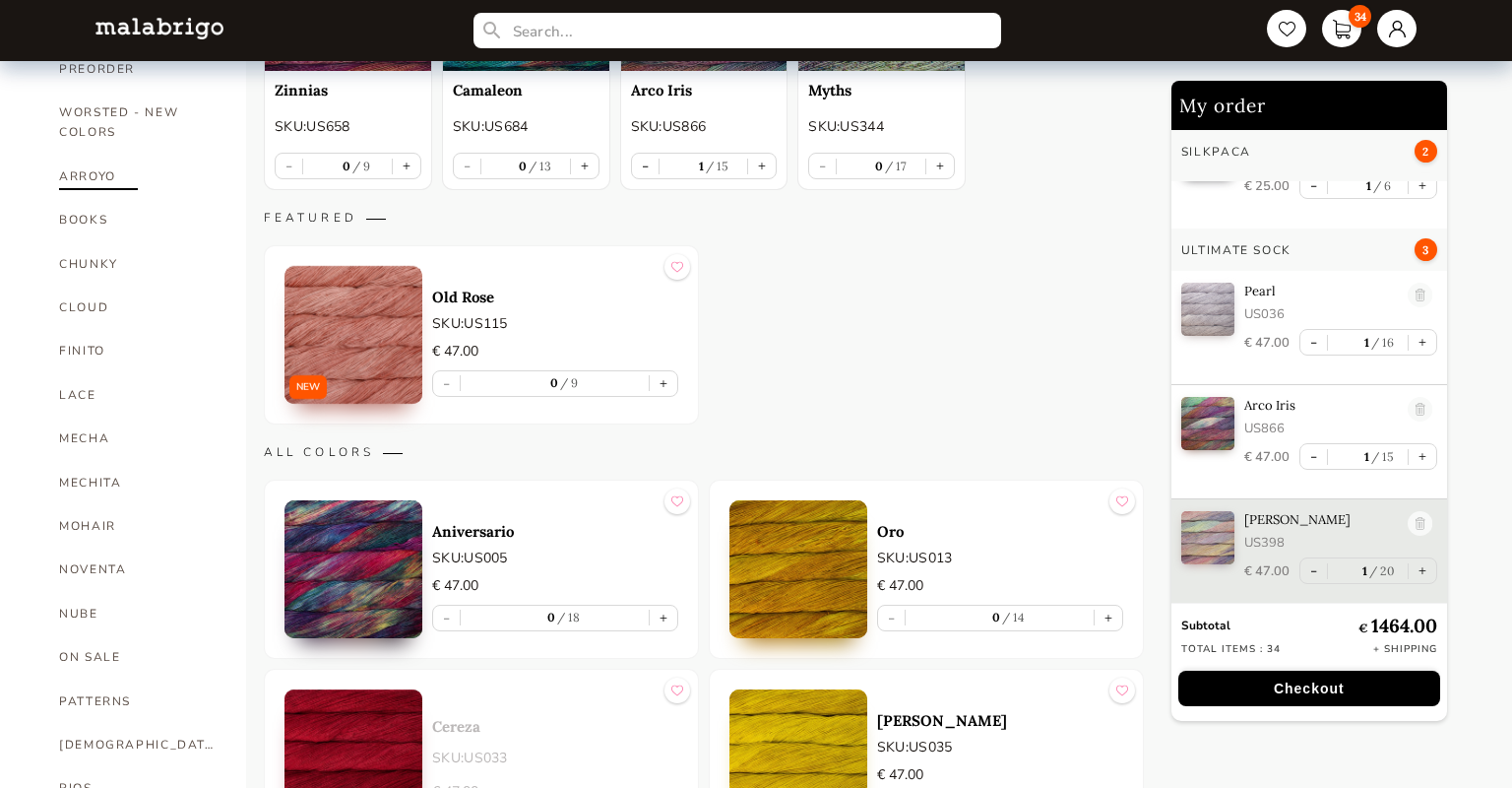 click on "ARROYO" at bounding box center (138, 176) 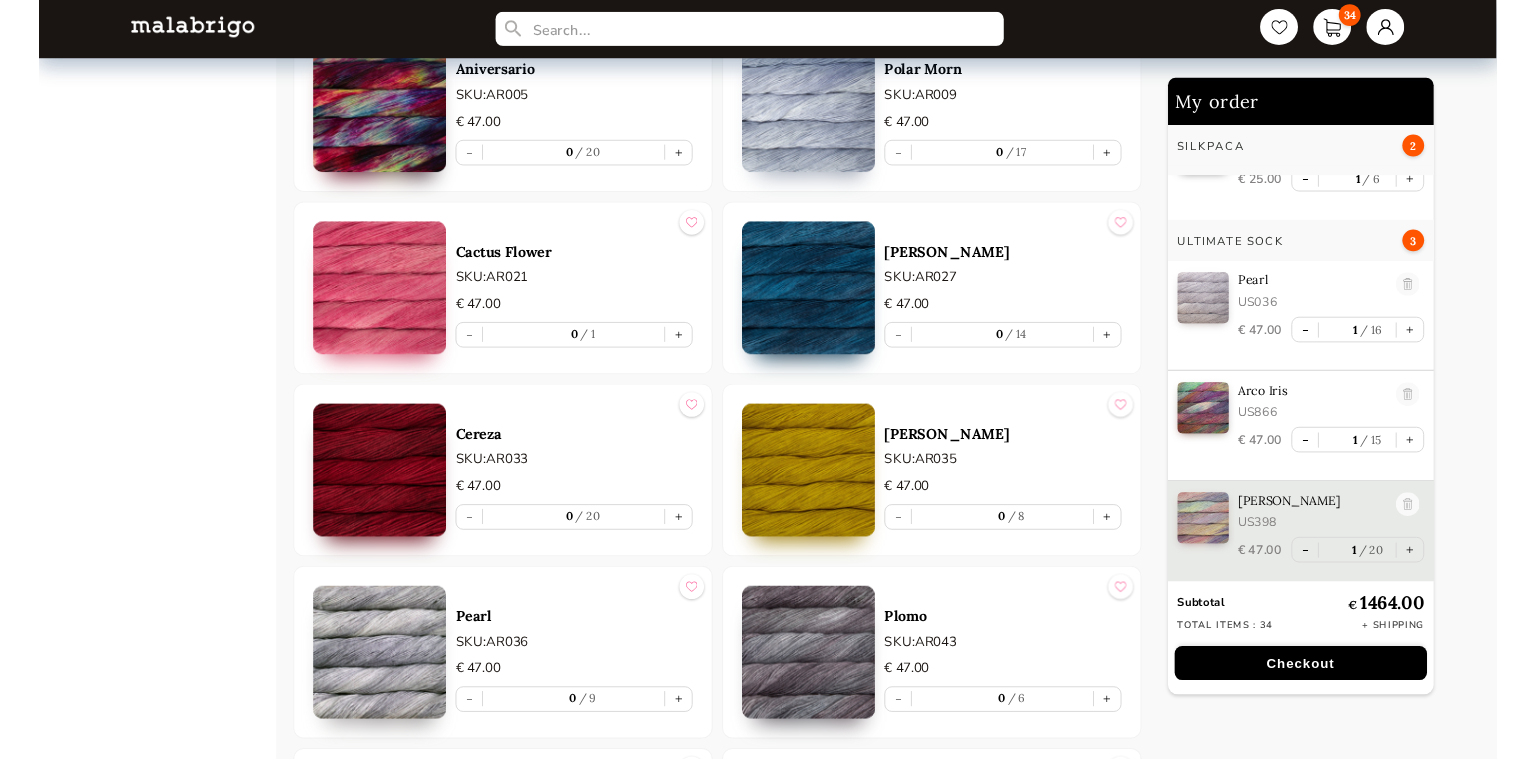 scroll, scrollTop: 2268, scrollLeft: 0, axis: vertical 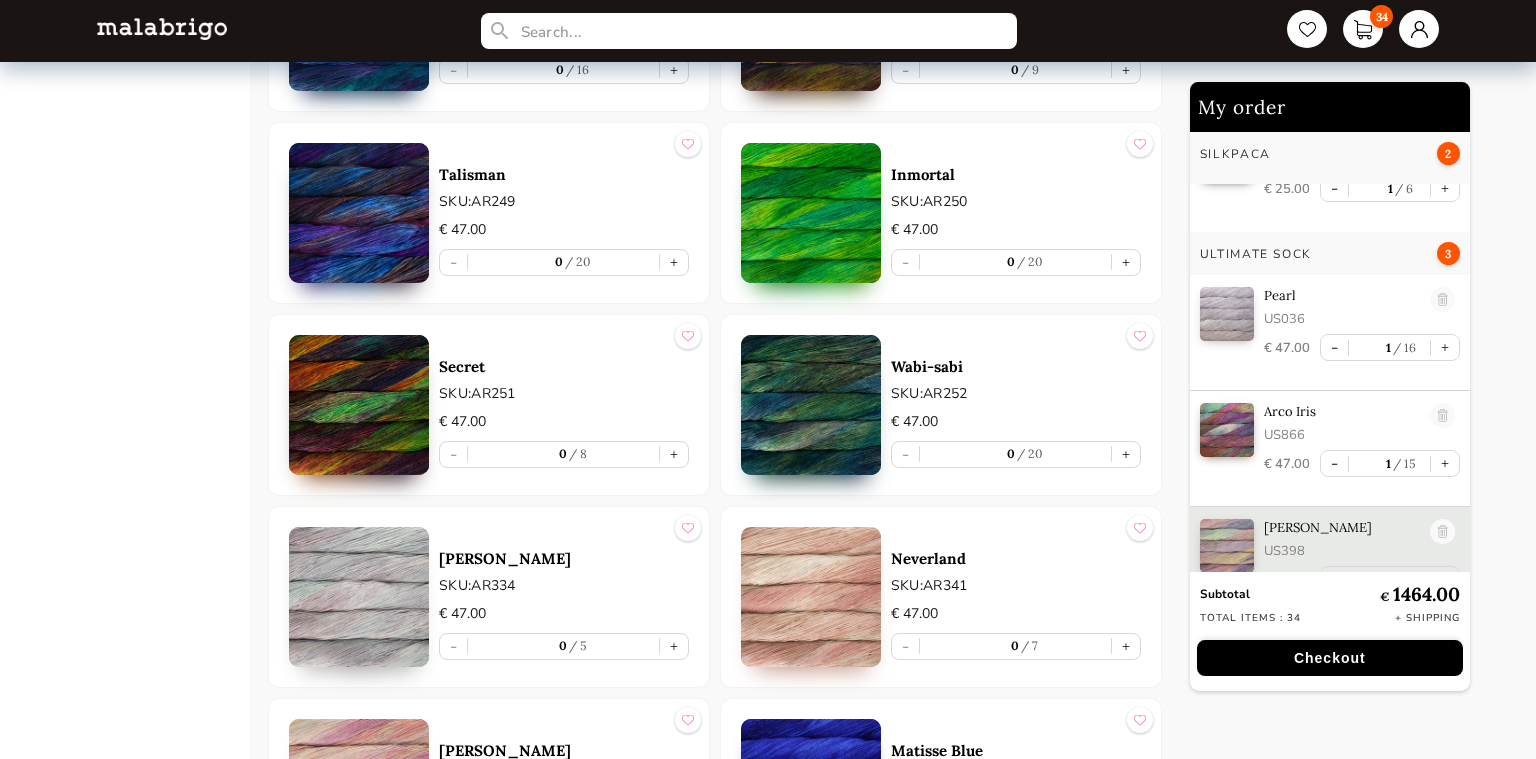 click on "0 8" at bounding box center [563, 454] 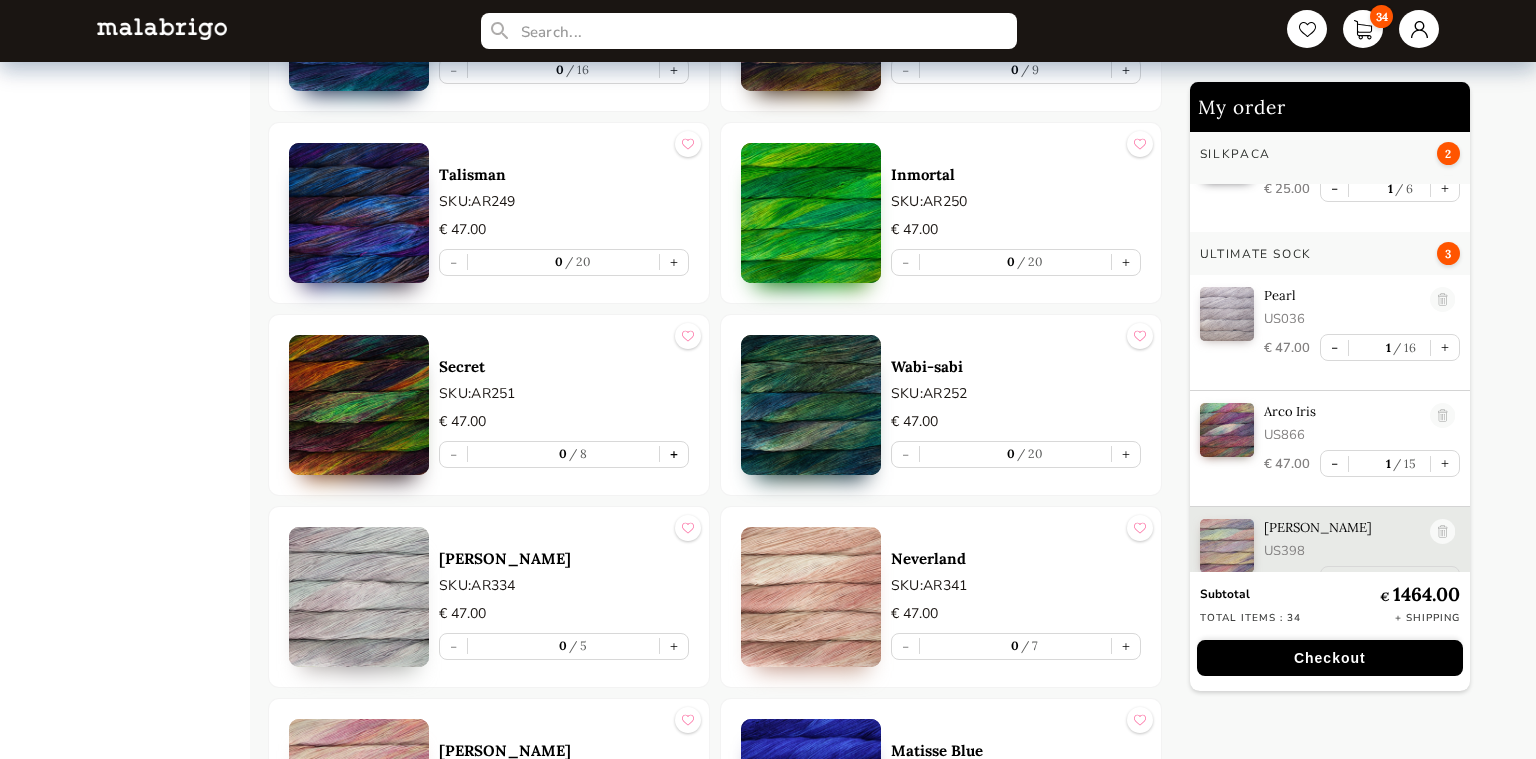 click on "+" at bounding box center (674, 454) 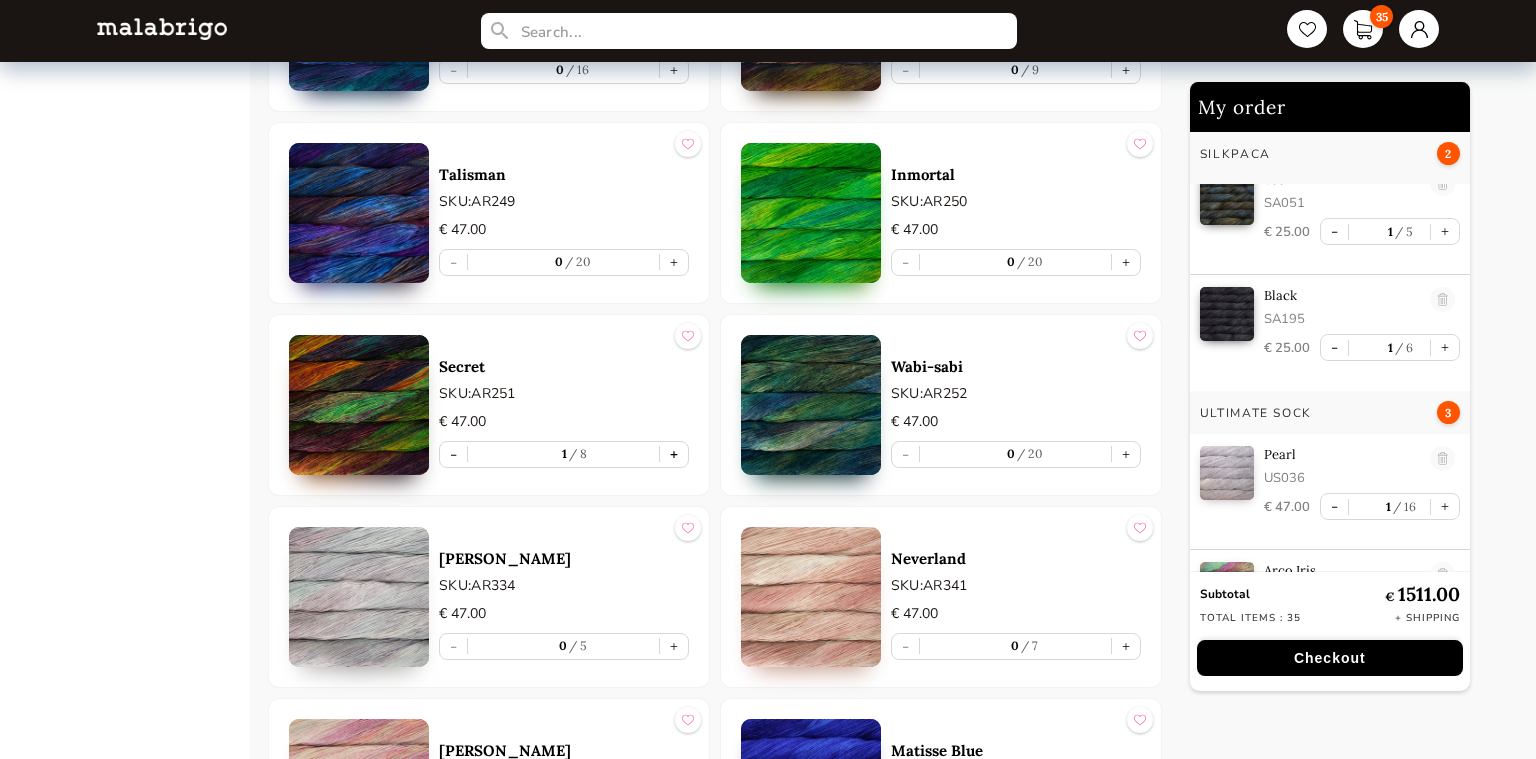 type on "1" 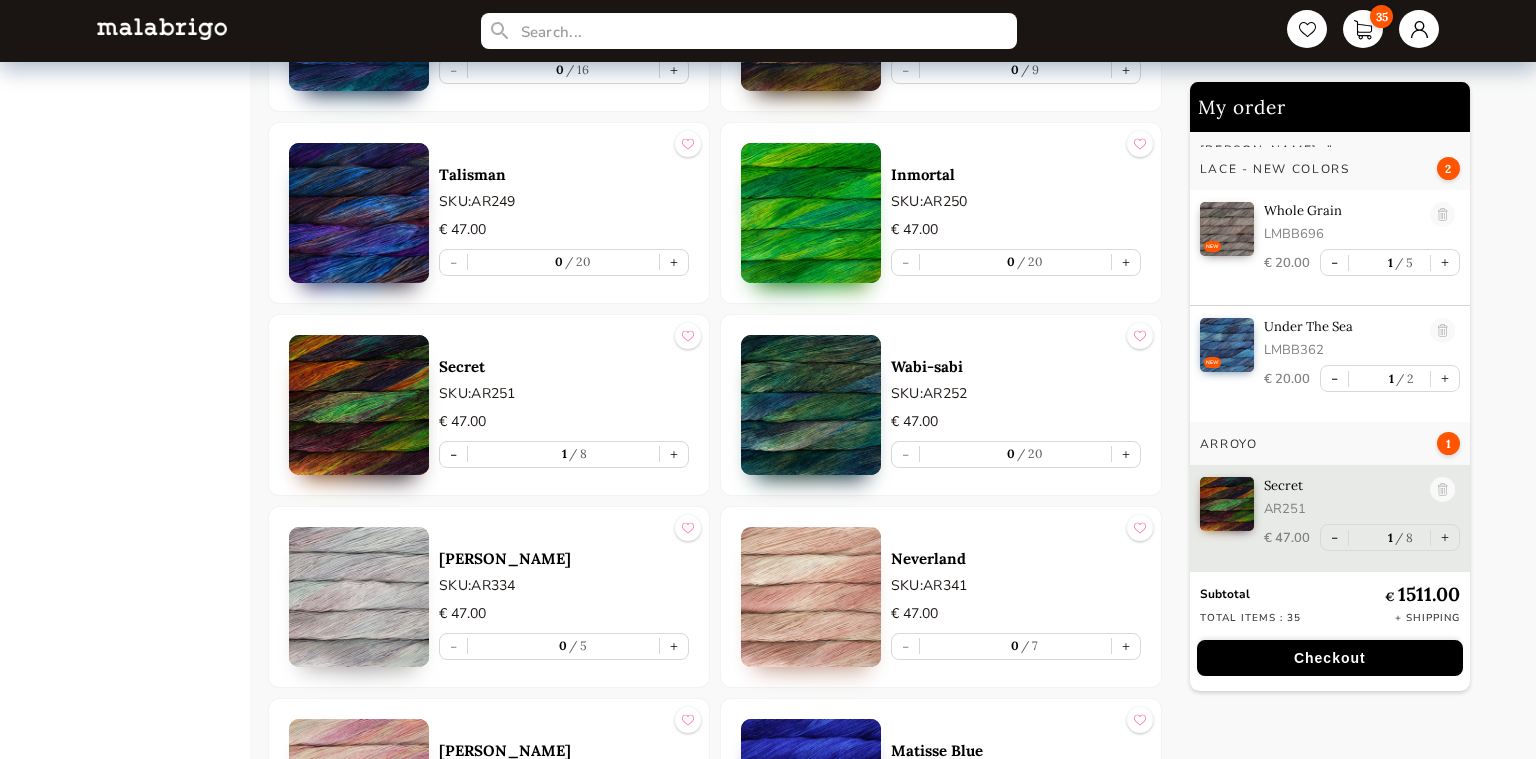 scroll, scrollTop: 1080, scrollLeft: 0, axis: vertical 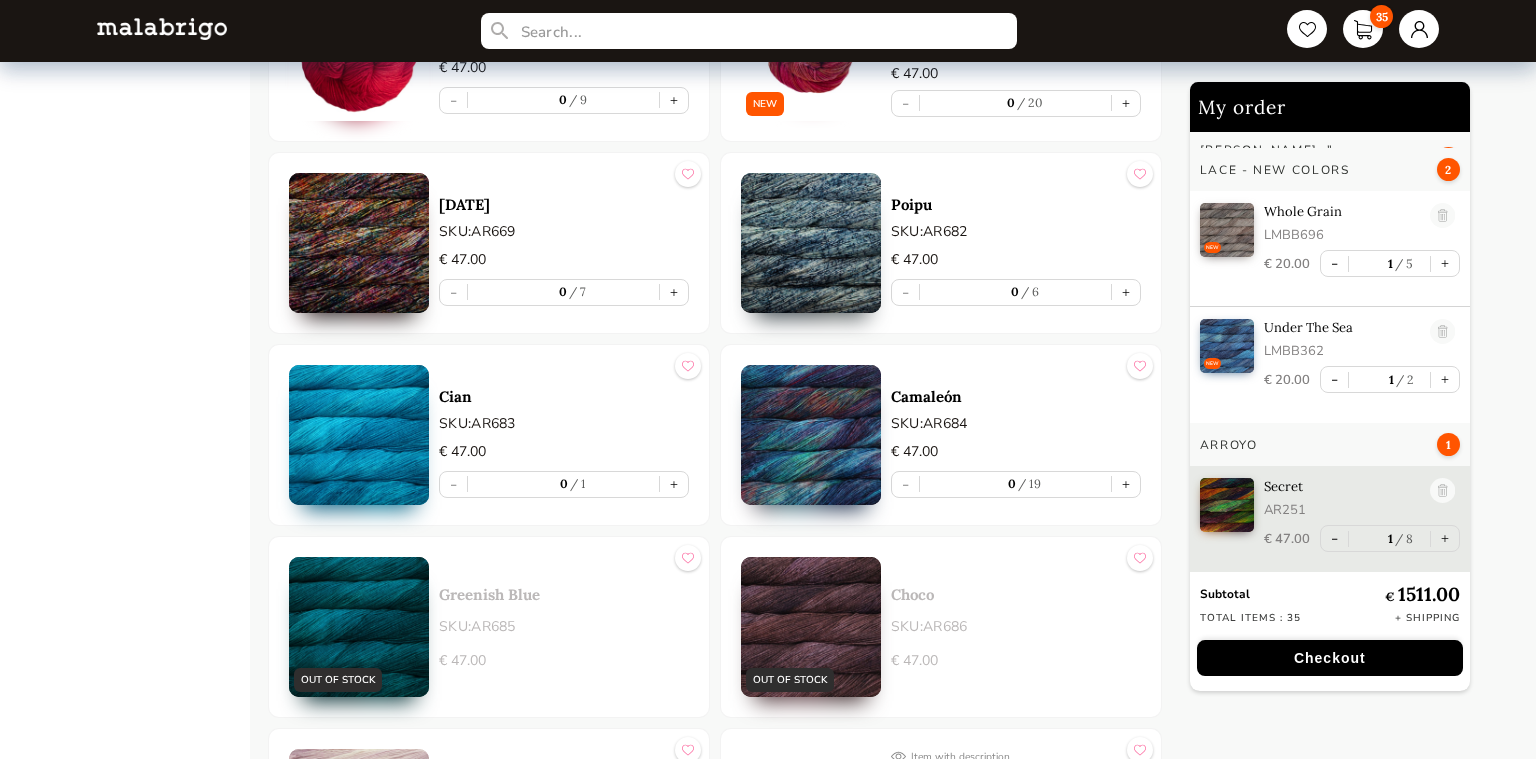 click on "- 0 1 +" at bounding box center [564, 484] 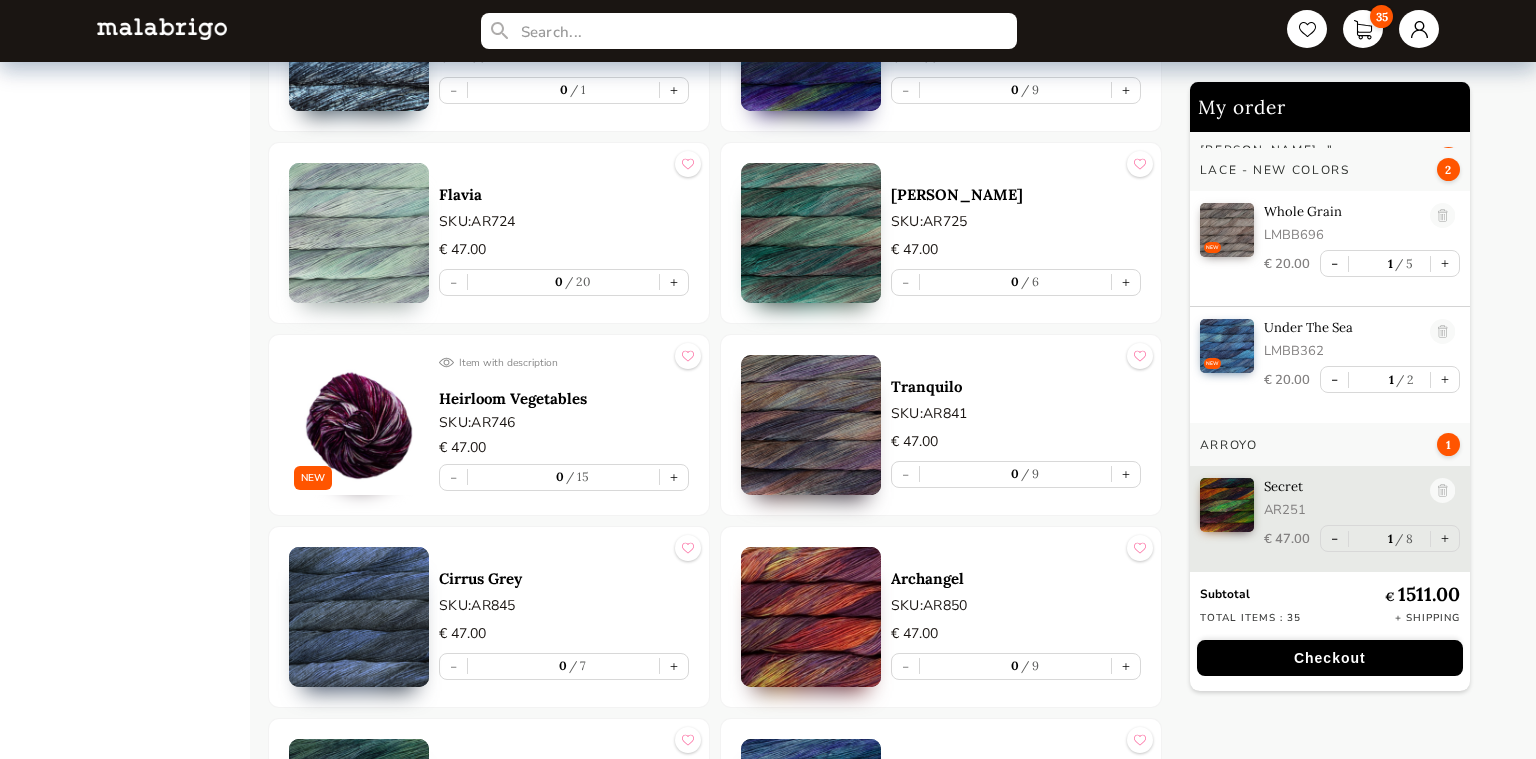 scroll, scrollTop: 7022, scrollLeft: 0, axis: vertical 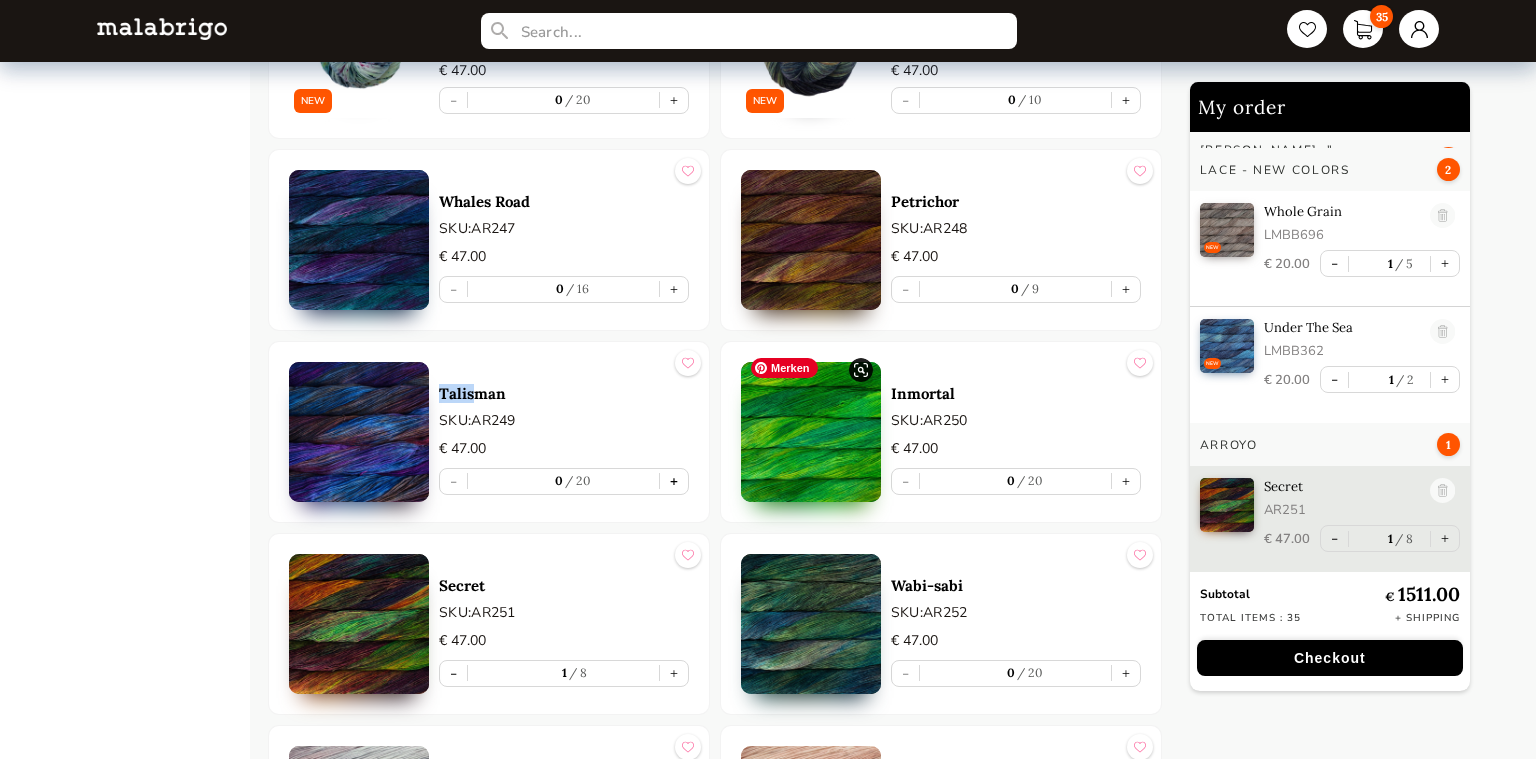 click on "+" at bounding box center [674, 481] 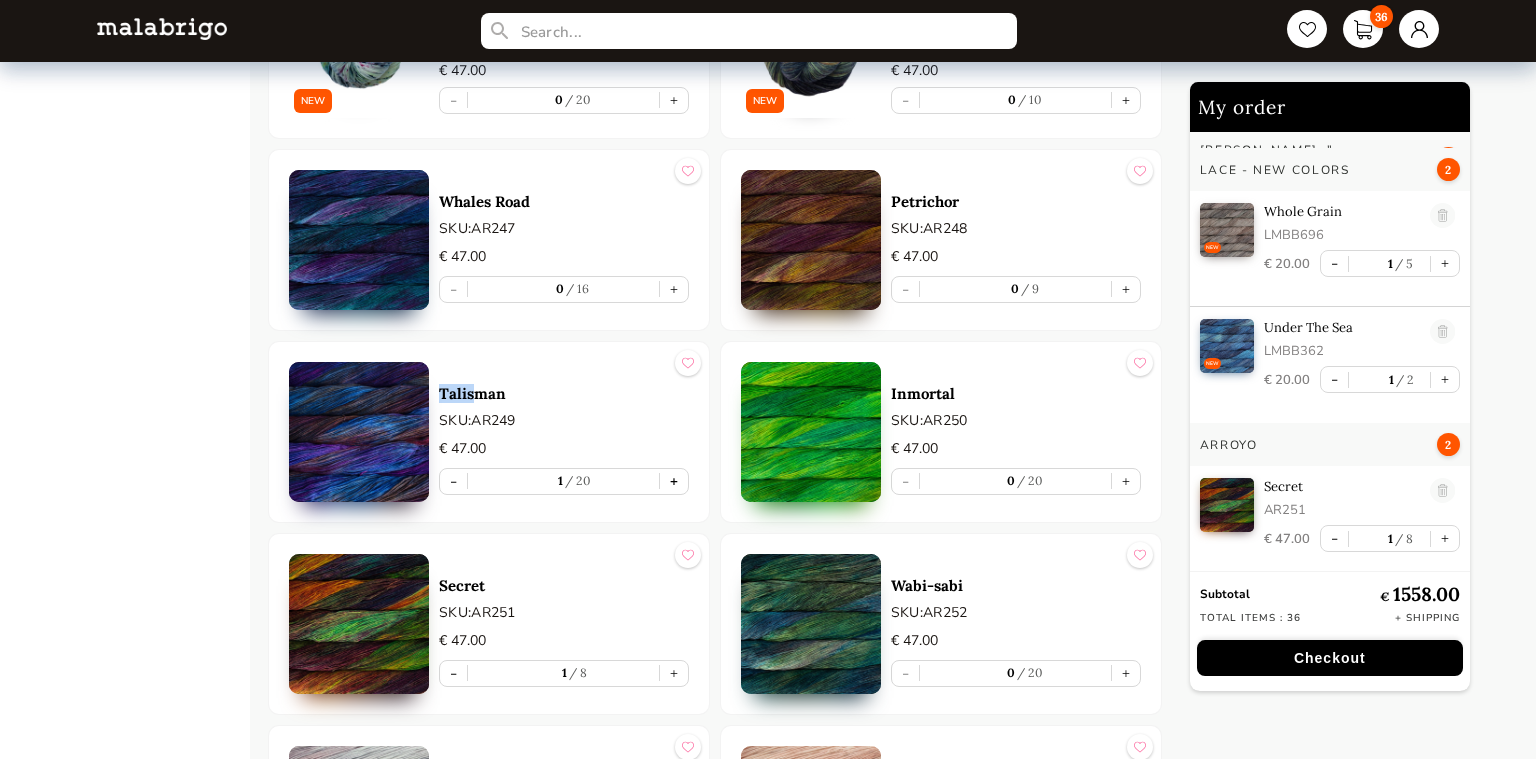 type on "1" 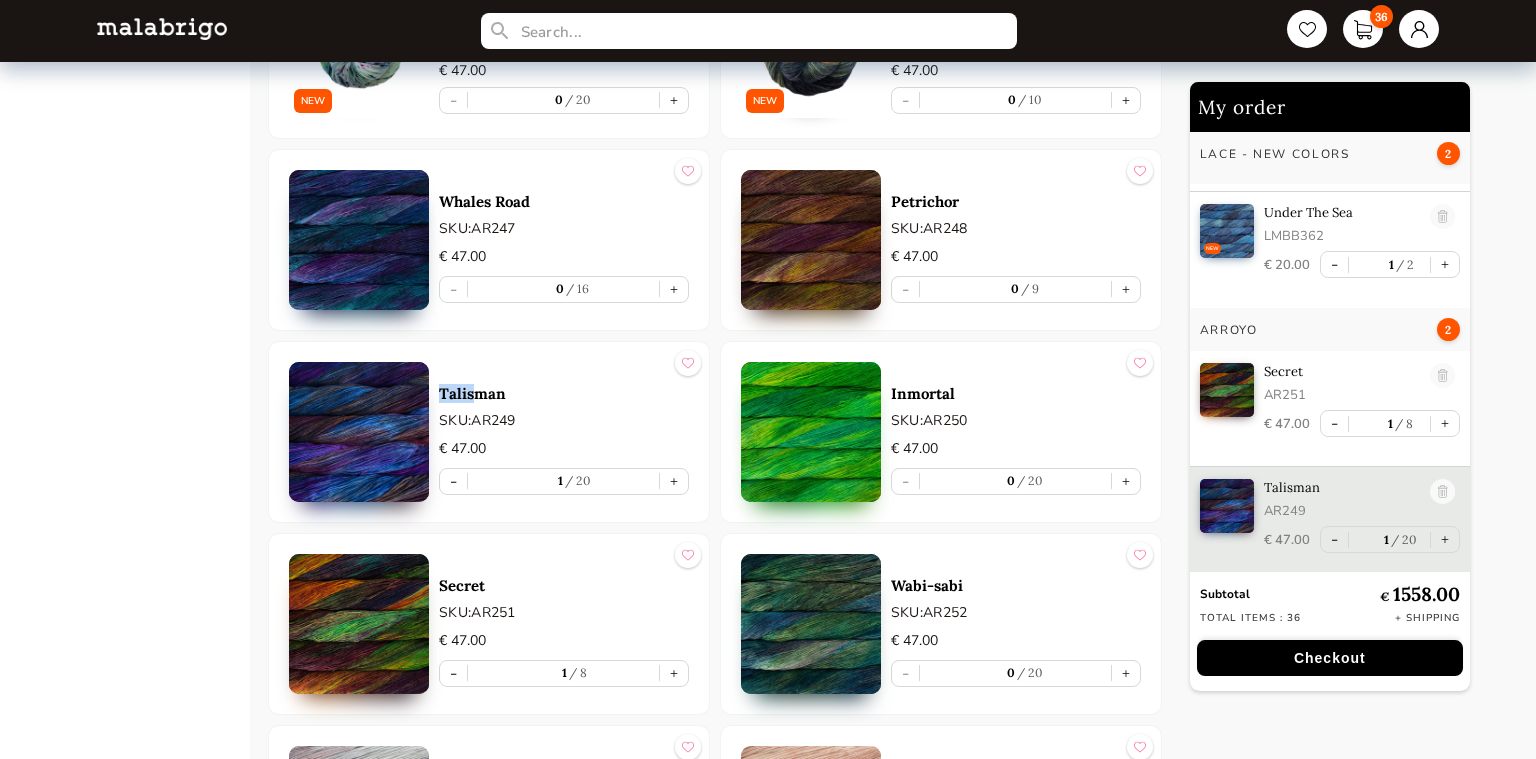 scroll, scrollTop: 1195, scrollLeft: 0, axis: vertical 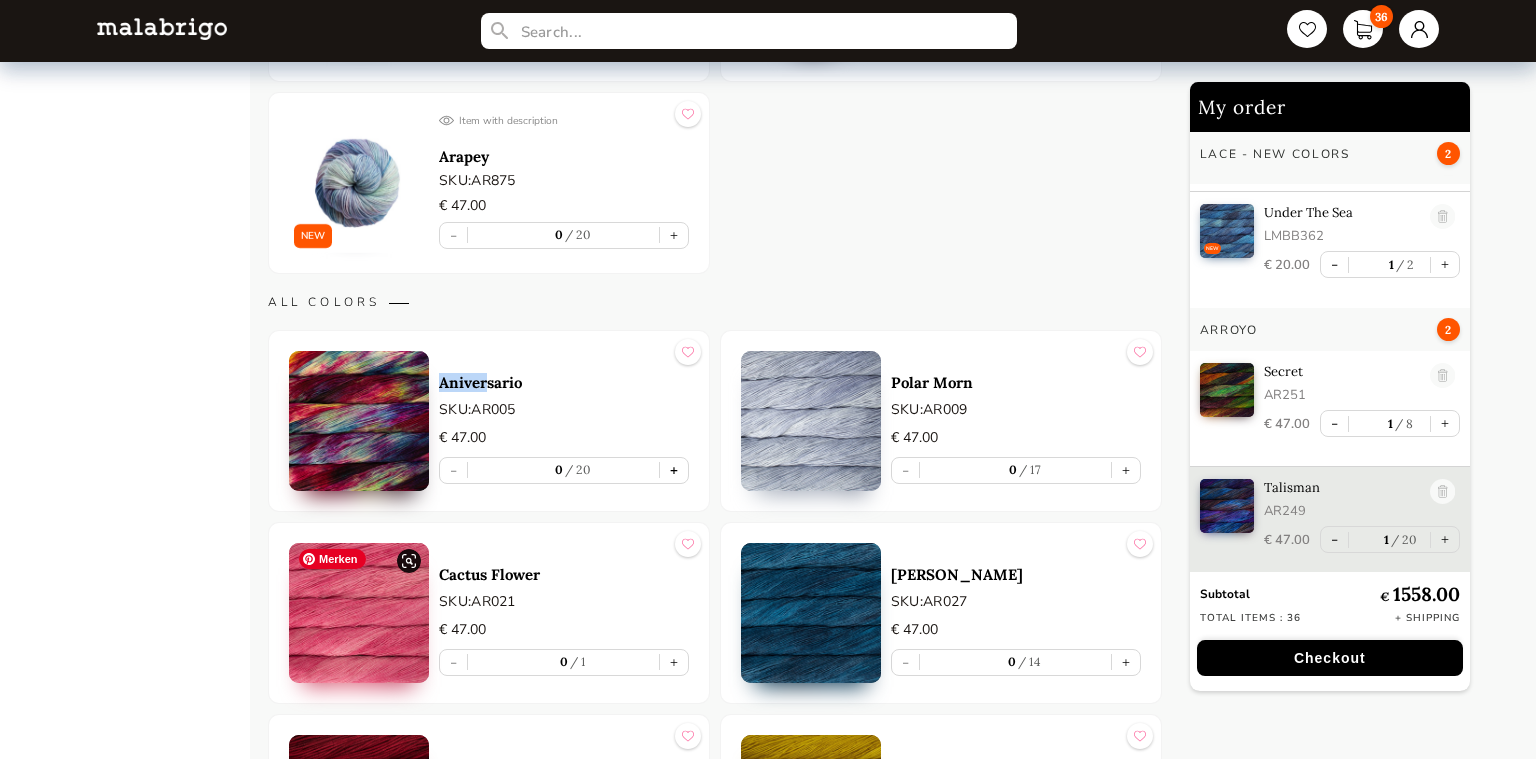 click on "+" at bounding box center [674, 470] 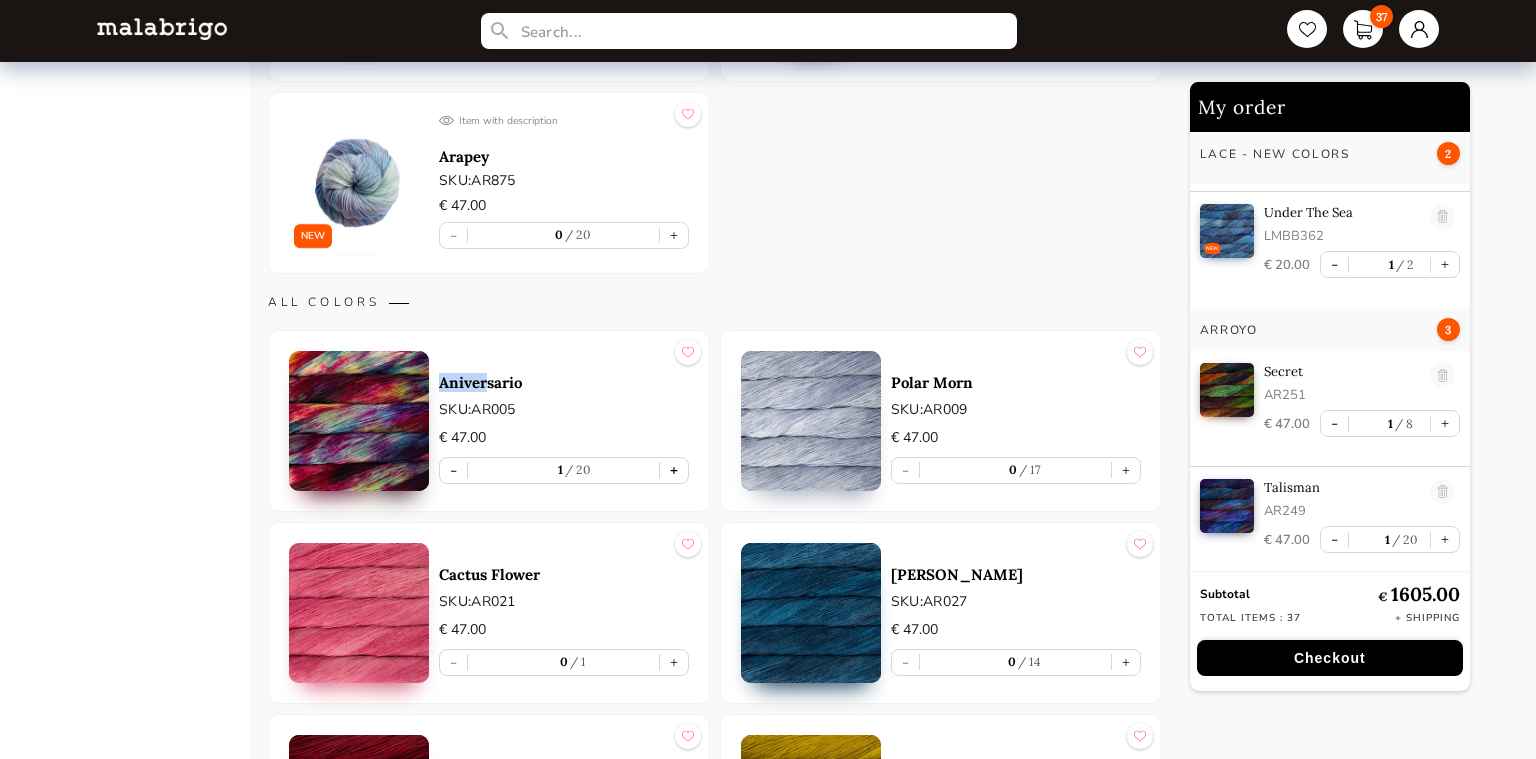 type on "1" 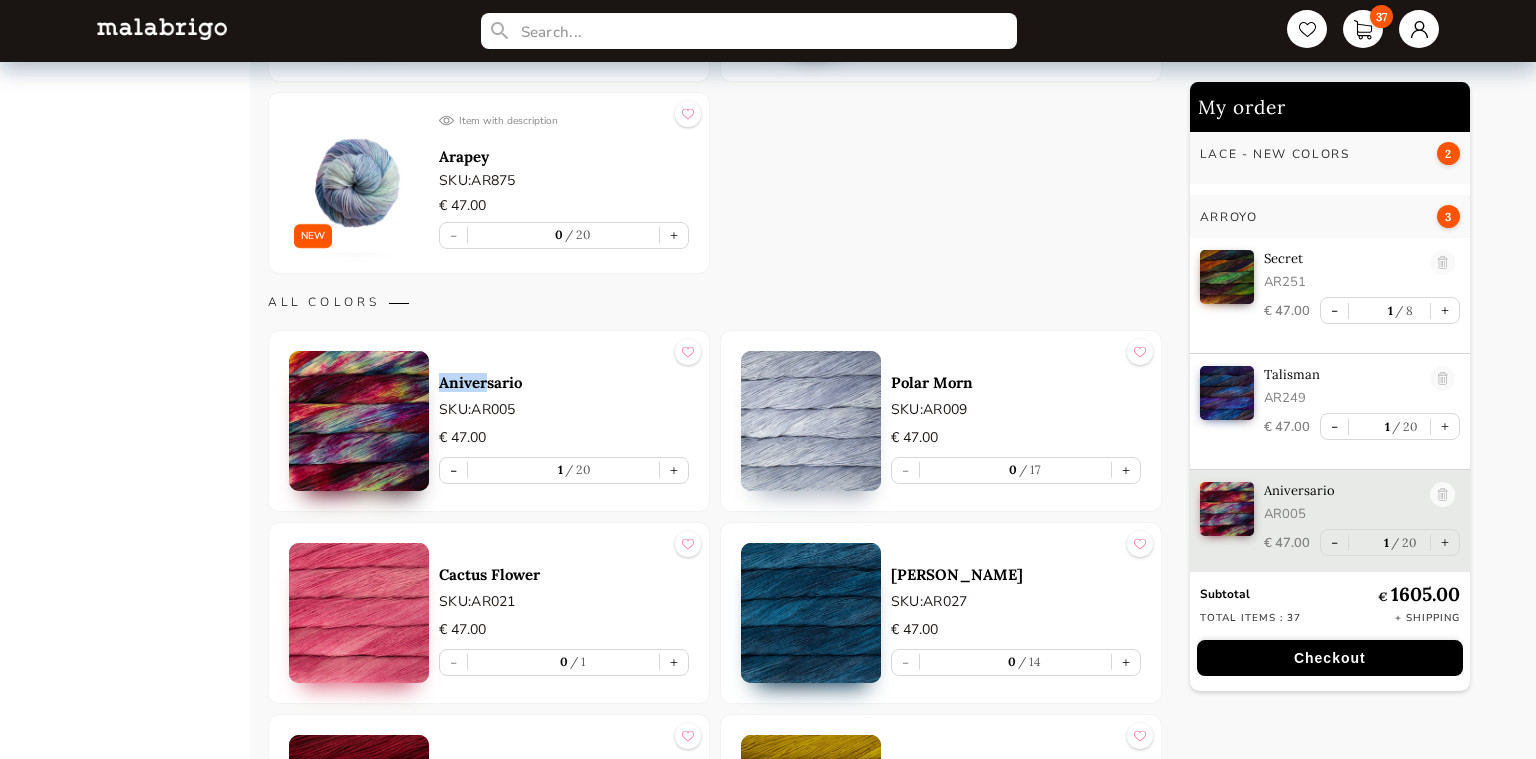 scroll, scrollTop: 1308, scrollLeft: 0, axis: vertical 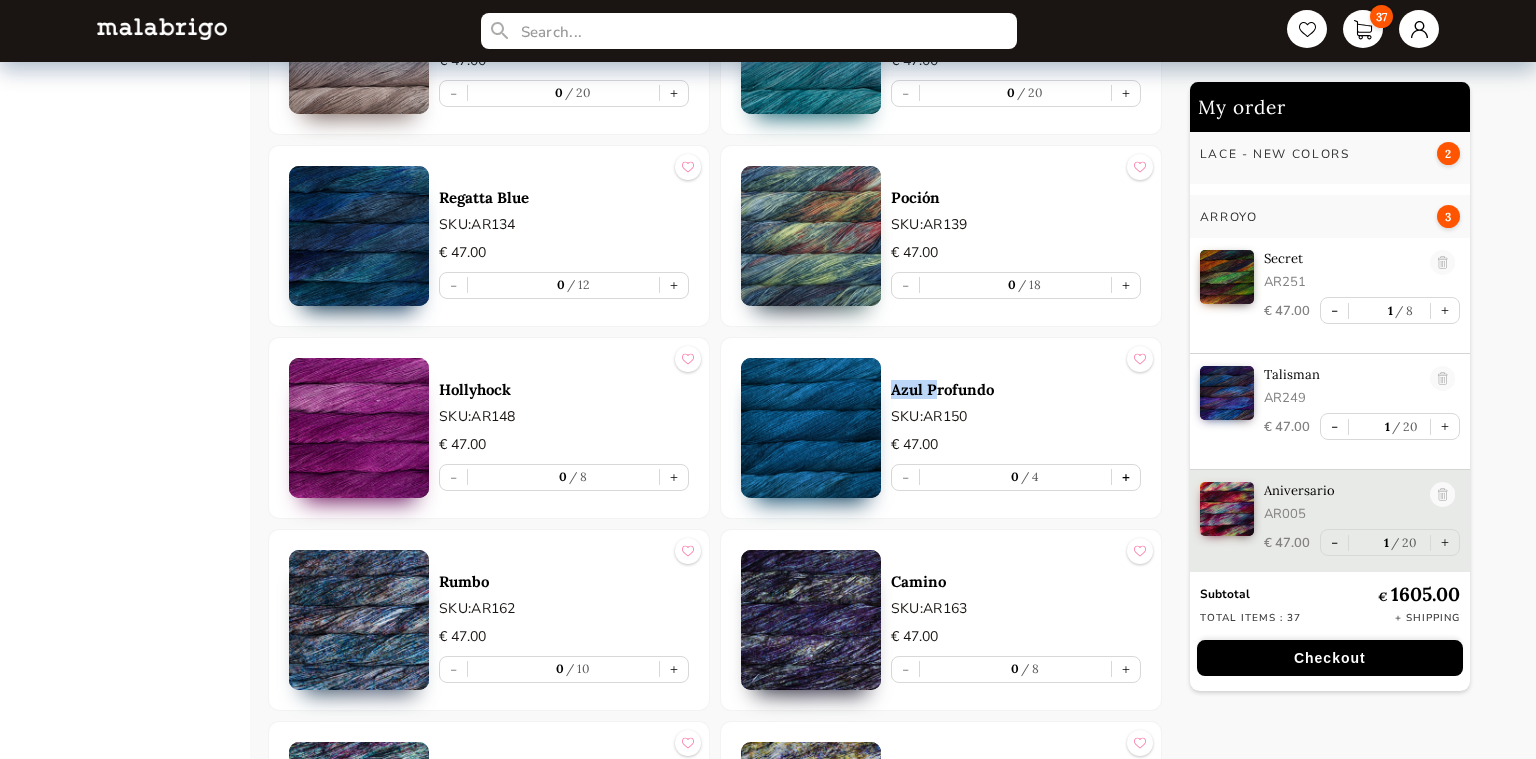 click on "+" at bounding box center [1126, 477] 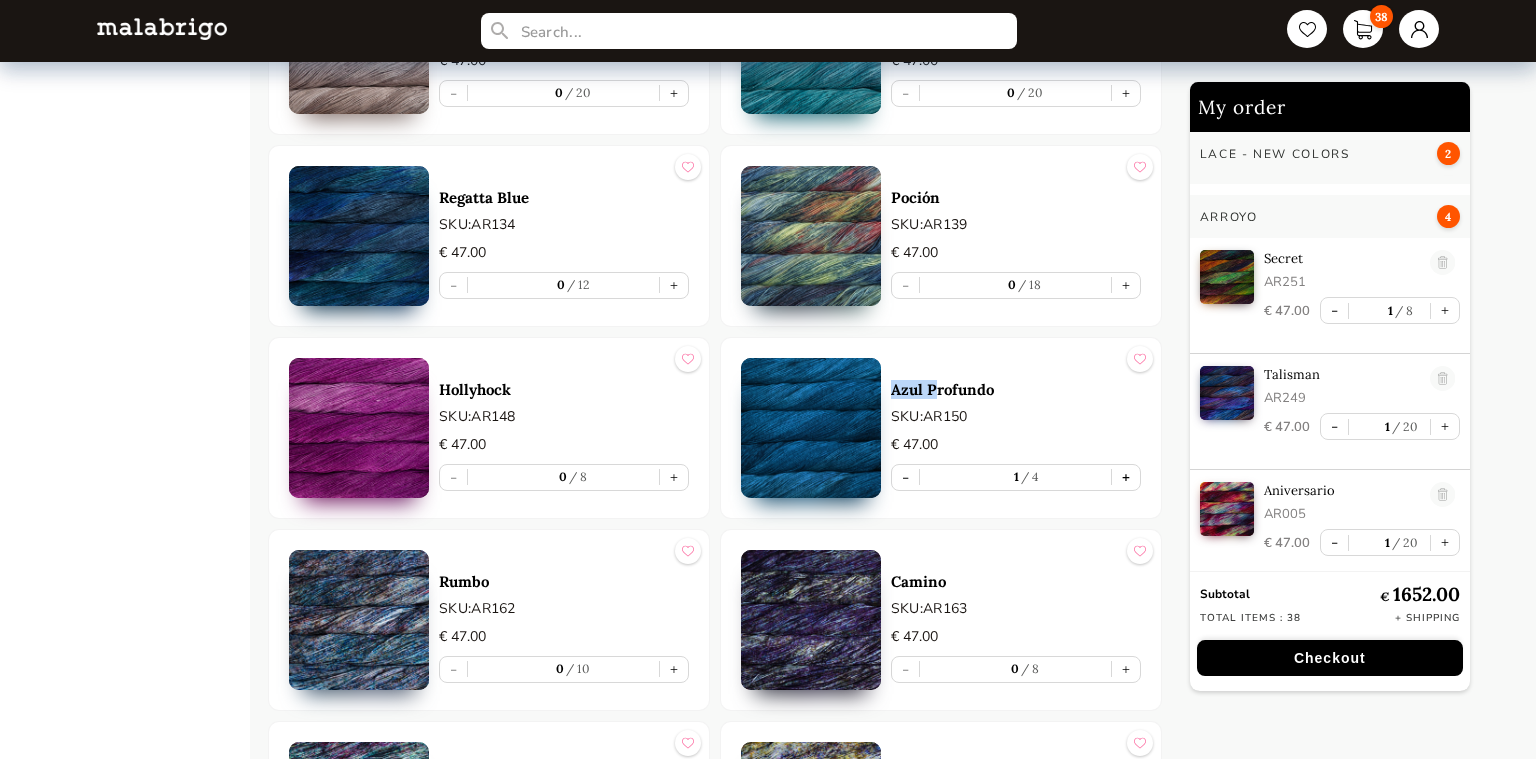 click on "+" at bounding box center (1126, 477) 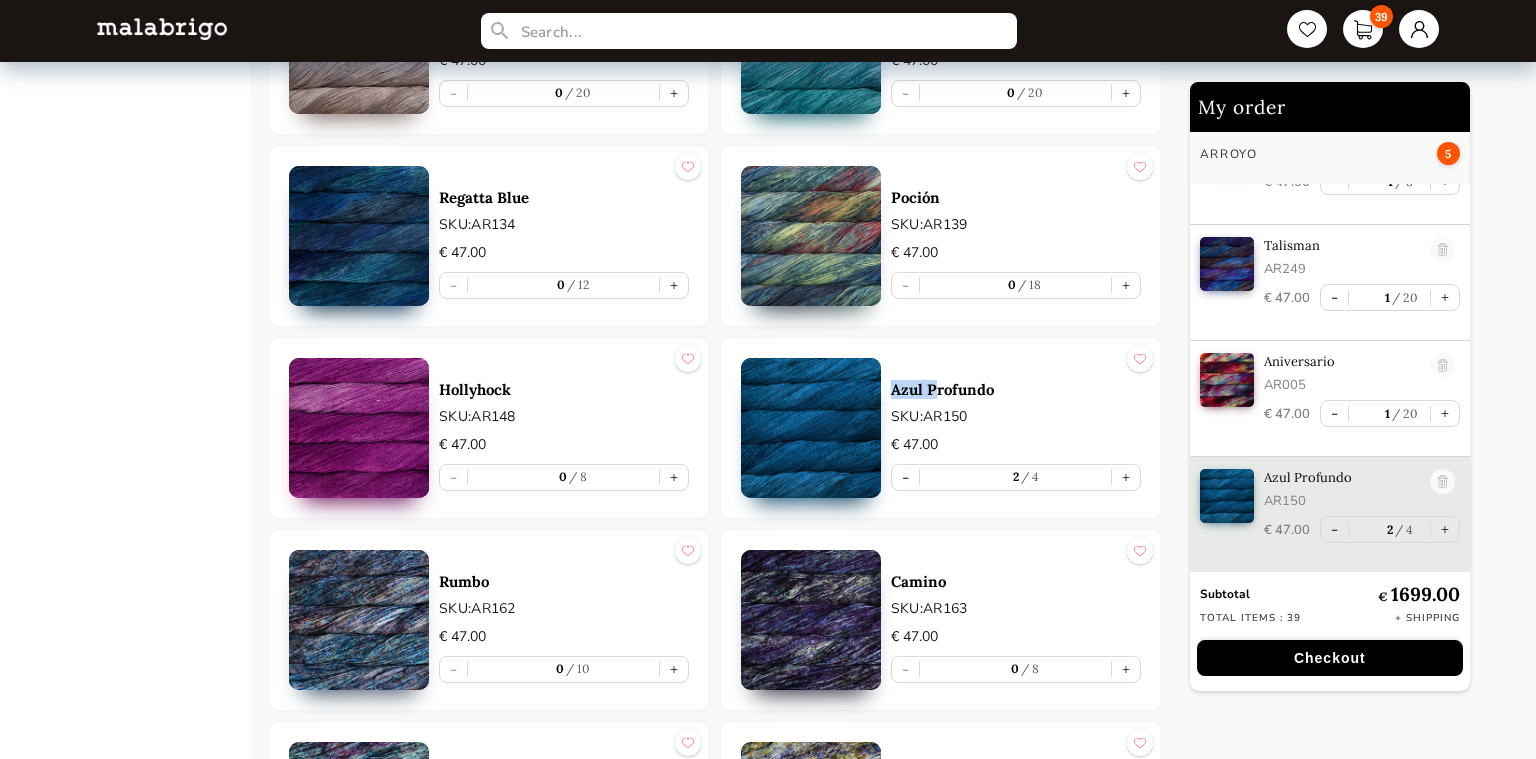 scroll, scrollTop: 1437, scrollLeft: 0, axis: vertical 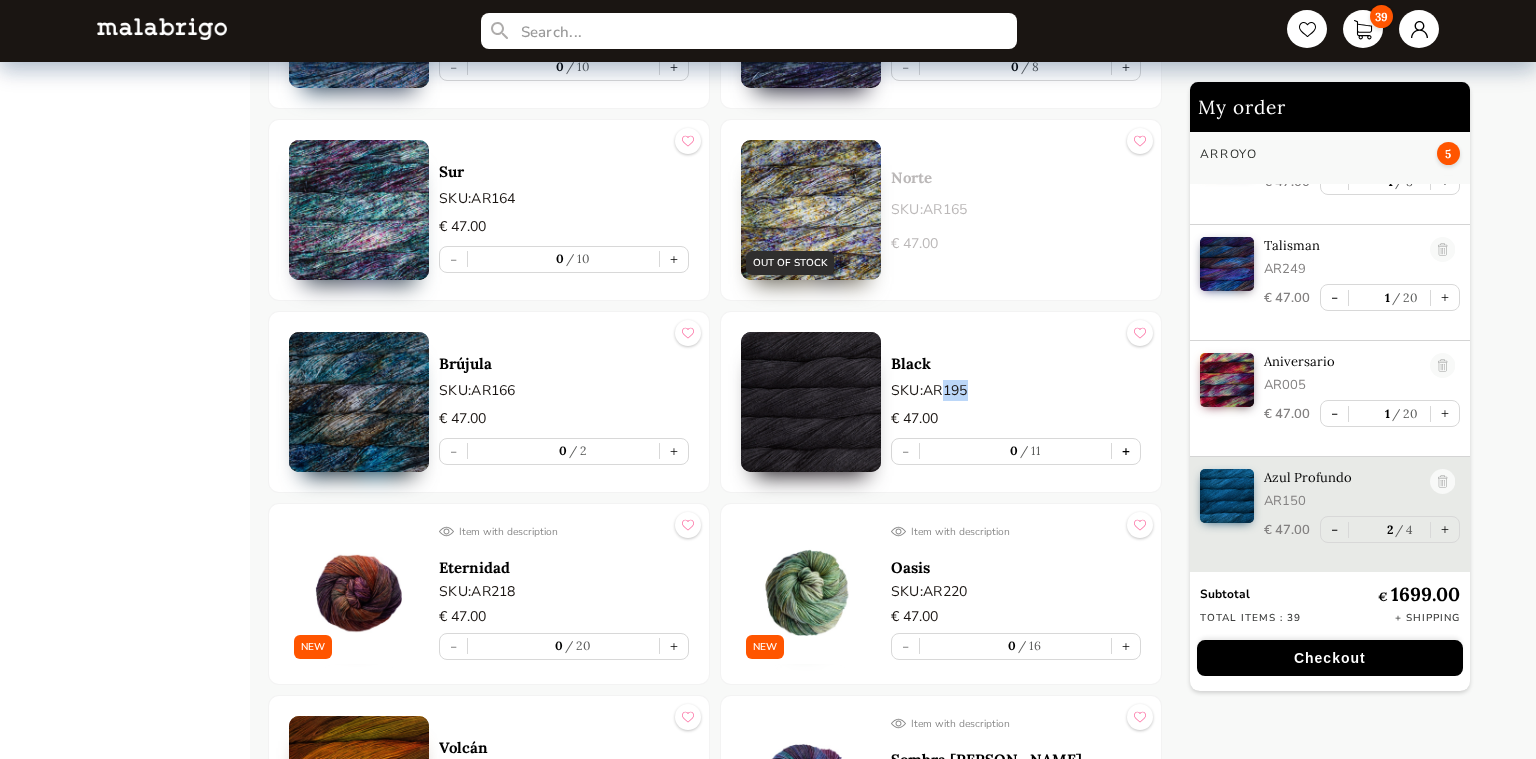 click on "+" at bounding box center (1126, 451) 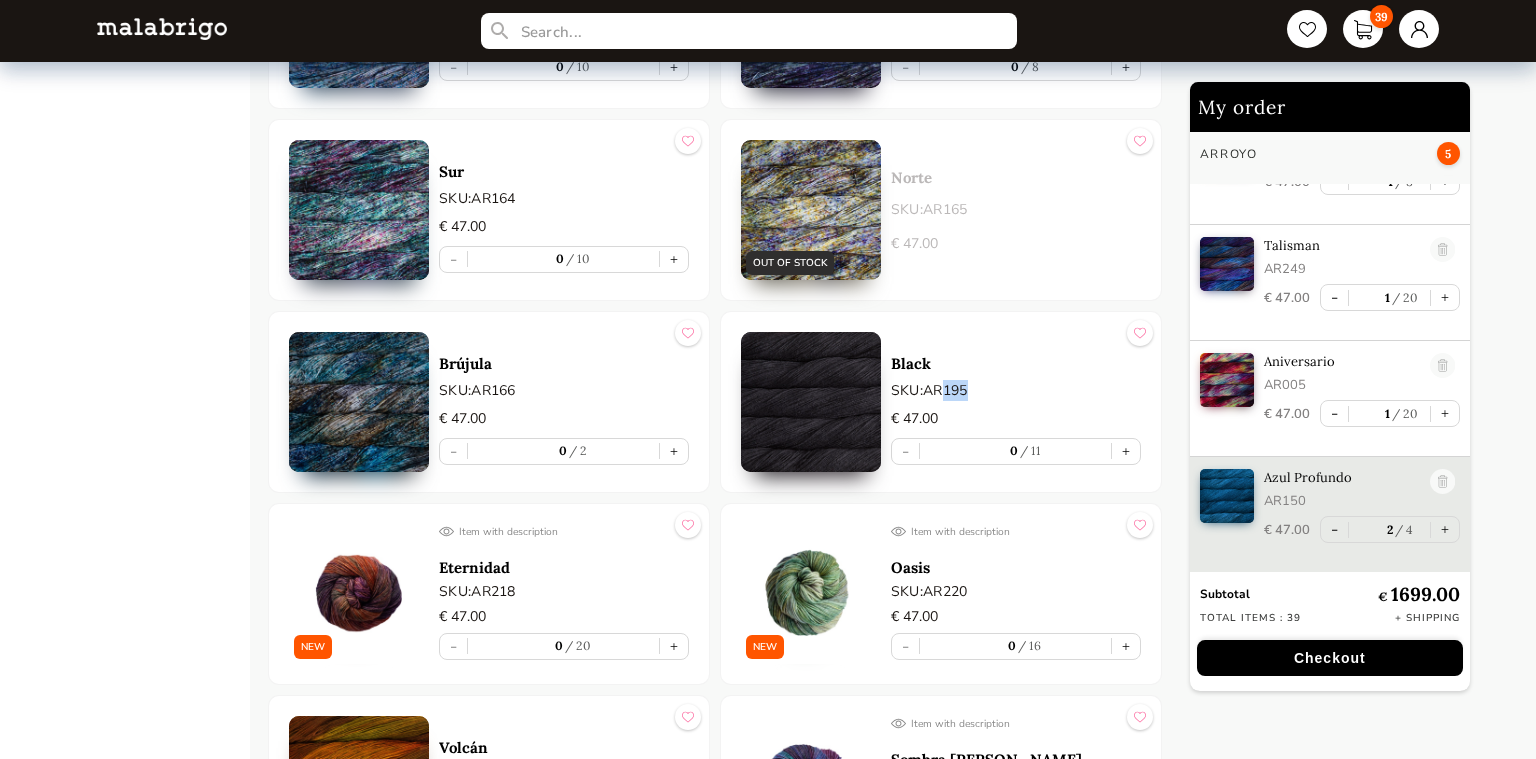 type on "1" 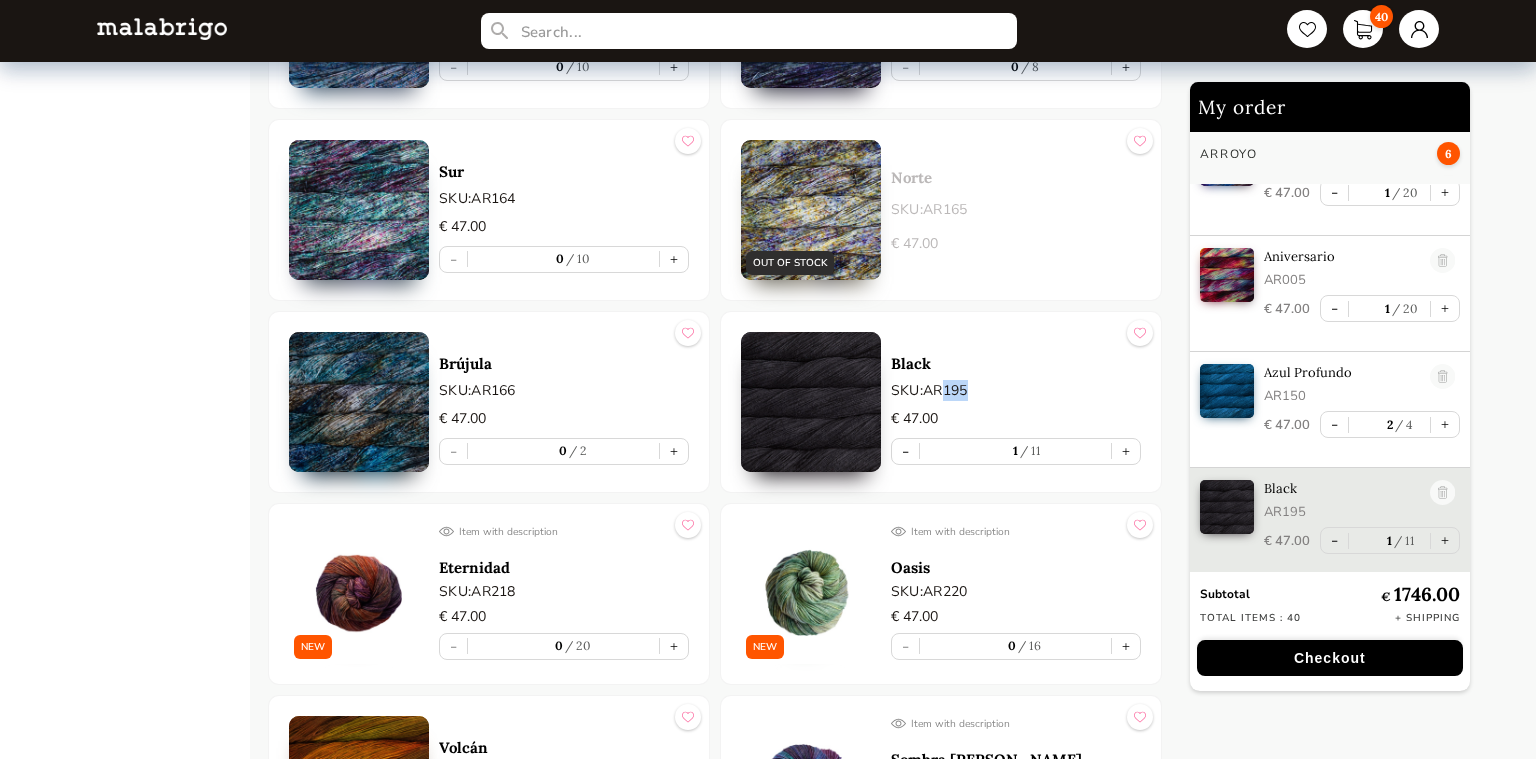 scroll, scrollTop: 1543, scrollLeft: 0, axis: vertical 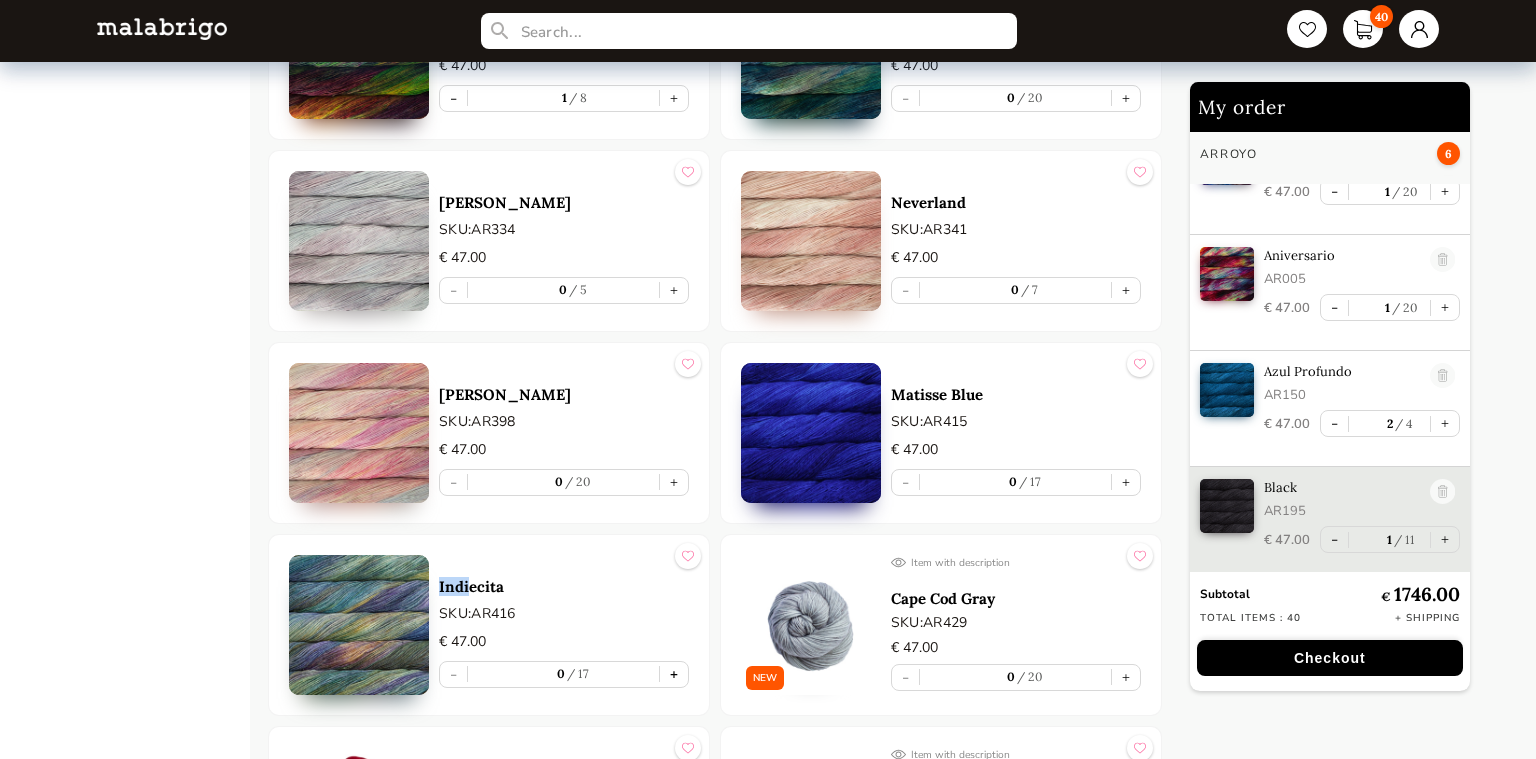 click on "+" at bounding box center (674, 674) 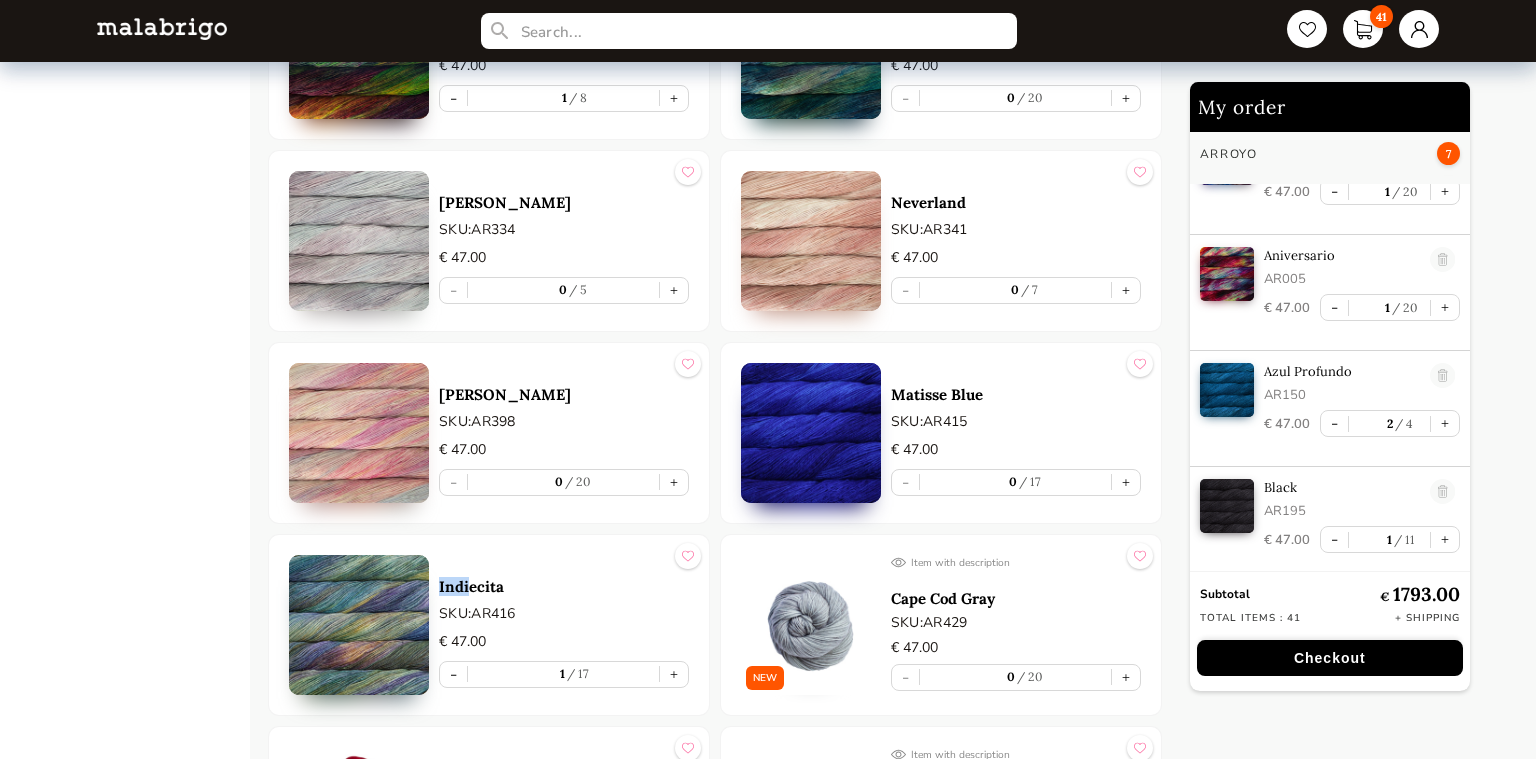 type on "1" 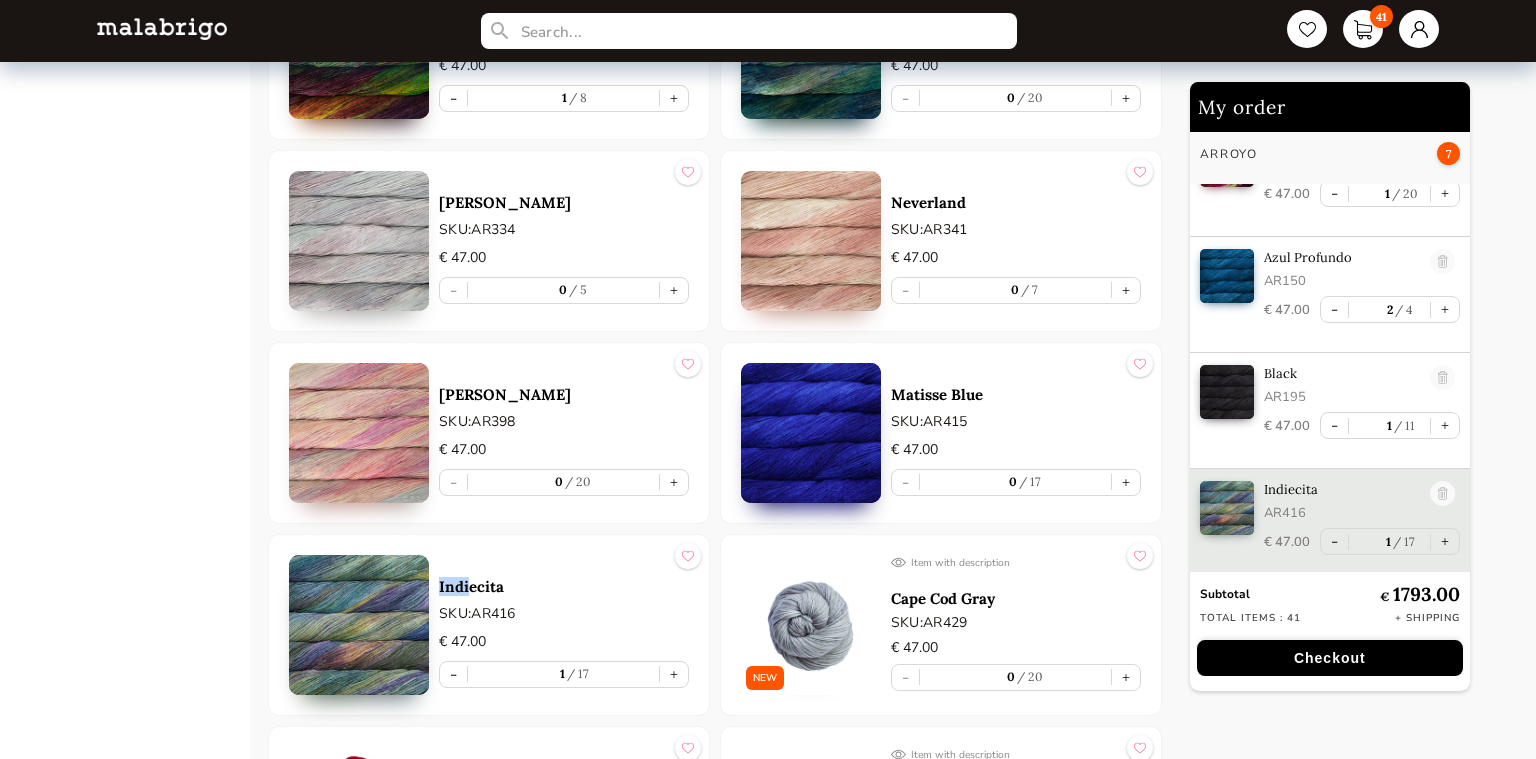 scroll, scrollTop: 1657, scrollLeft: 0, axis: vertical 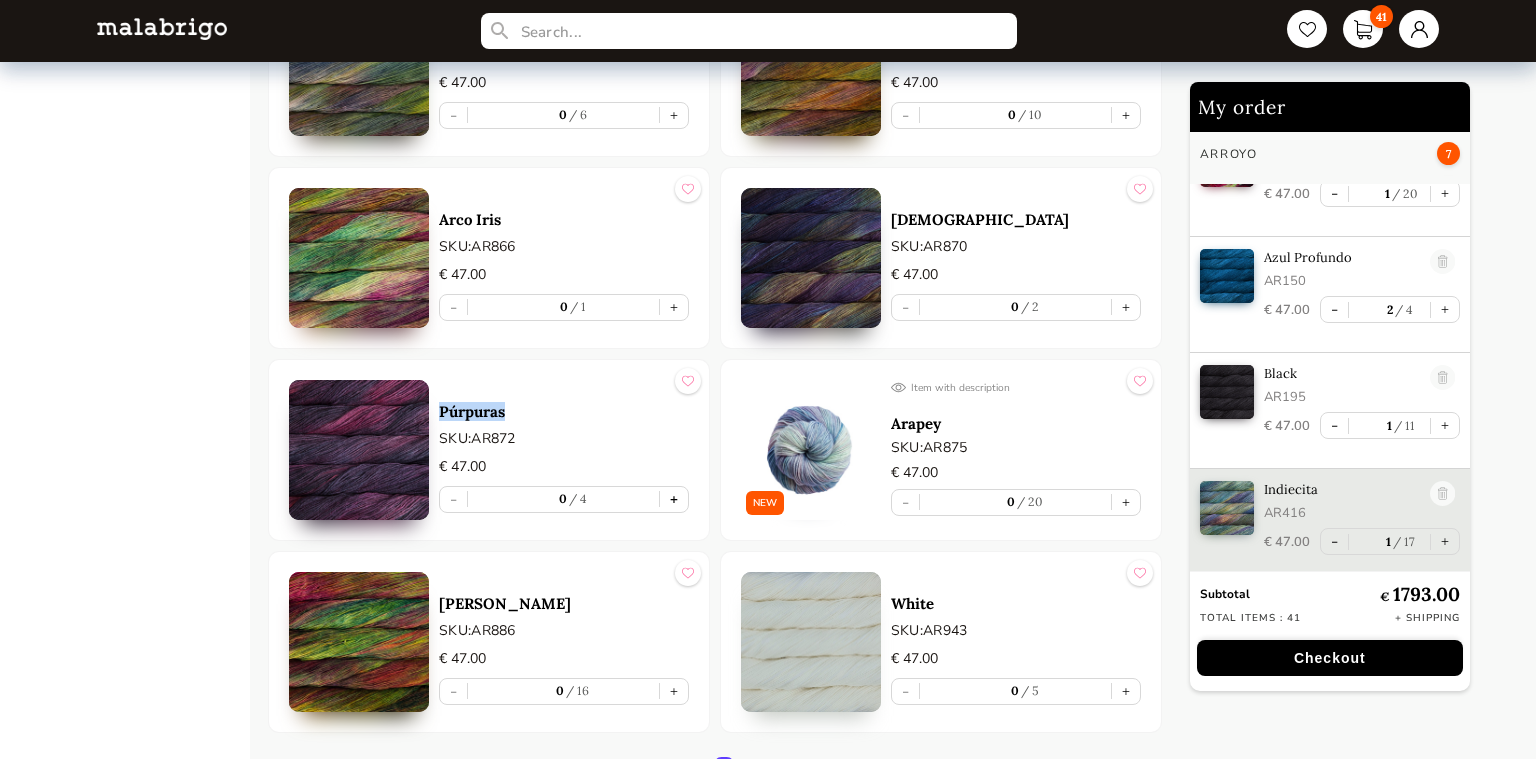 click on "+" at bounding box center [674, 499] 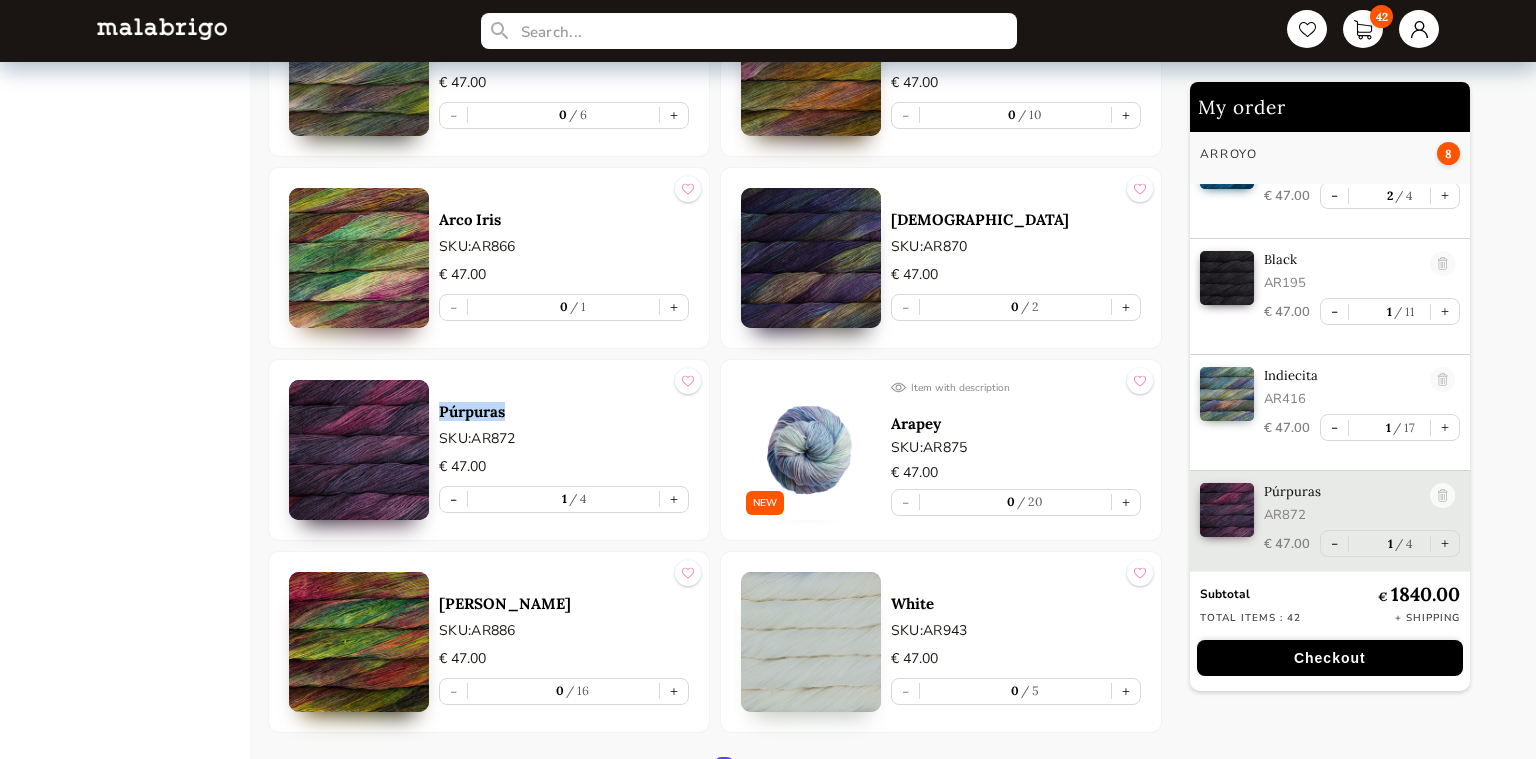 scroll, scrollTop: 1772, scrollLeft: 0, axis: vertical 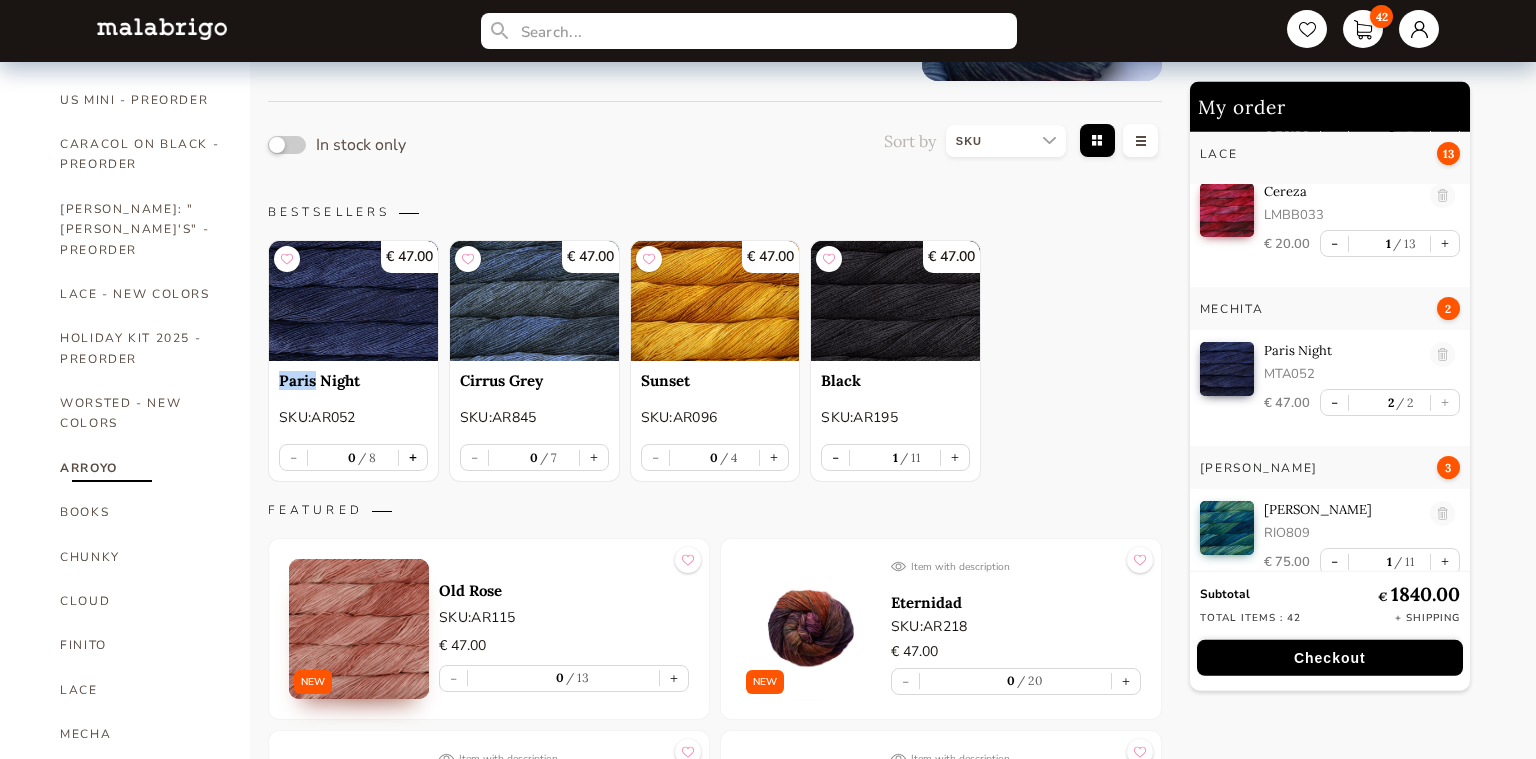 click on "+" at bounding box center [413, 457] 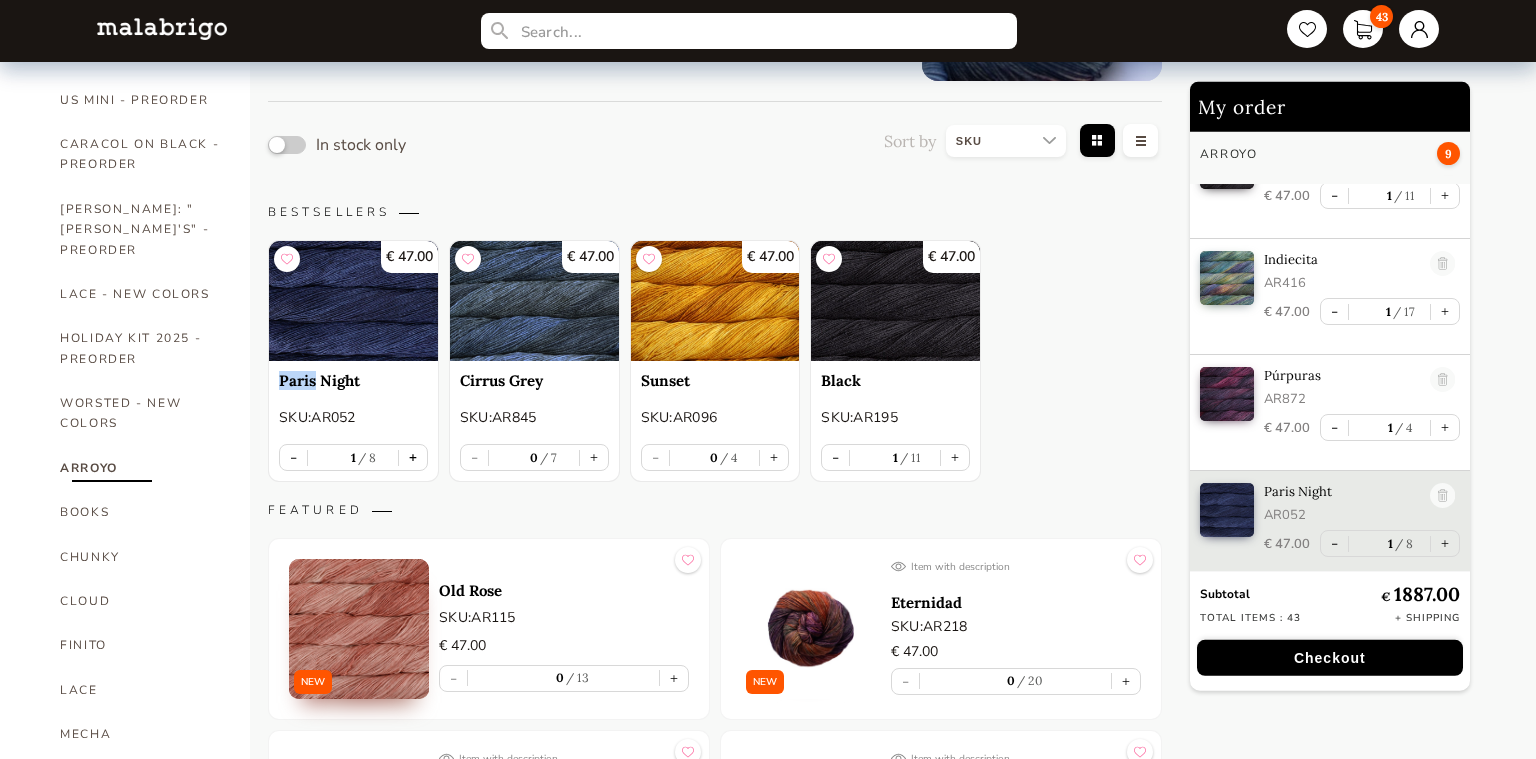 click on "+" at bounding box center (413, 457) 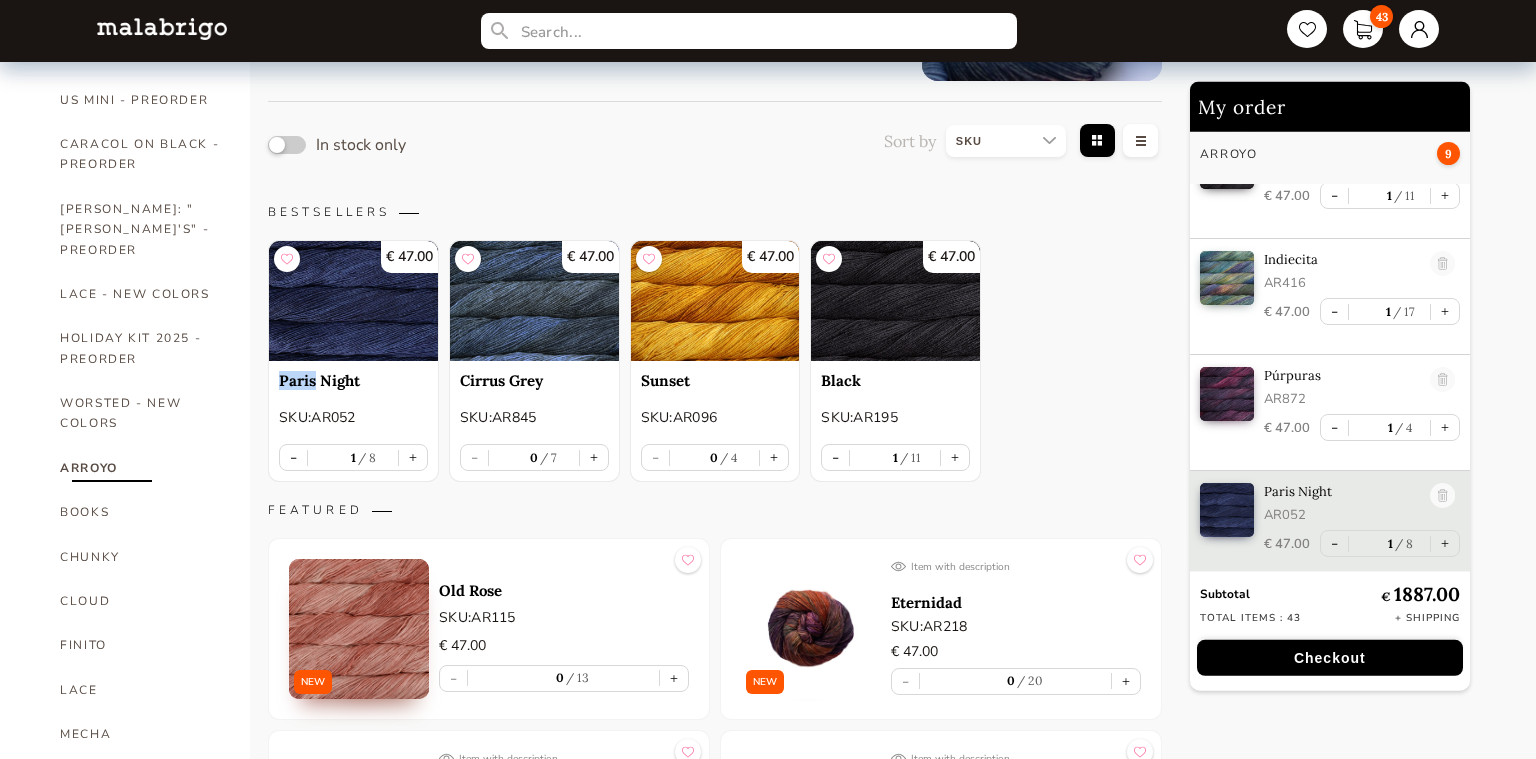 type on "2" 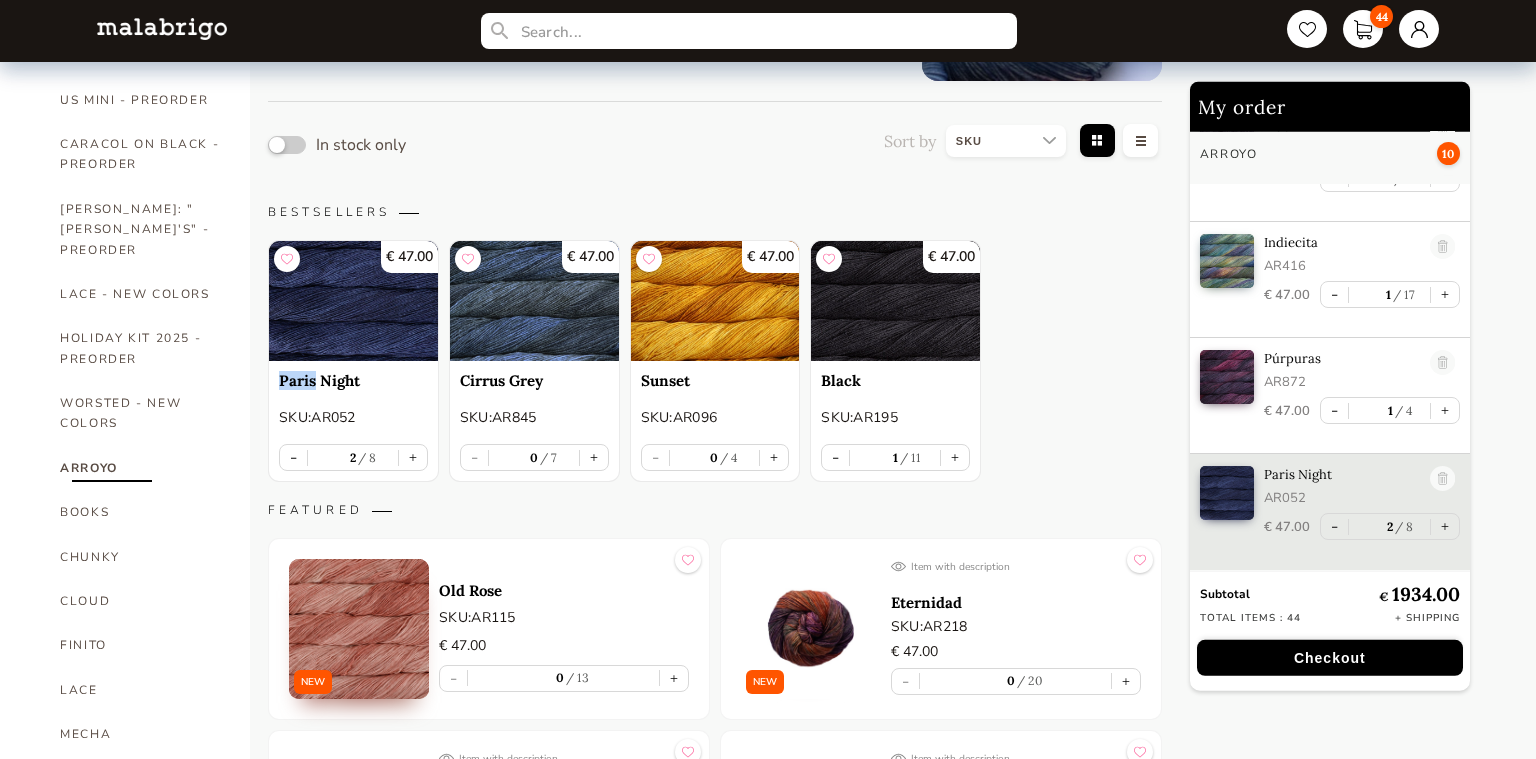 scroll, scrollTop: 1905, scrollLeft: 0, axis: vertical 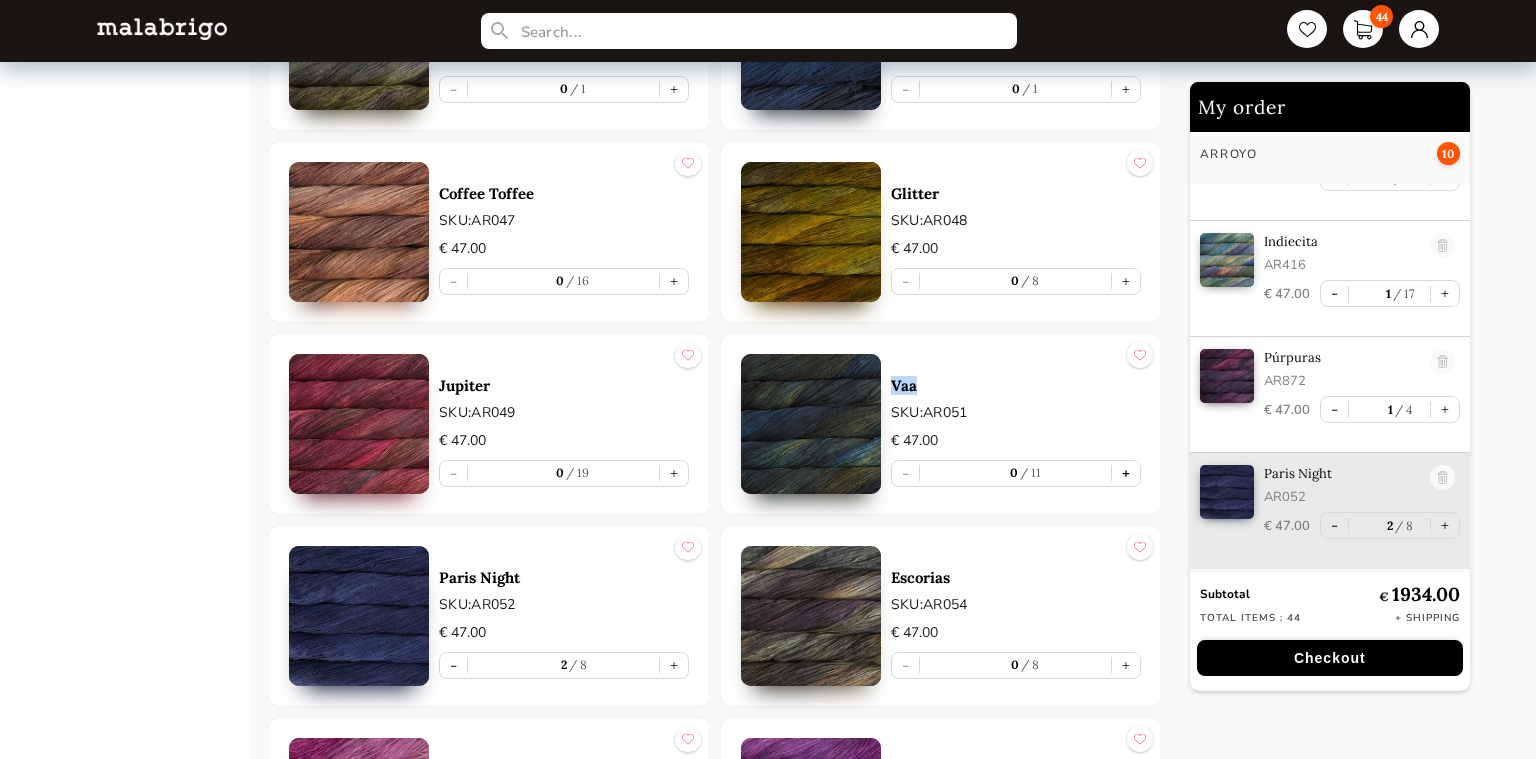 click on "+" at bounding box center [1126, 473] 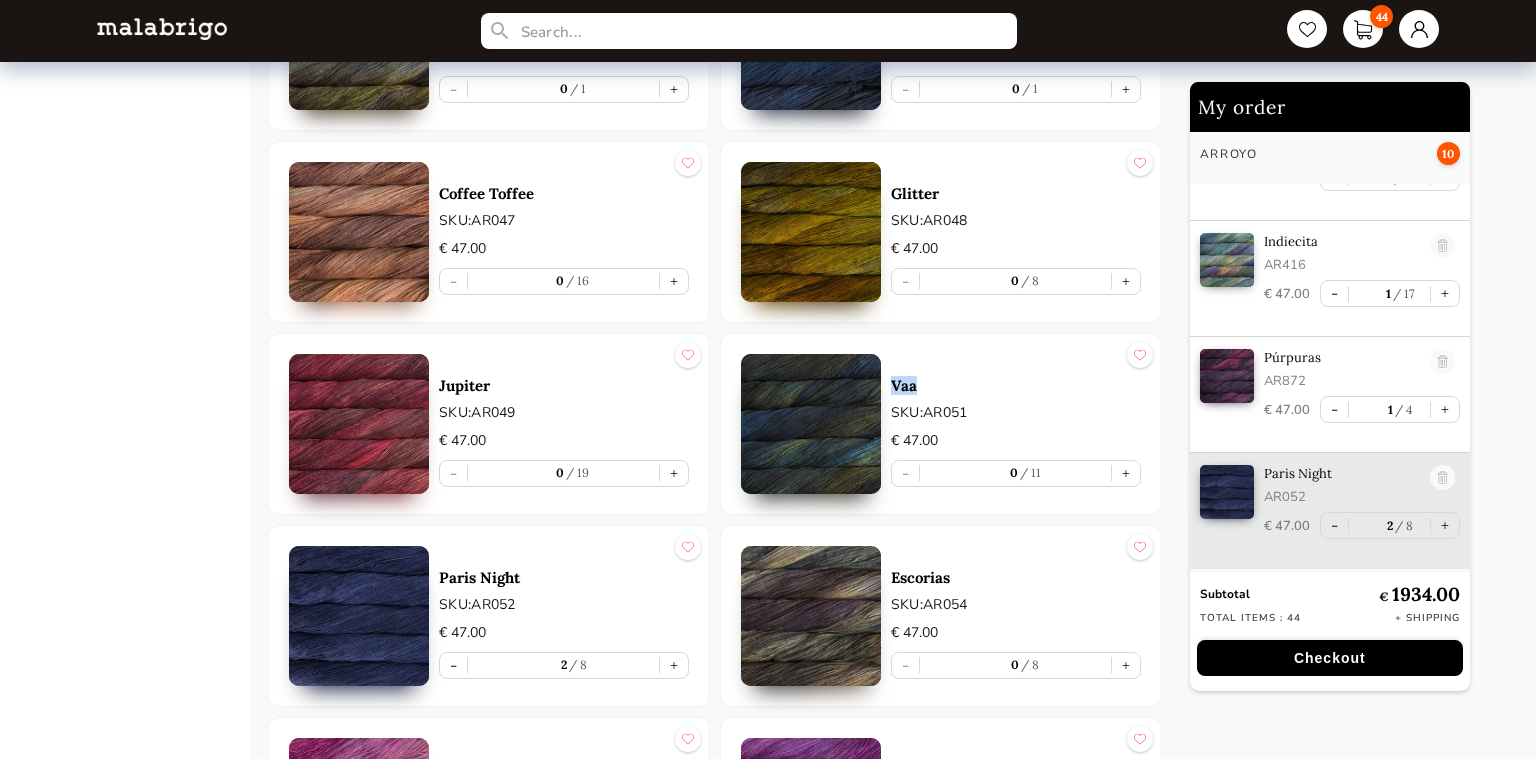 type on "1" 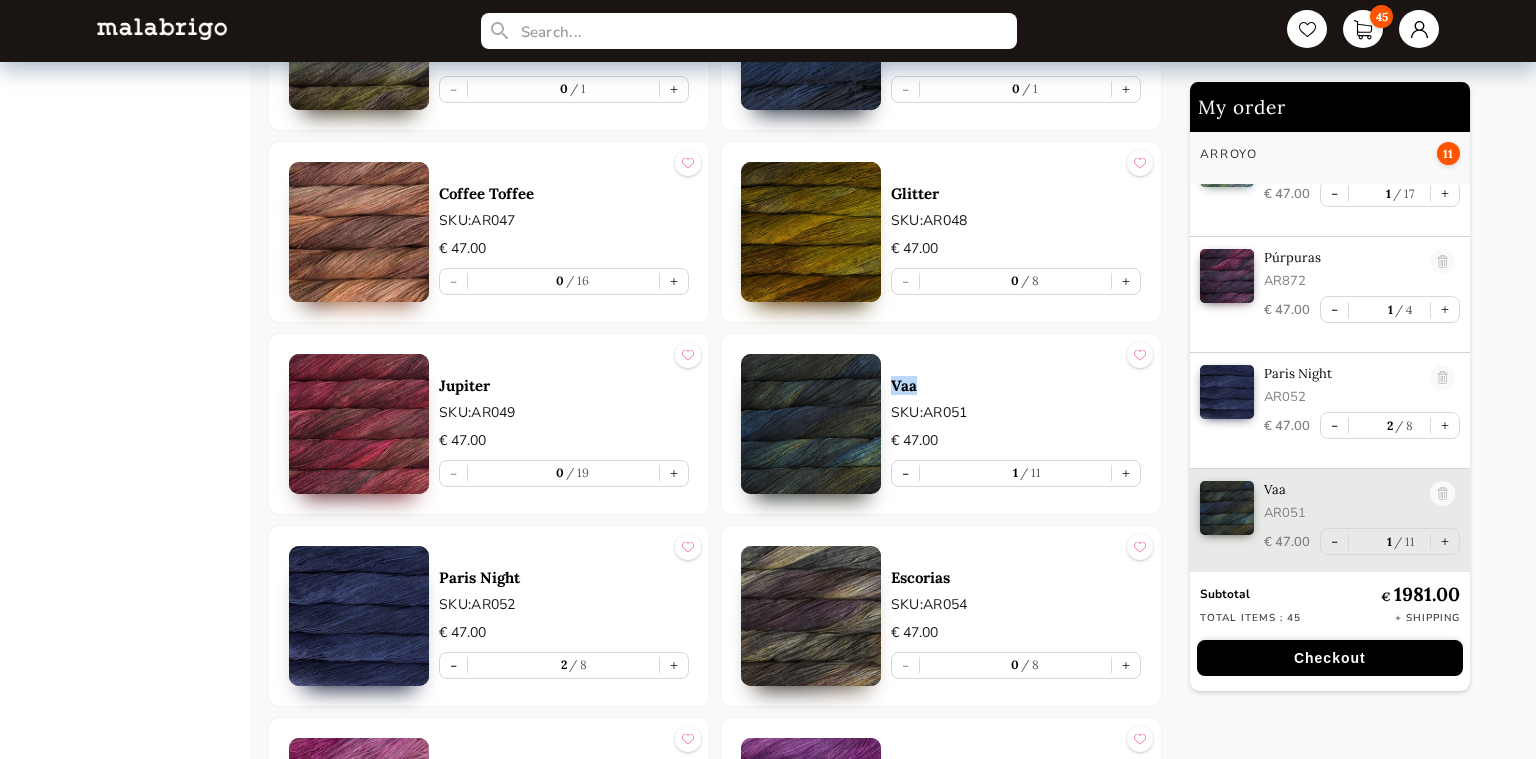 scroll, scrollTop: 2006, scrollLeft: 0, axis: vertical 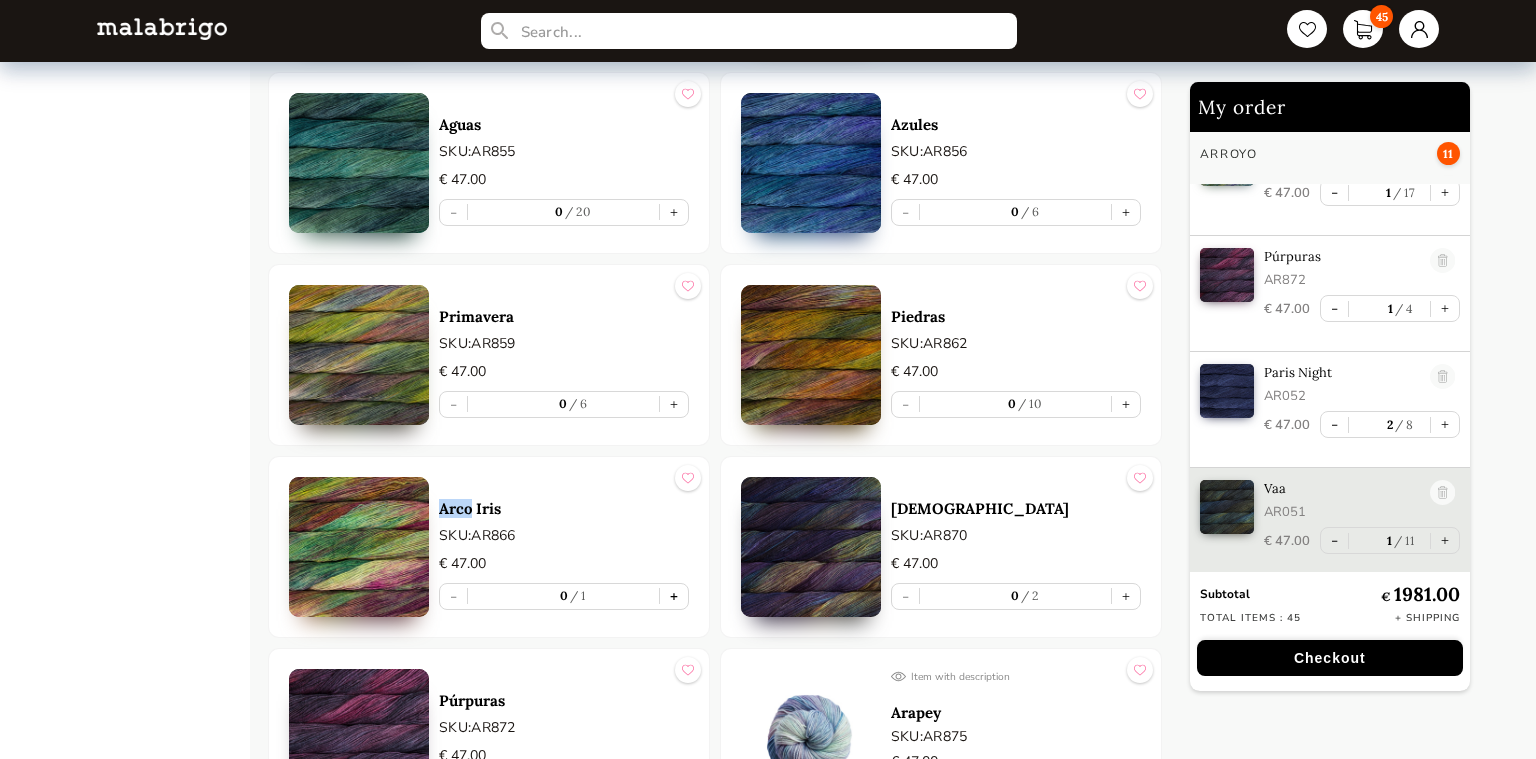 click on "+" at bounding box center [674, 596] 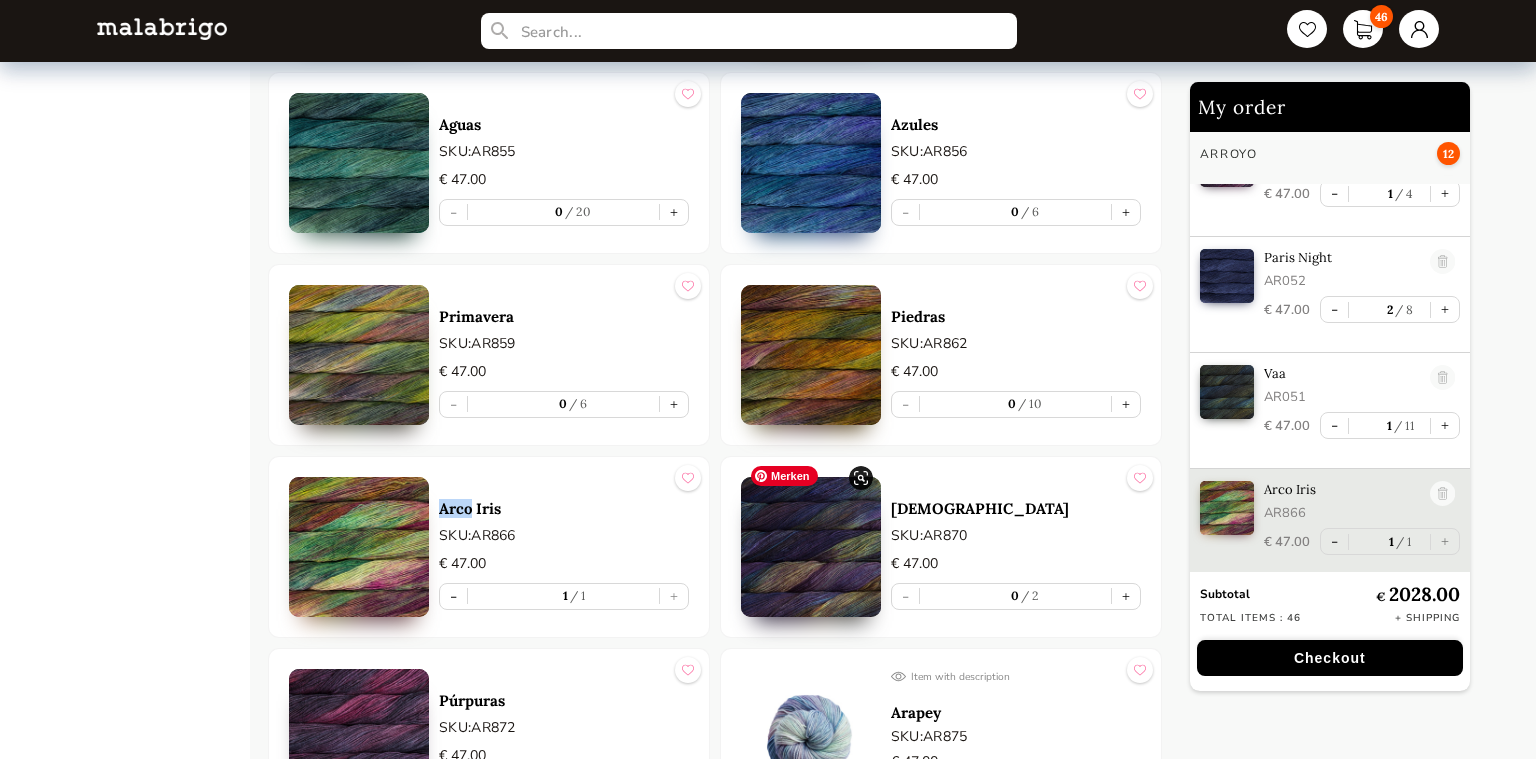 scroll, scrollTop: 2122, scrollLeft: 0, axis: vertical 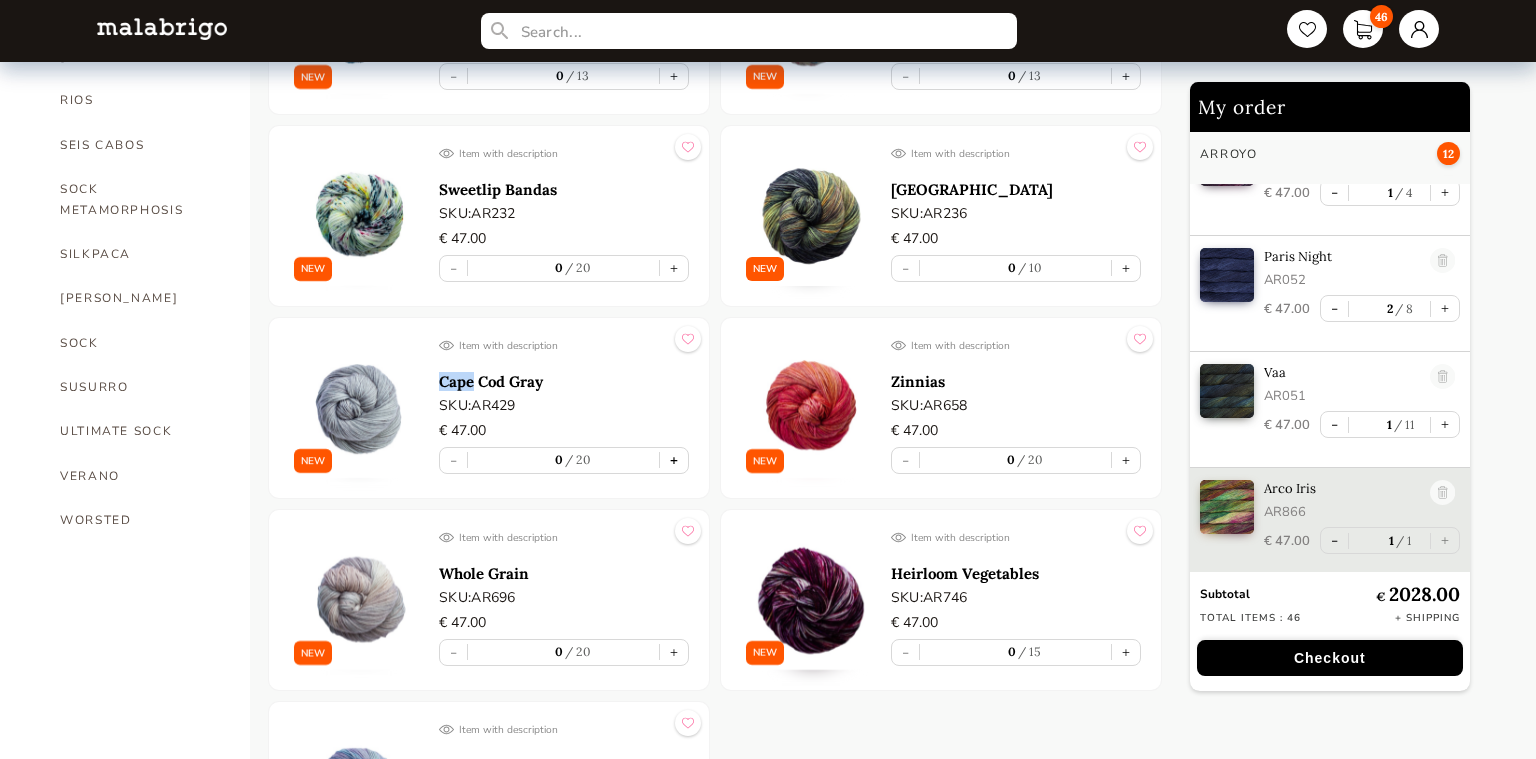 click on "+" at bounding box center (674, 460) 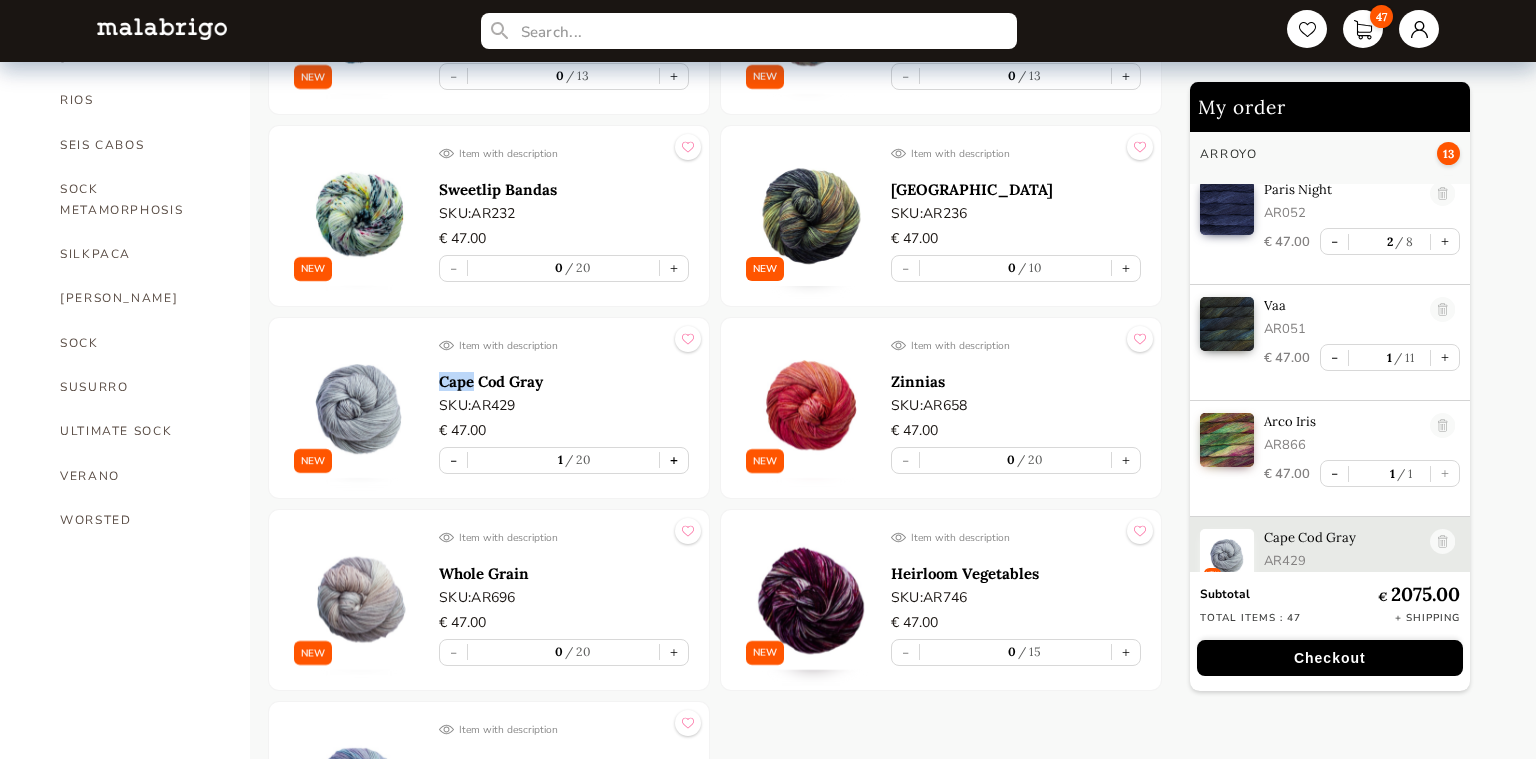 click on "+" at bounding box center (674, 460) 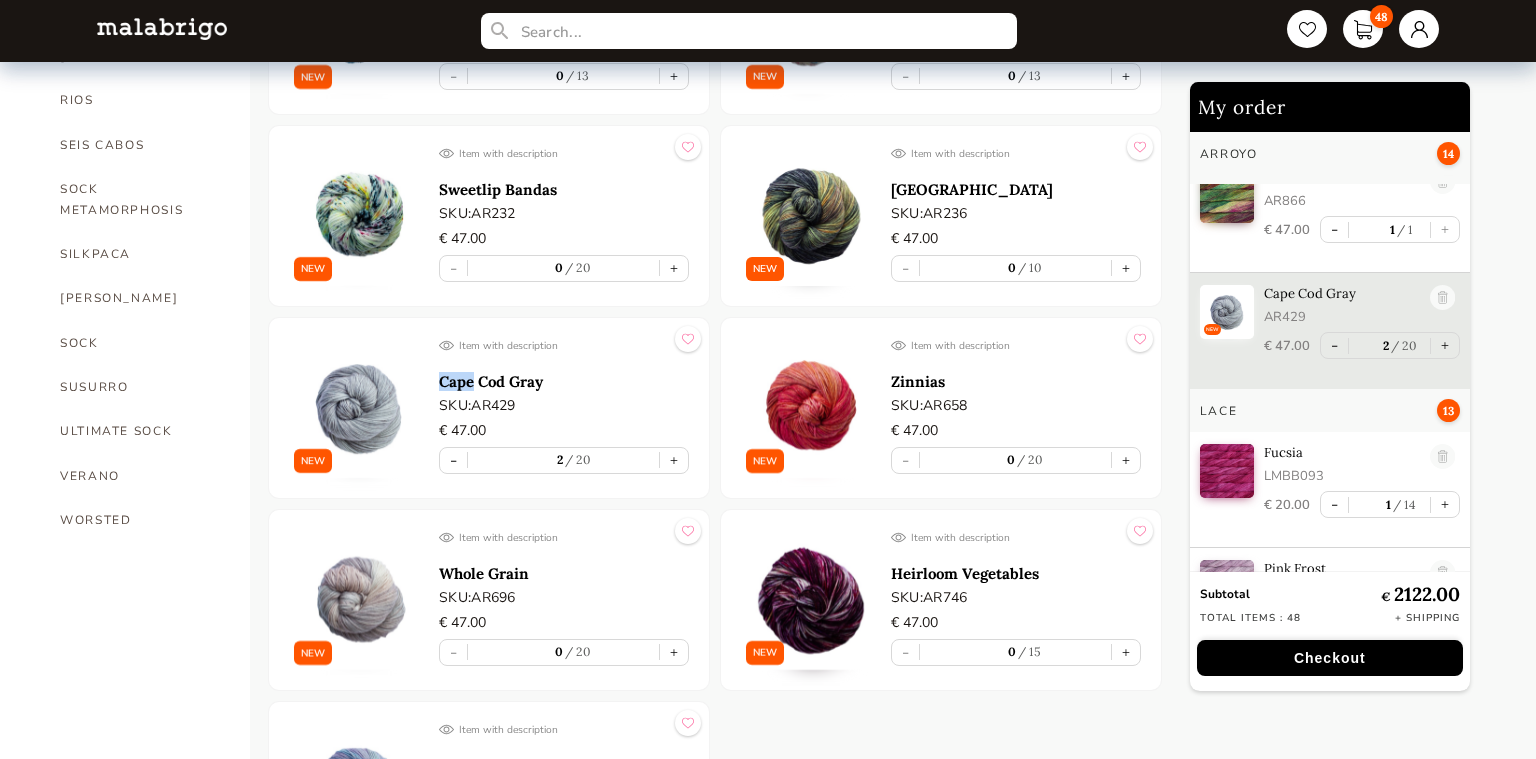 scroll, scrollTop: 2497, scrollLeft: 0, axis: vertical 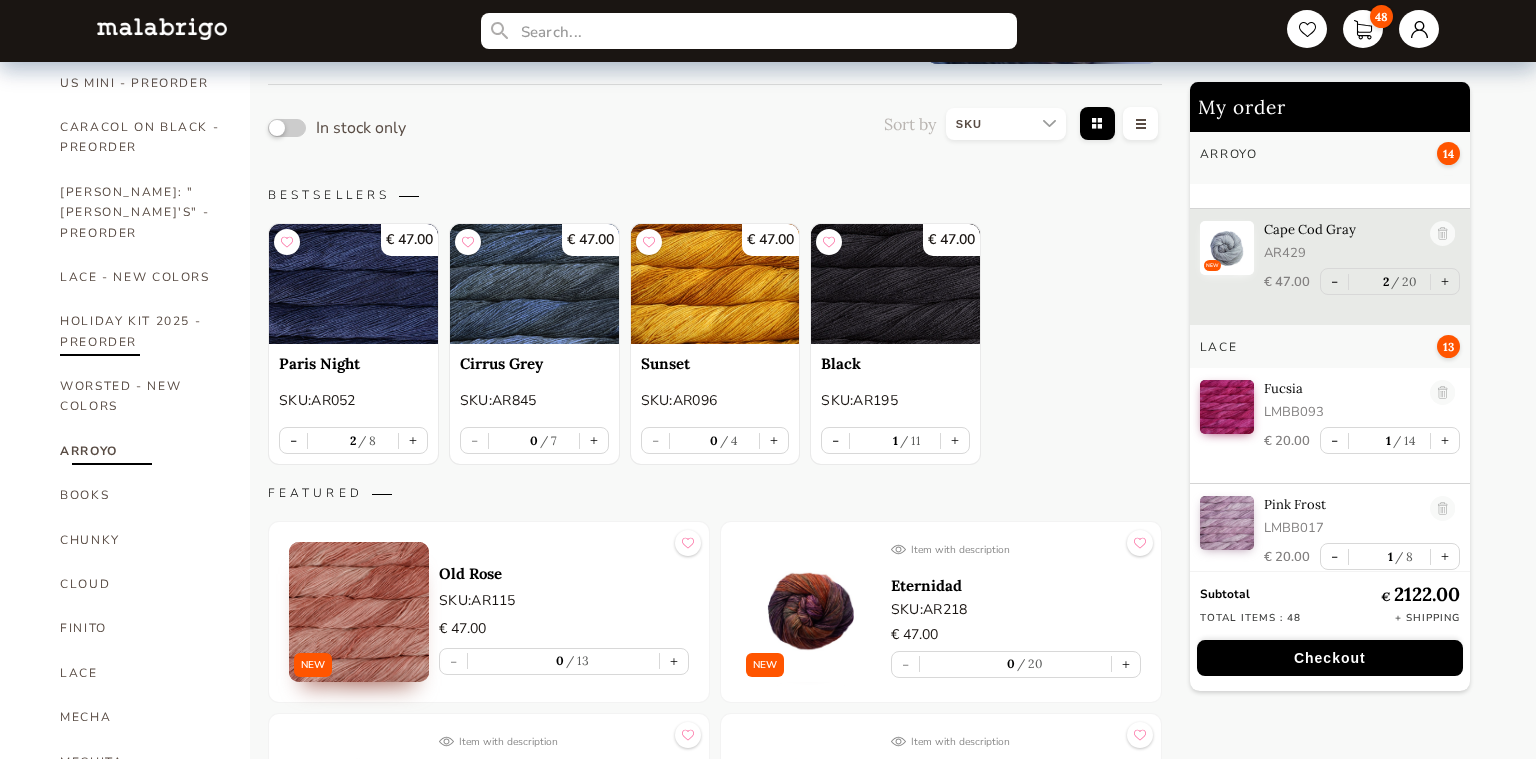 click on "HOLIDAY KIT 2025 - PREORDER" at bounding box center (140, 331) 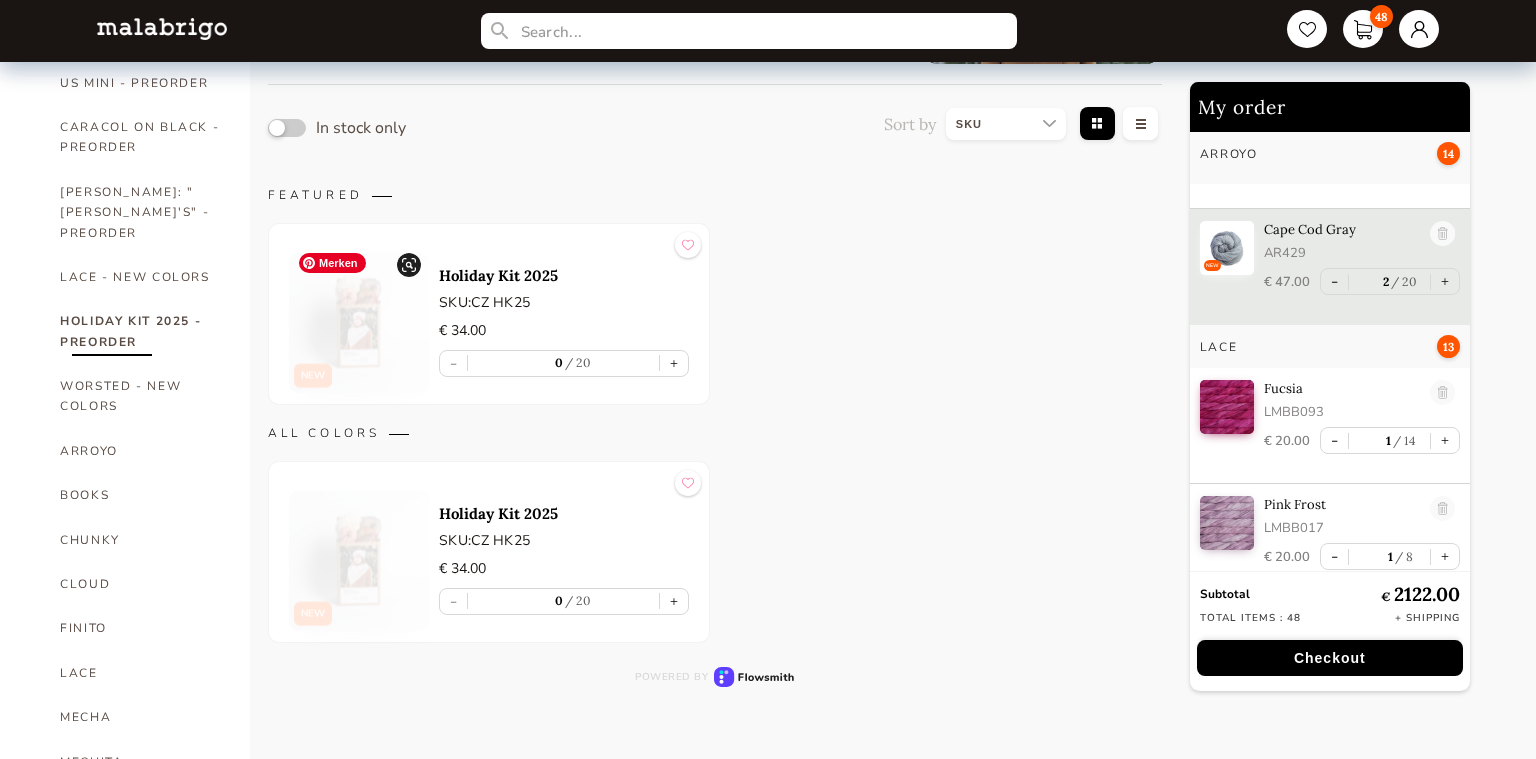 click at bounding box center (359, 314) 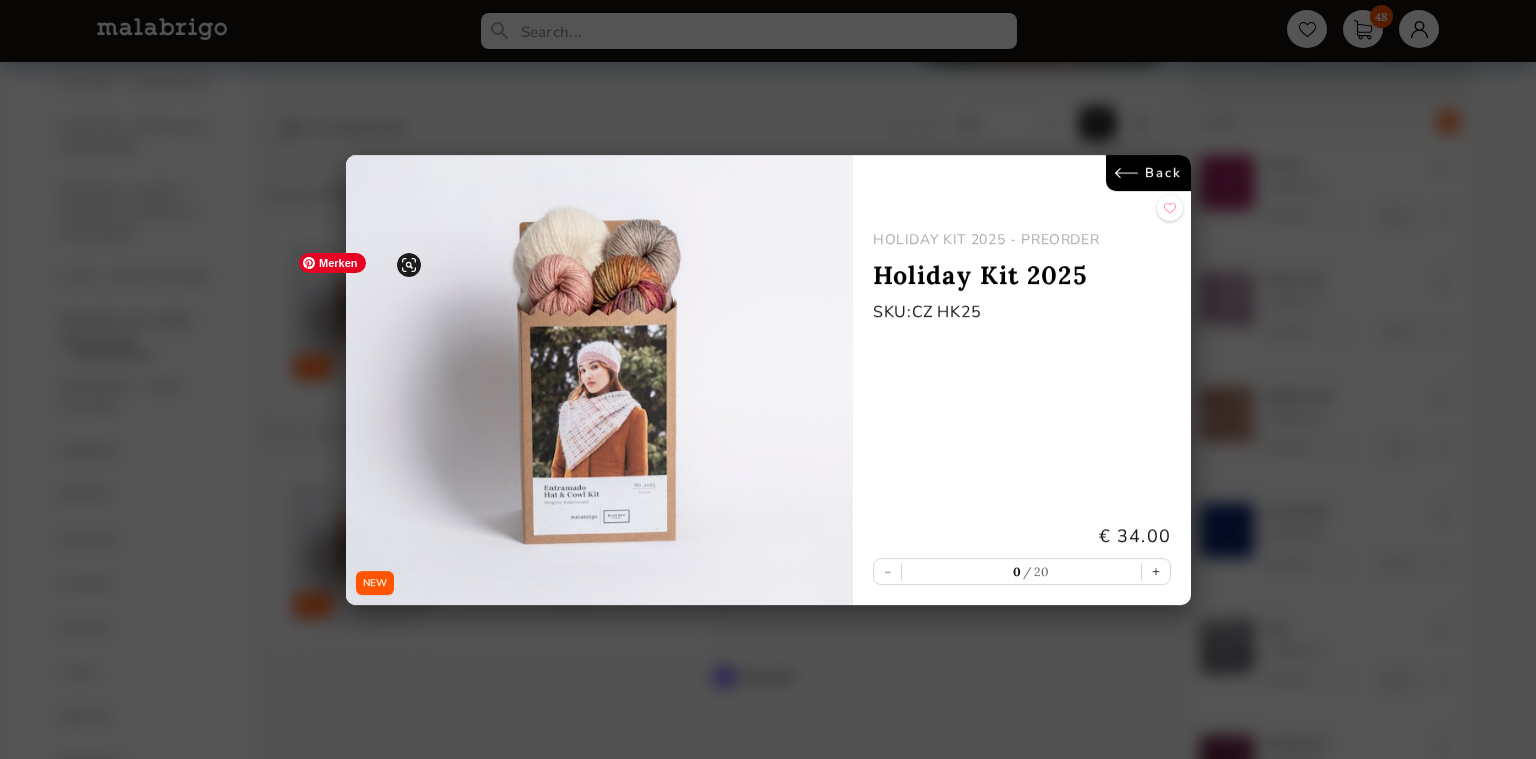 scroll, scrollTop: 2497, scrollLeft: 0, axis: vertical 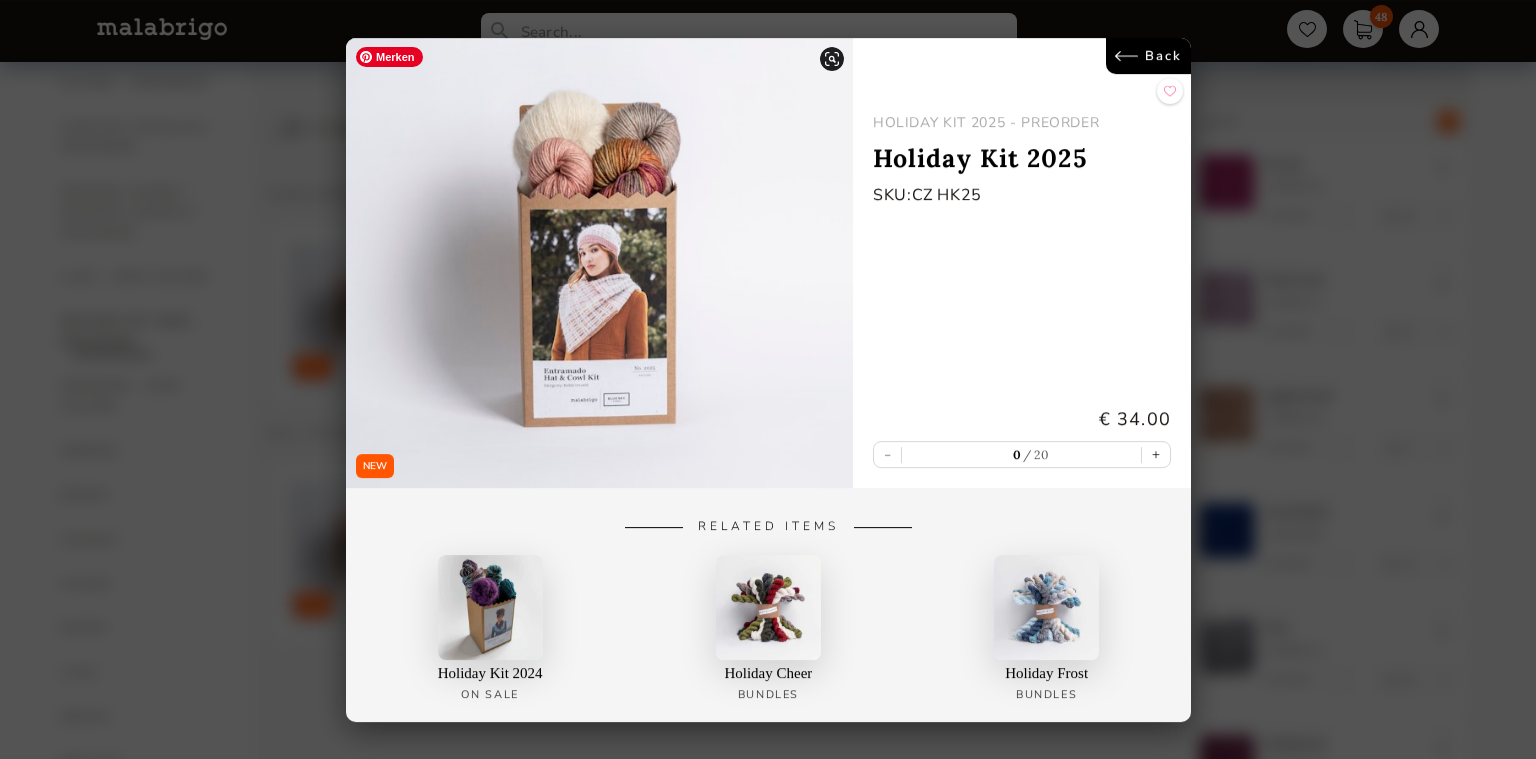 click at bounding box center [599, 263] 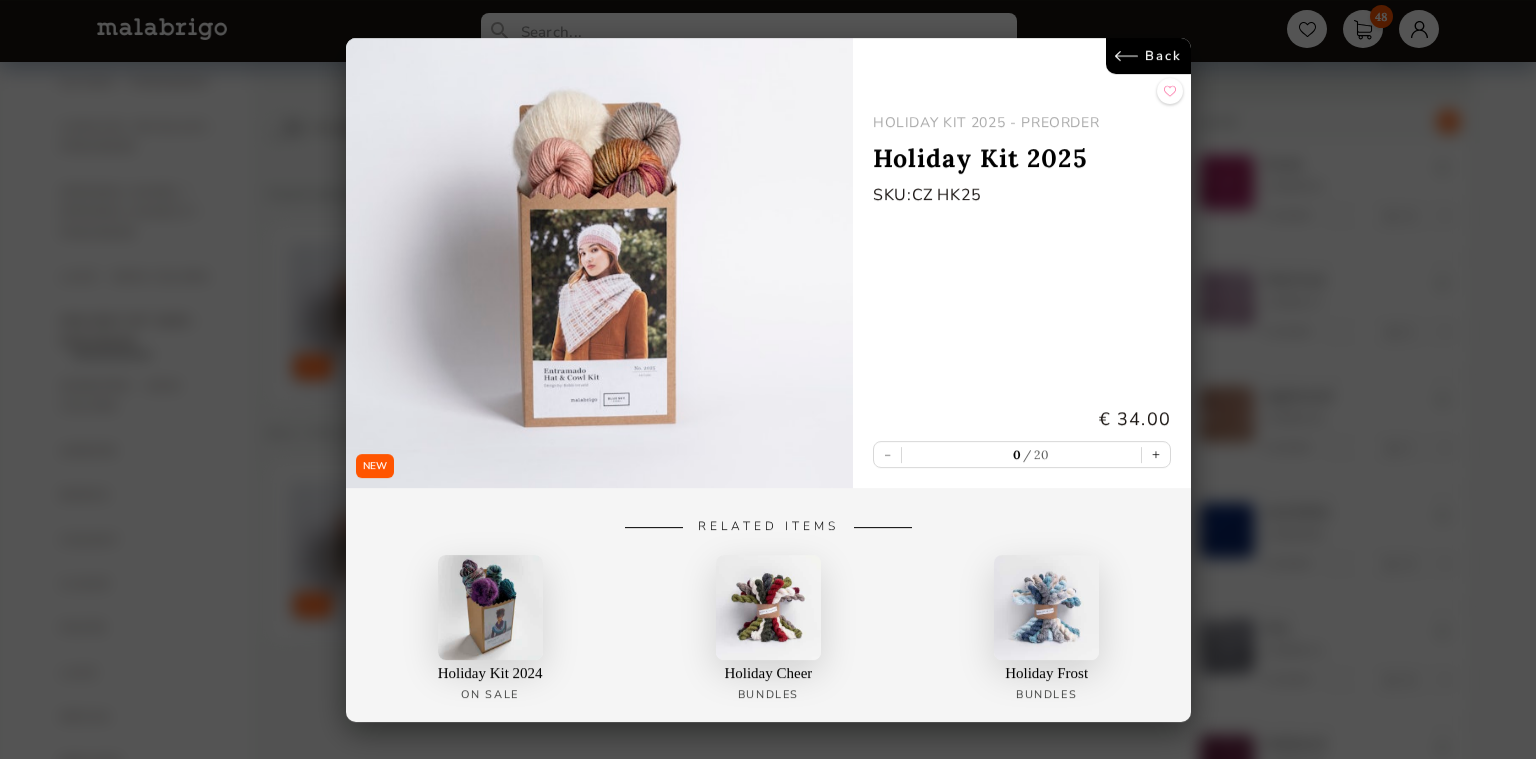 click at bounding box center (767, 606) 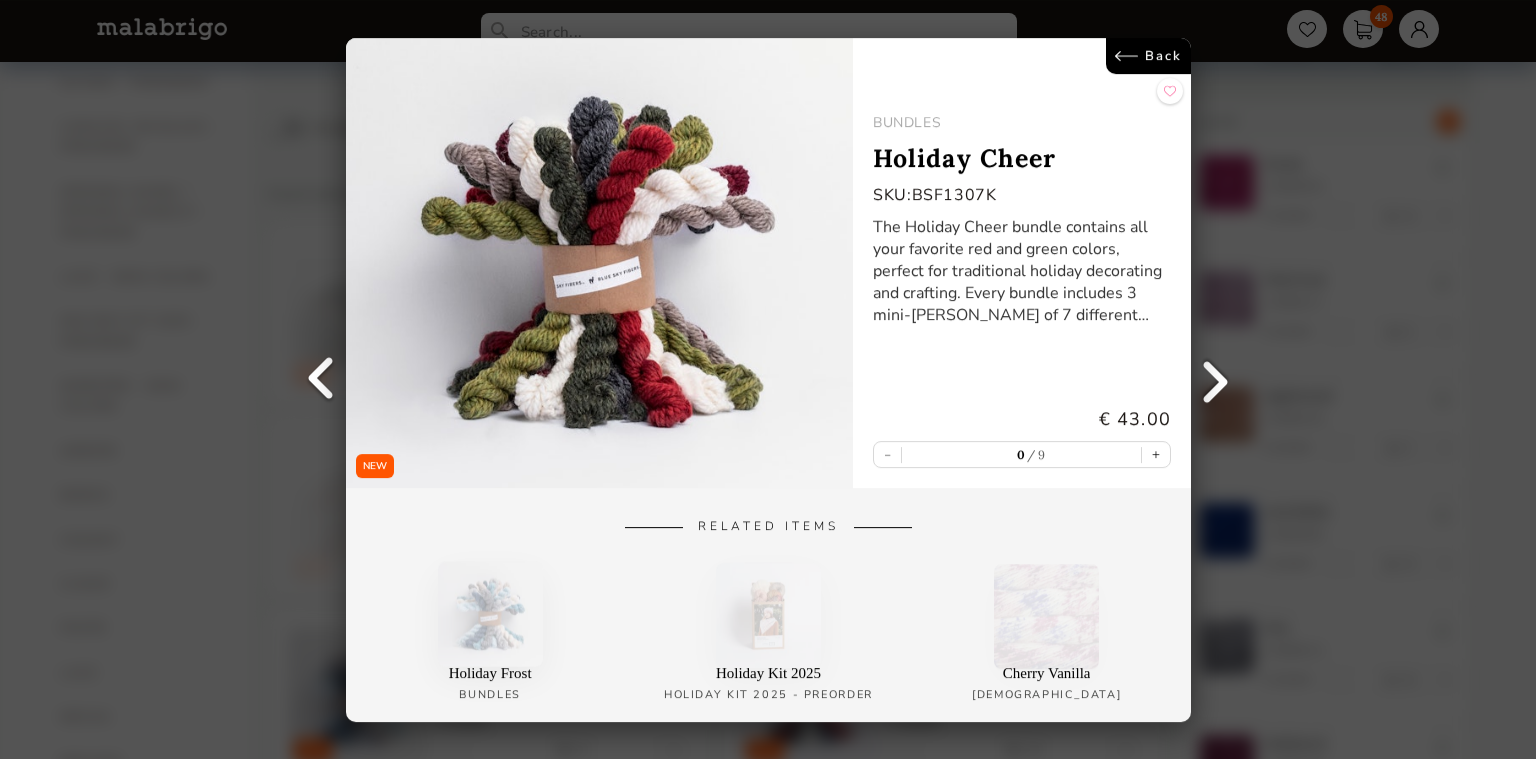 click at bounding box center [1046, 606] 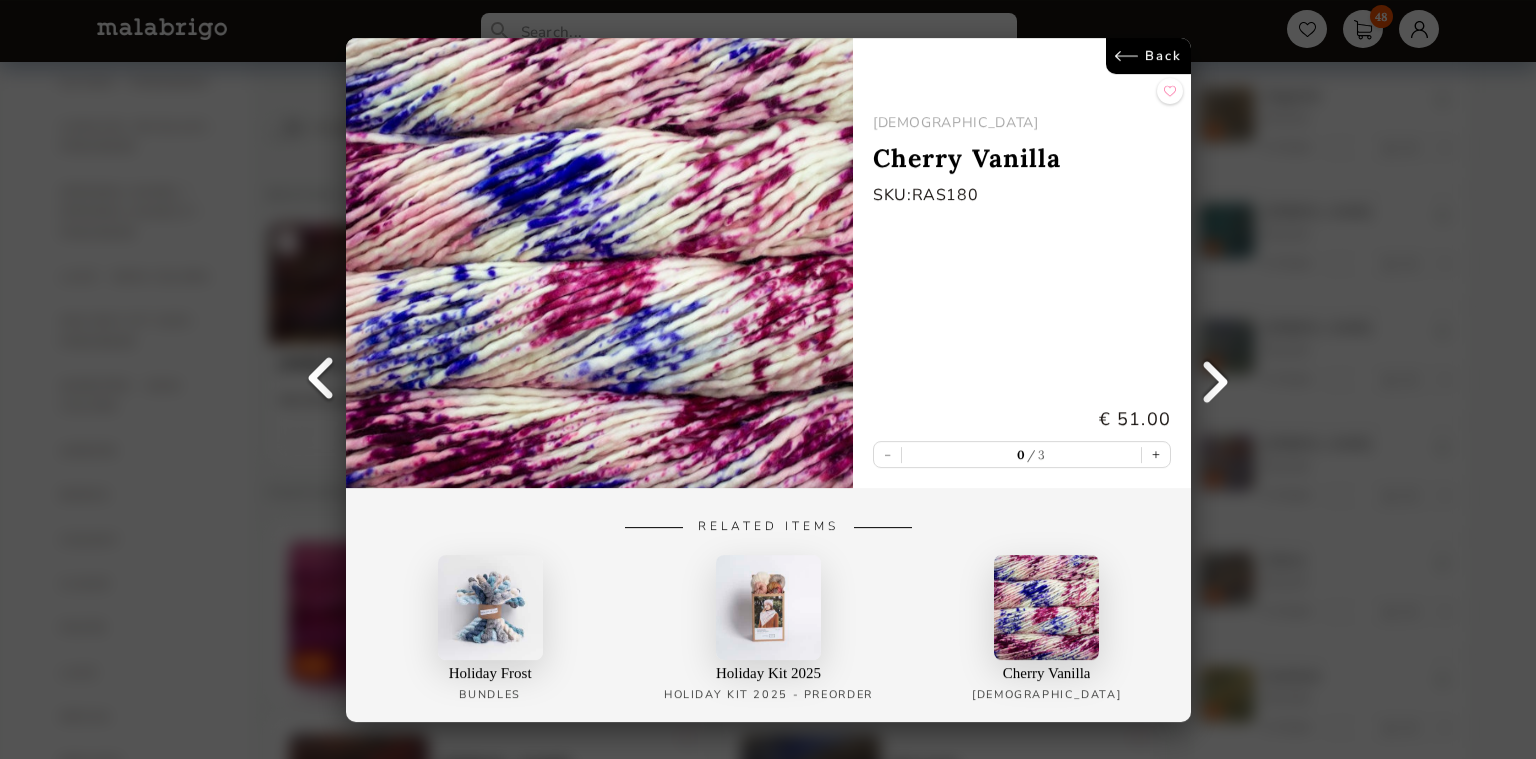 scroll, scrollTop: 0, scrollLeft: 0, axis: both 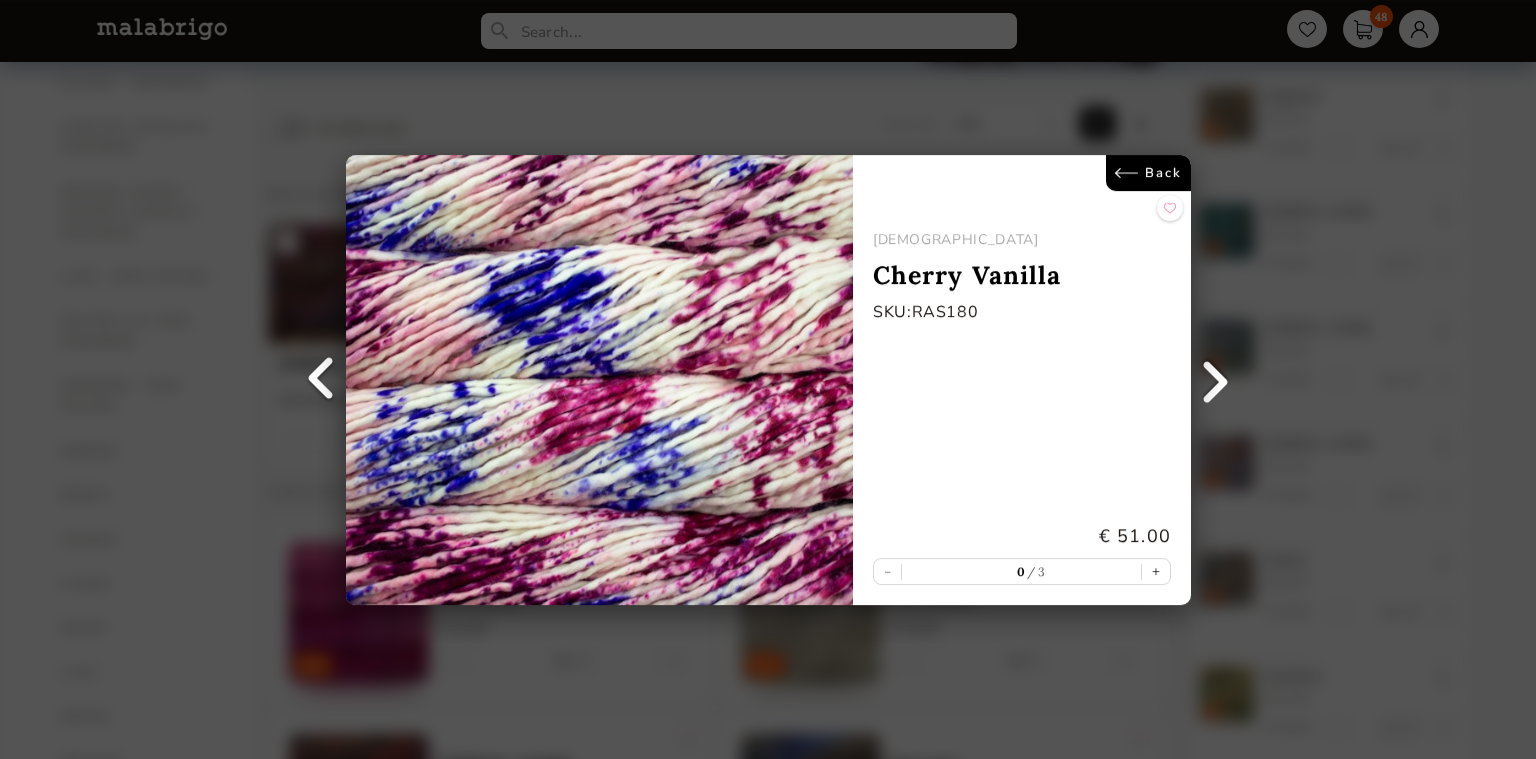 click on "Back" at bounding box center [1147, 173] 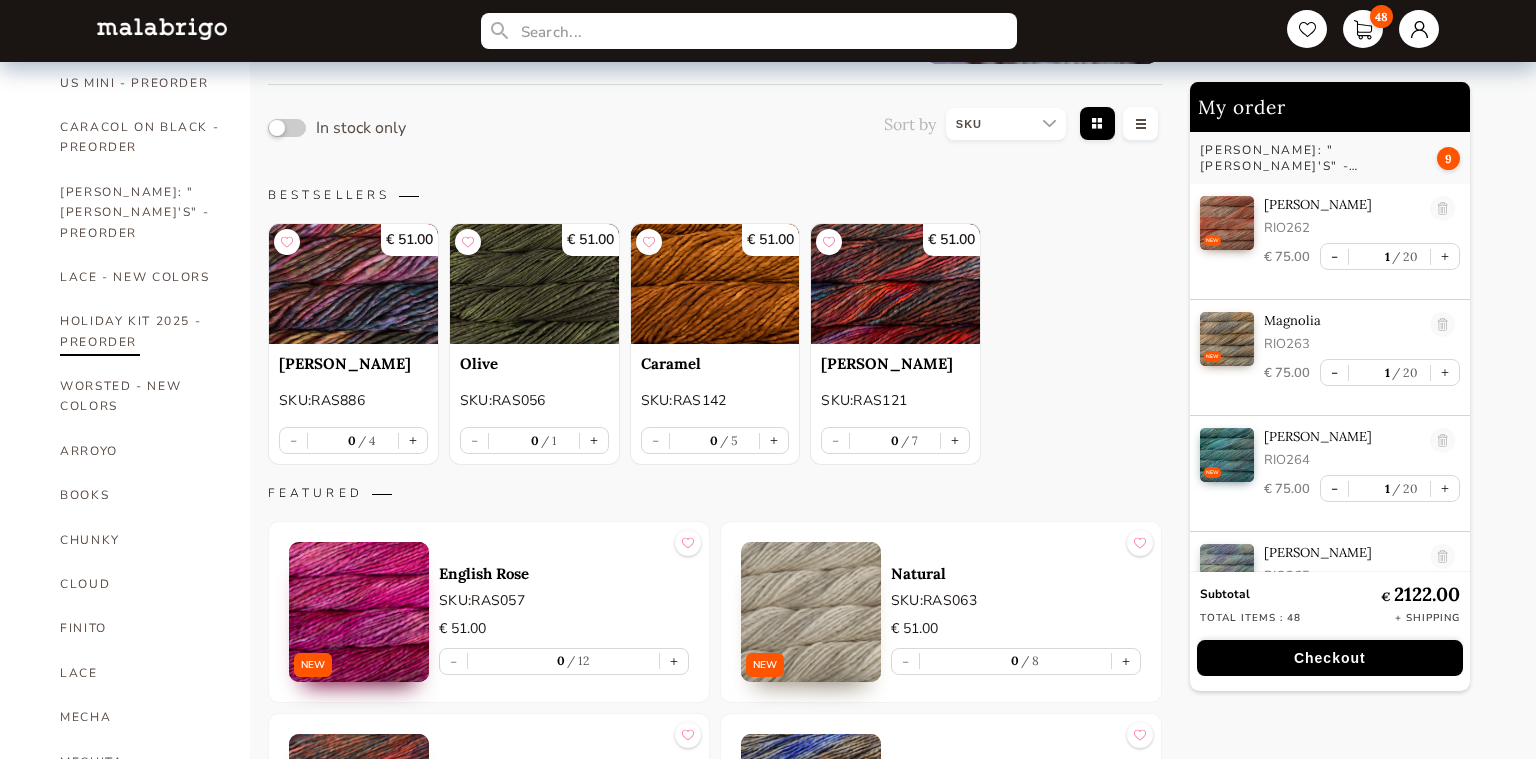 click on "HOLIDAY KIT 2025 - PREORDER" at bounding box center (140, 331) 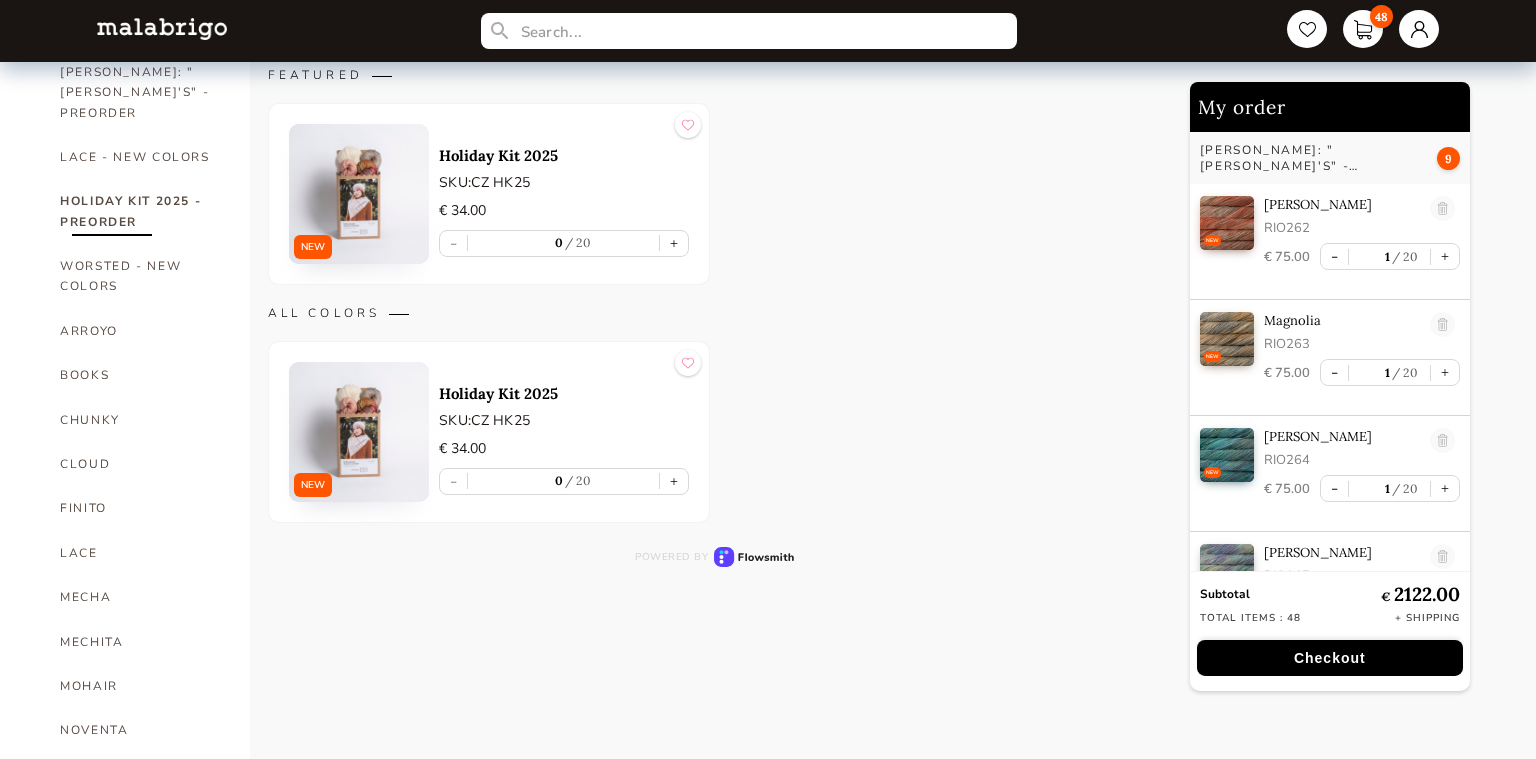 scroll, scrollTop: 248, scrollLeft: 0, axis: vertical 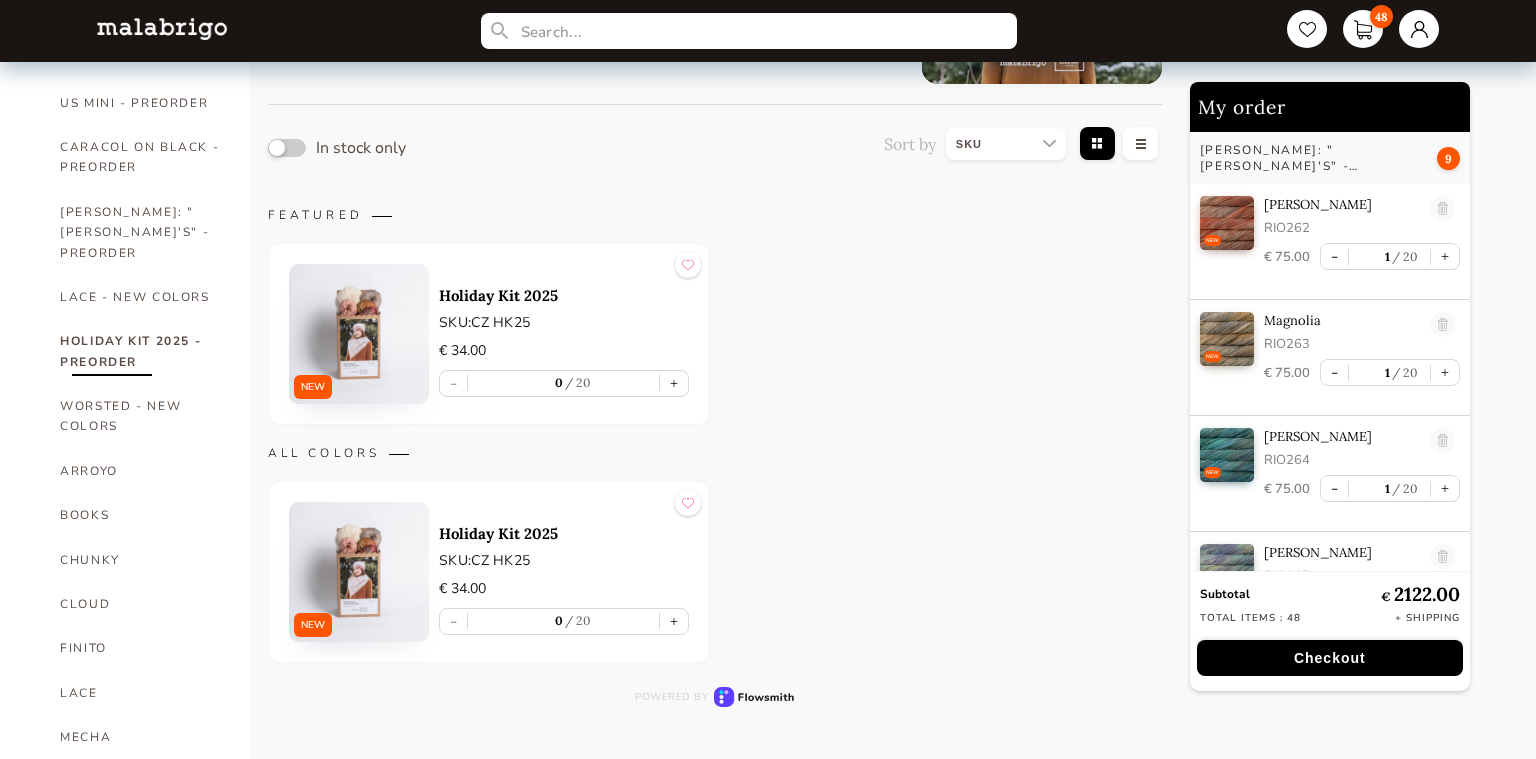 click on "Holiday Kit 2025" at bounding box center (564, 295) 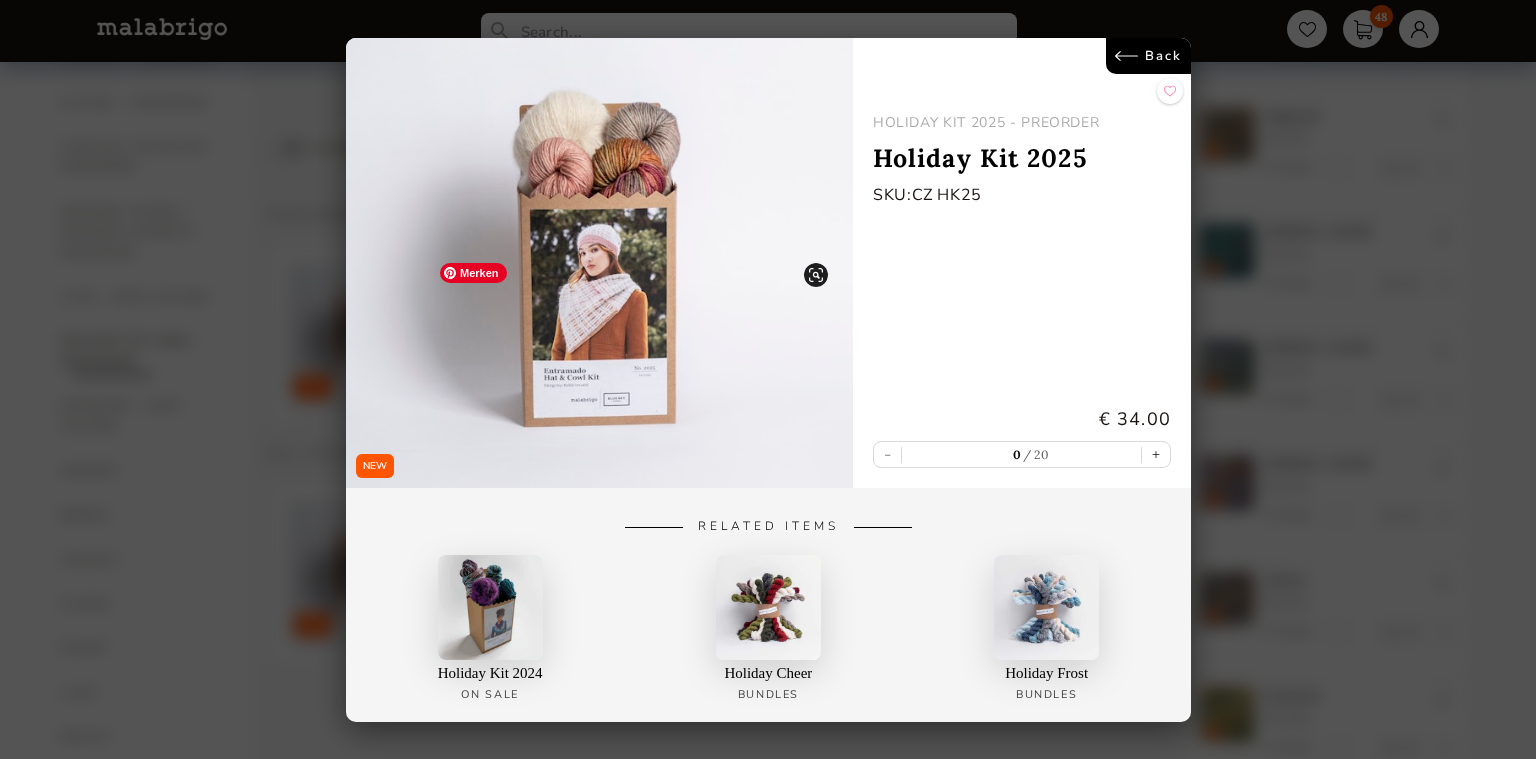click at bounding box center [1046, 606] 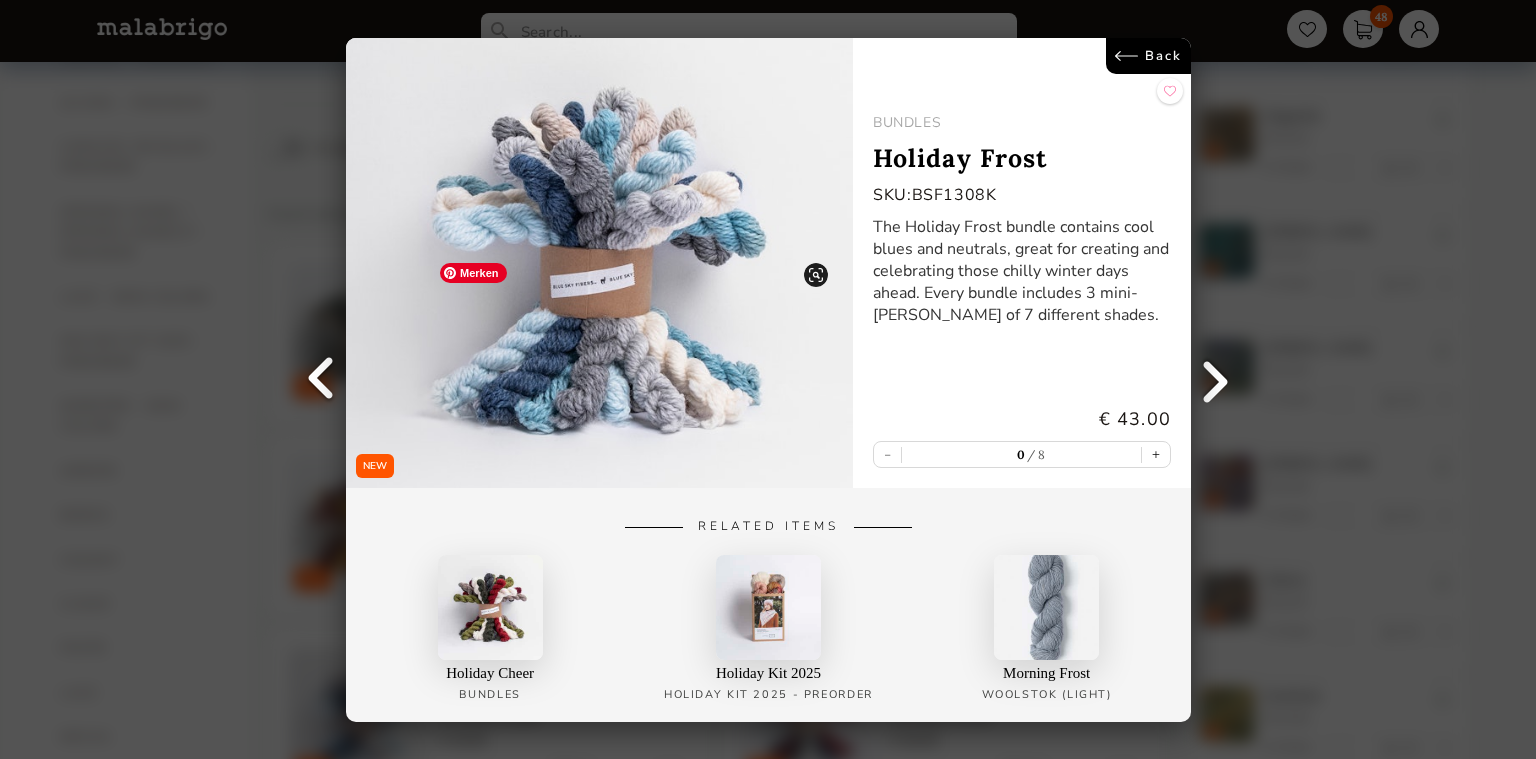 click at bounding box center [1046, 606] 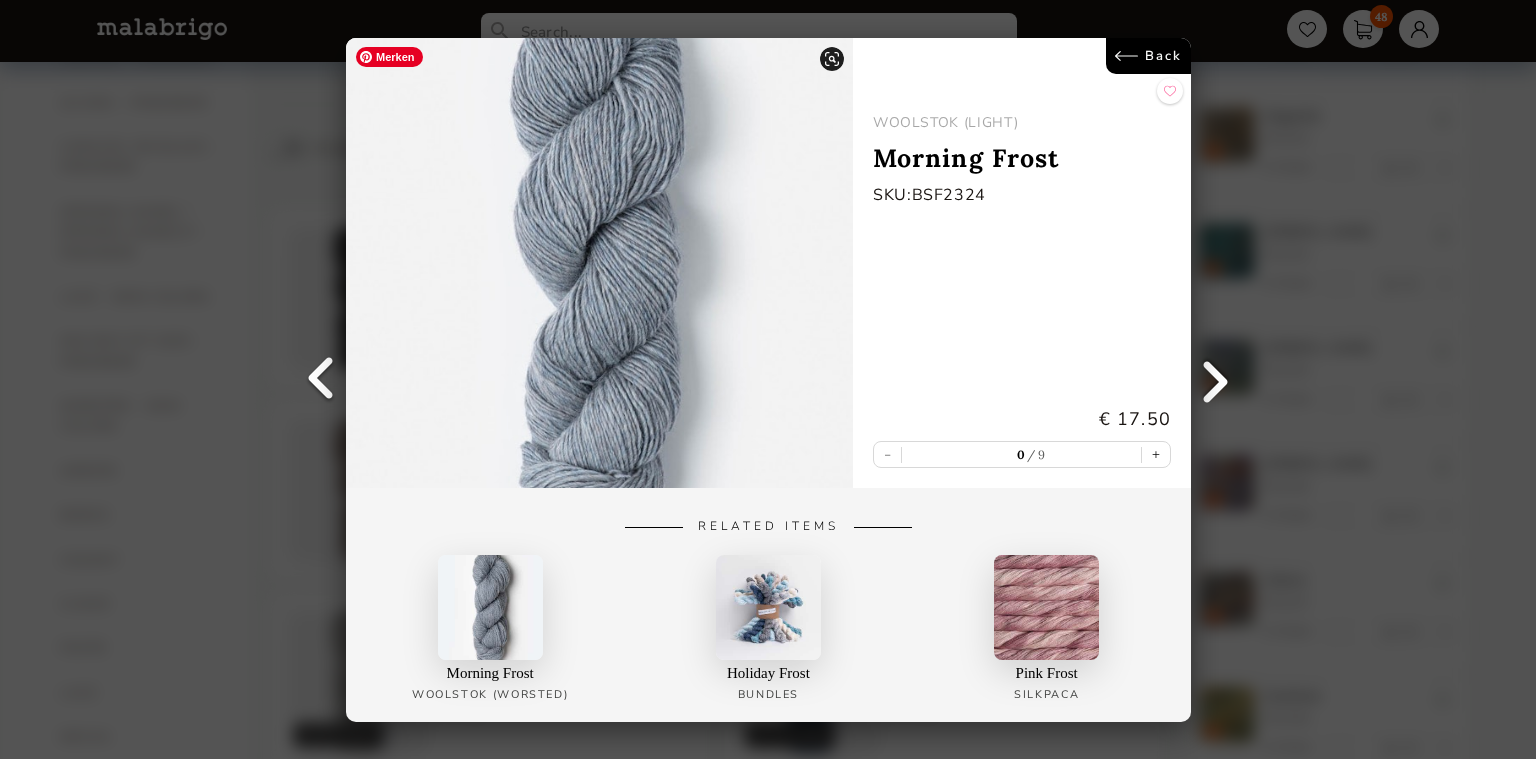 click at bounding box center [767, 606] 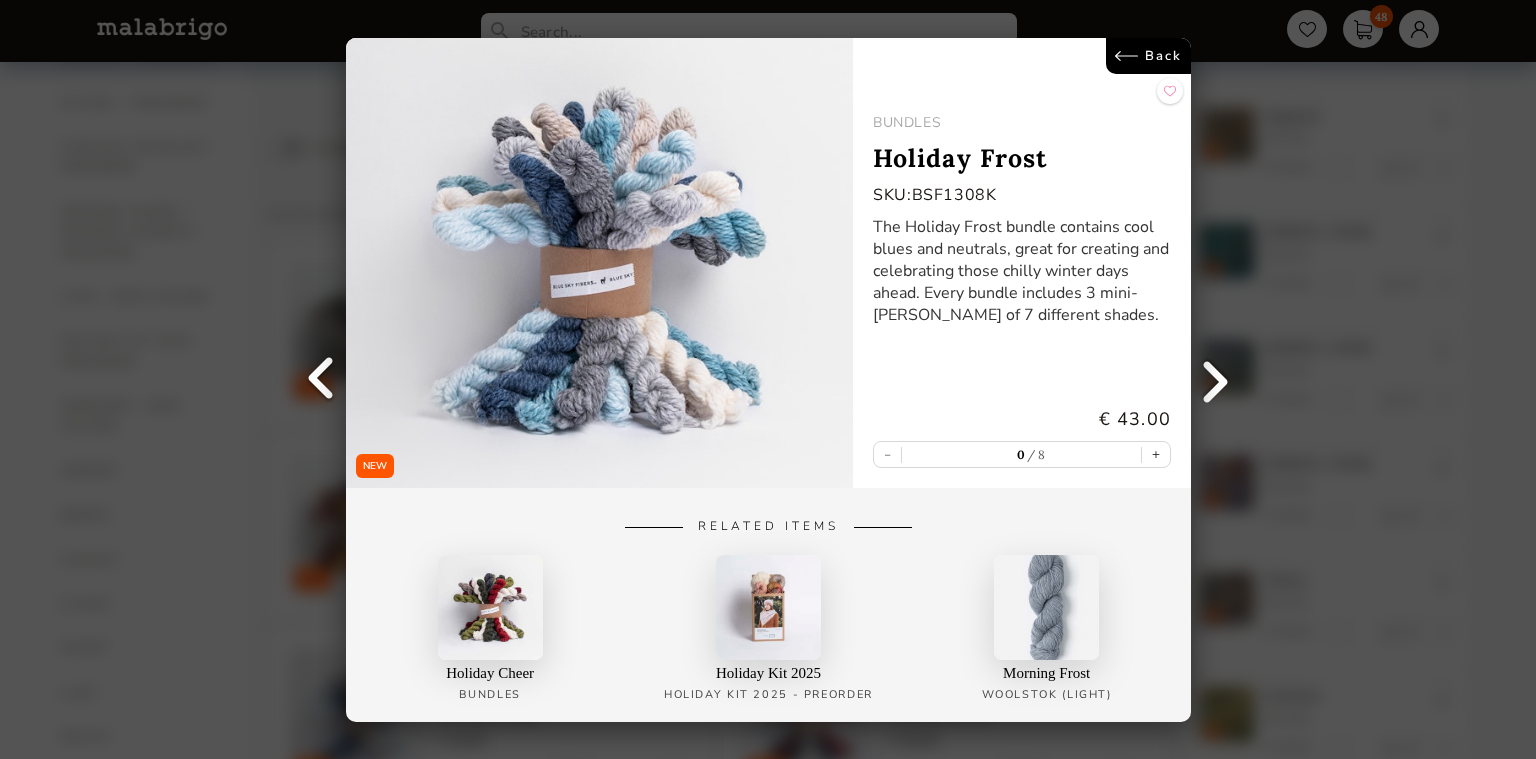 click on "Back" at bounding box center (1147, 56) 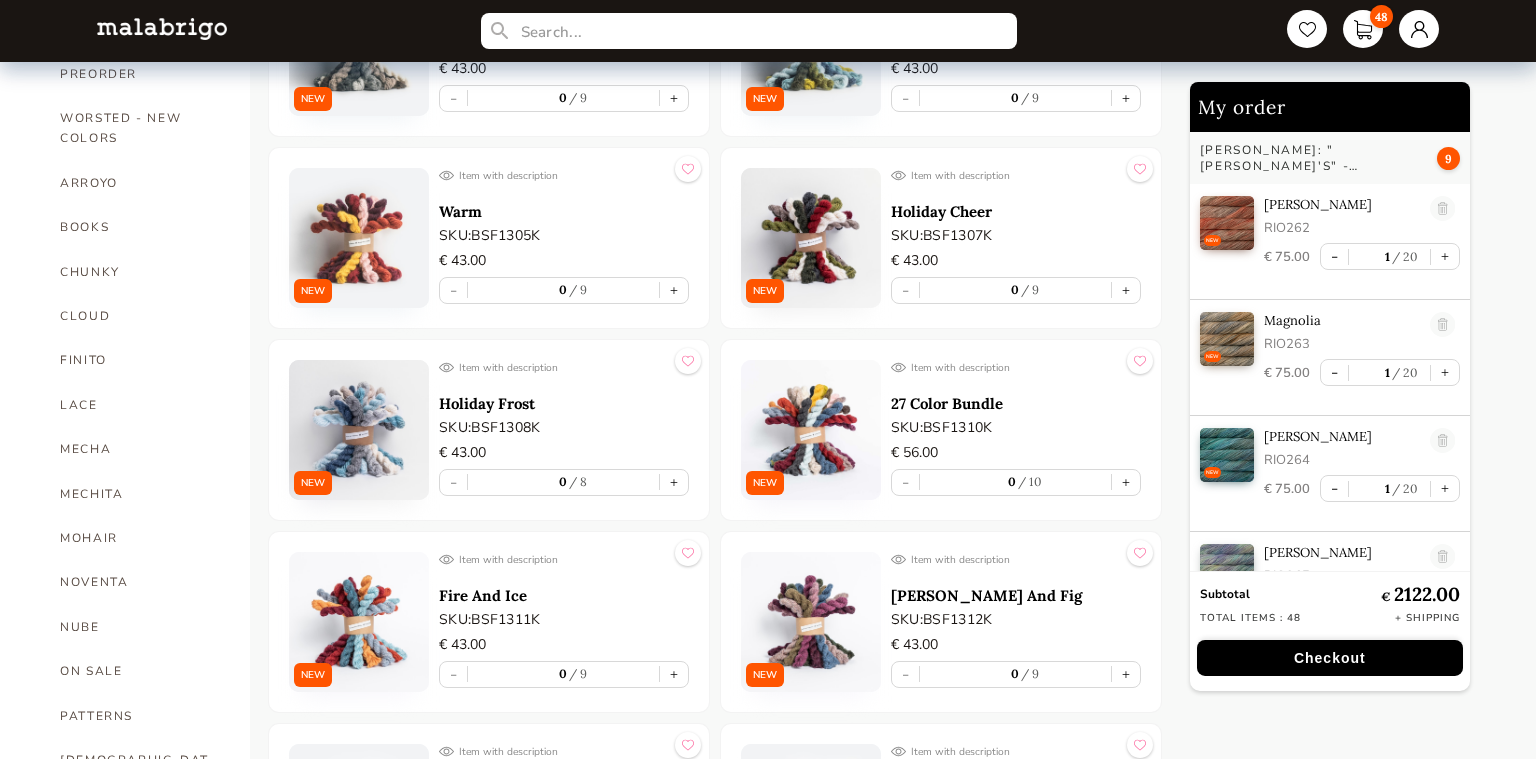 scroll, scrollTop: 464, scrollLeft: 0, axis: vertical 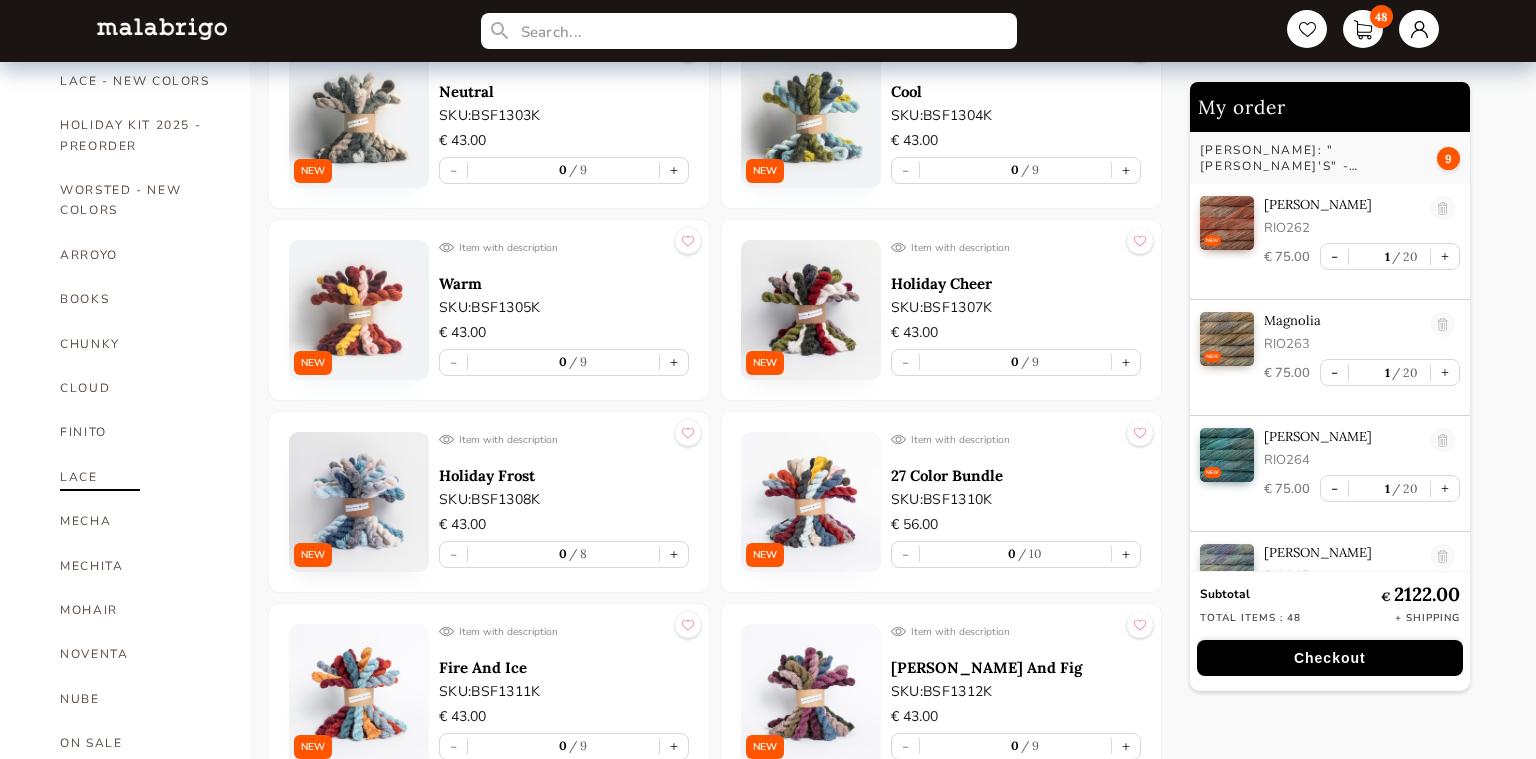 click on "LACE" at bounding box center (140, 477) 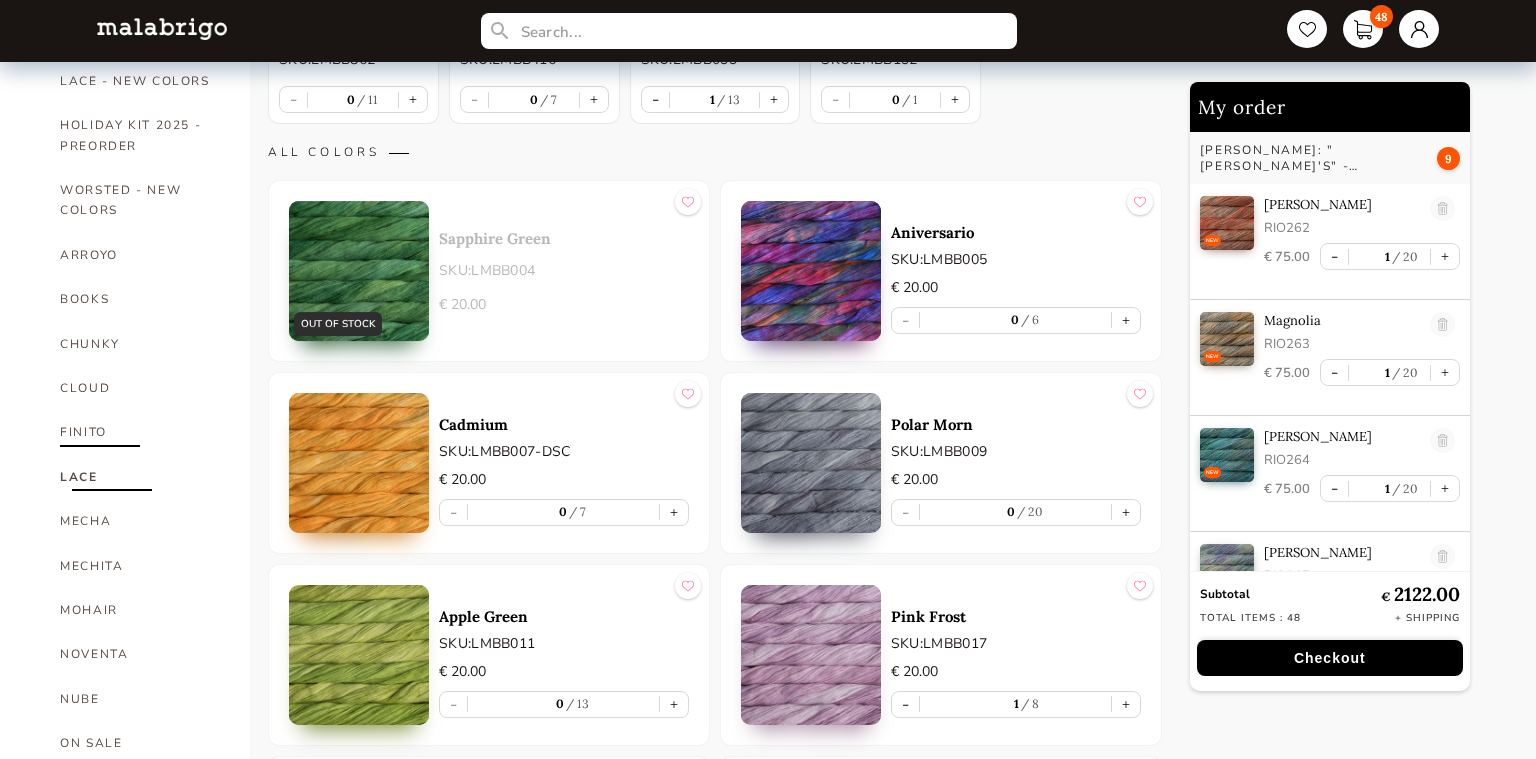 click on "FINITO" at bounding box center (140, 432) 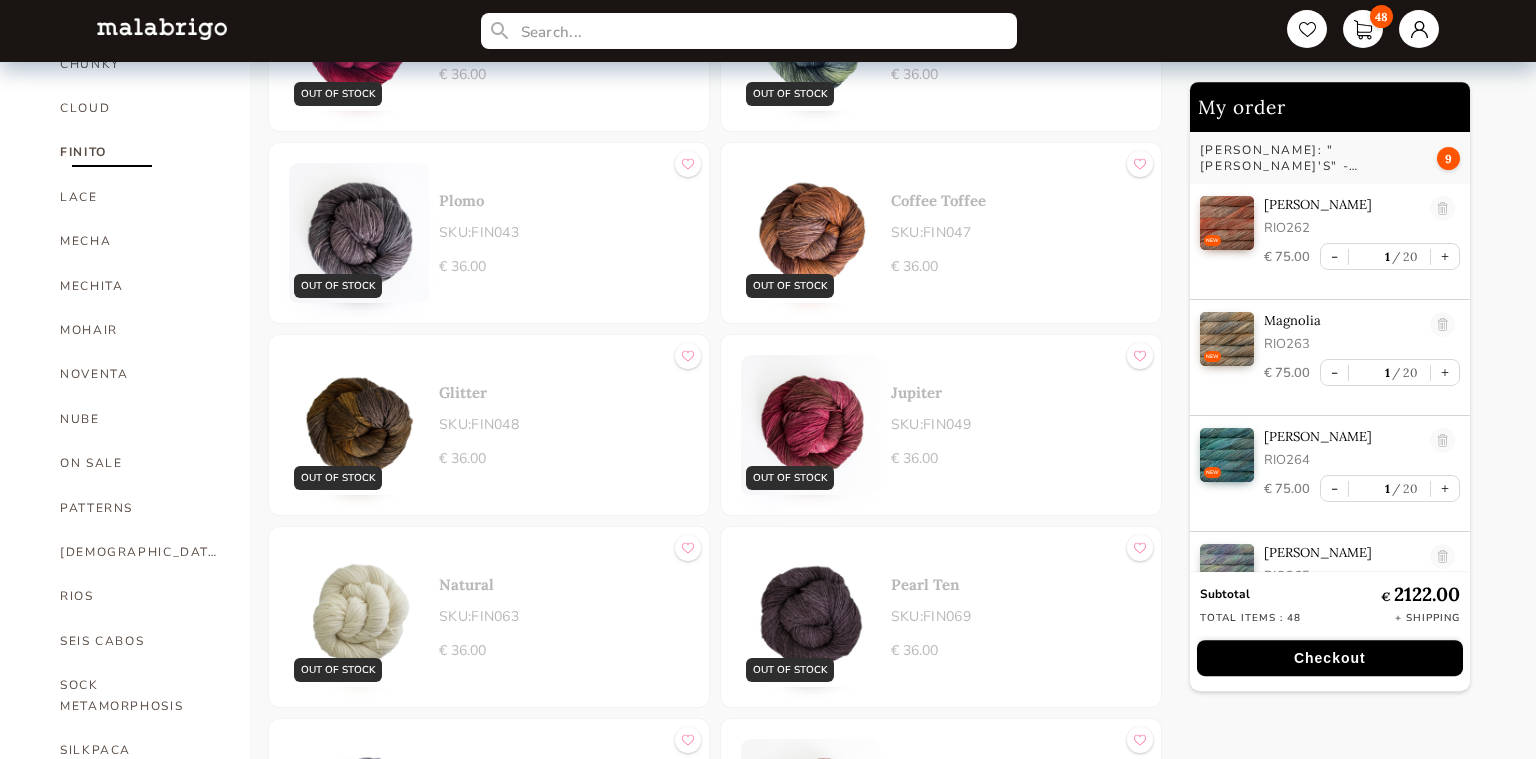 scroll, scrollTop: 710, scrollLeft: 0, axis: vertical 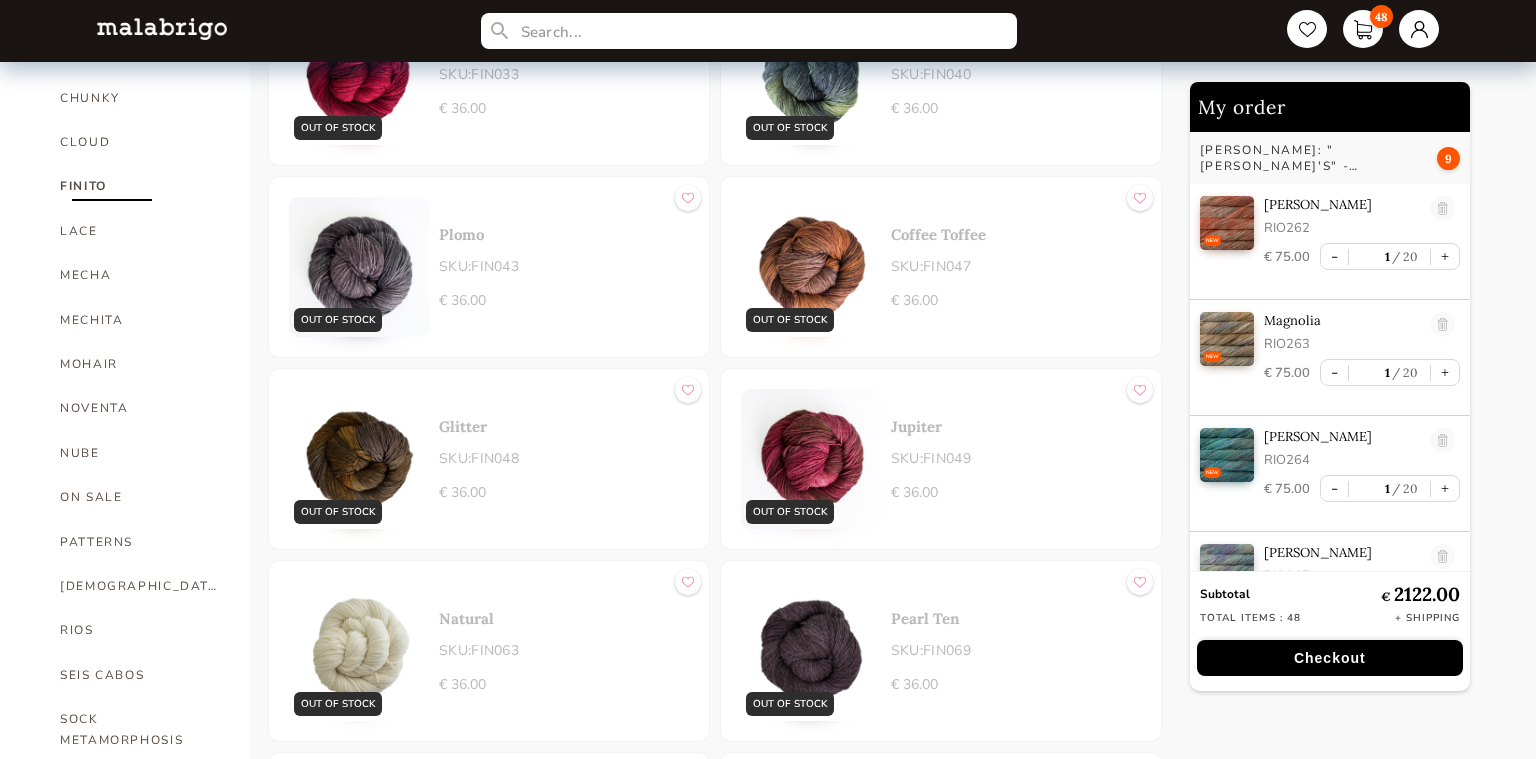 click on "FINITO" at bounding box center [140, 186] 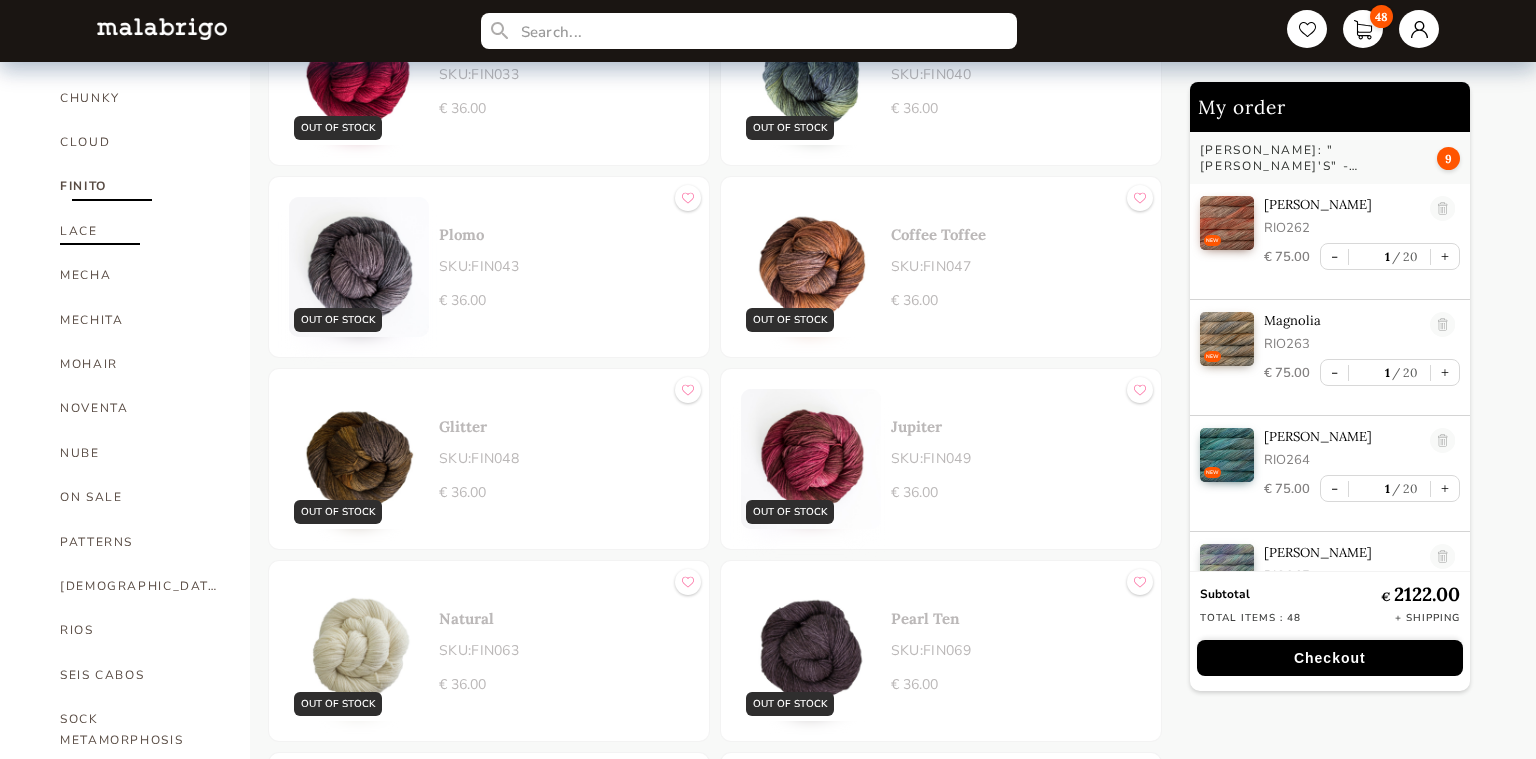 click on "LACE" at bounding box center (140, 231) 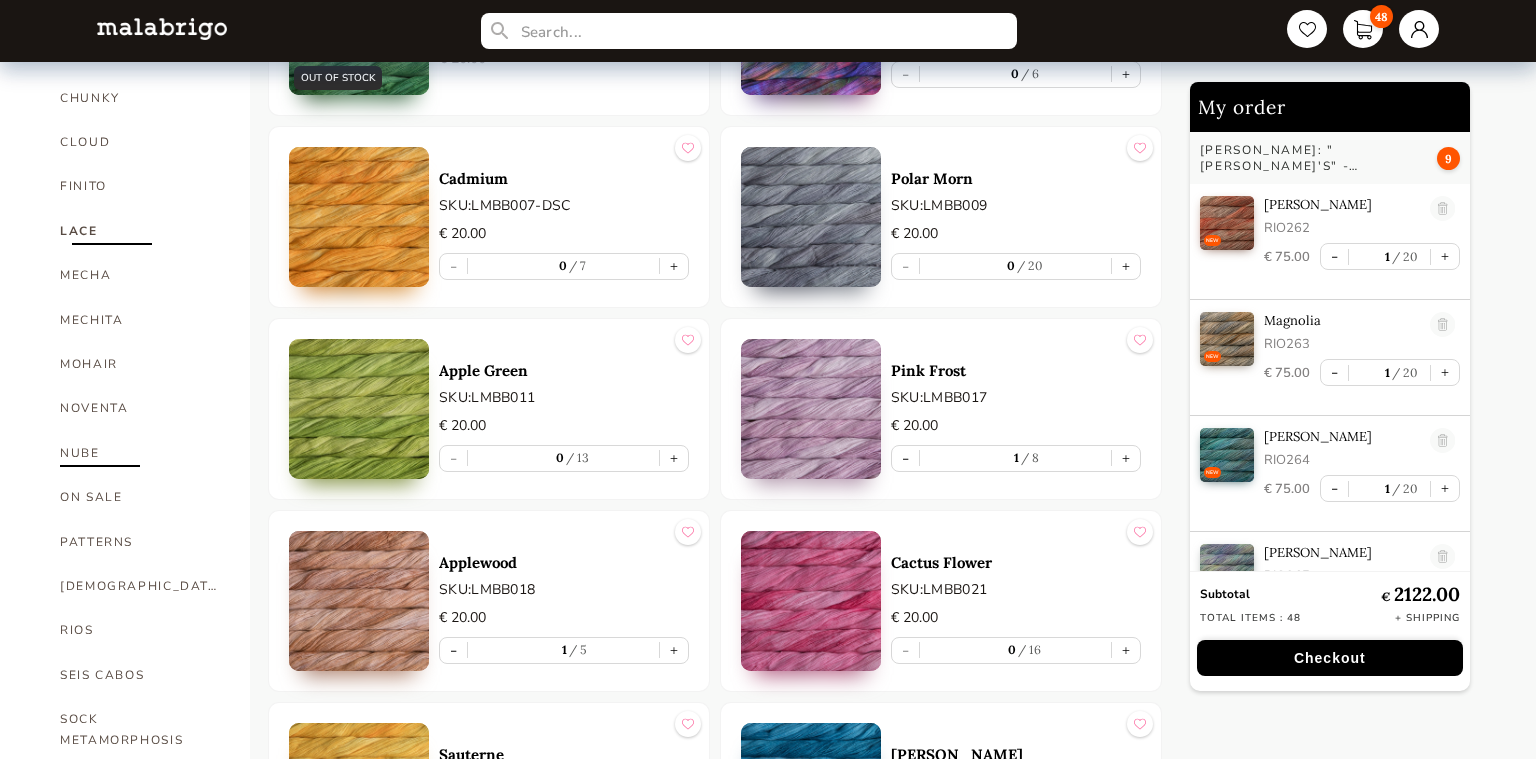 click on "NUBE" at bounding box center [140, 453] 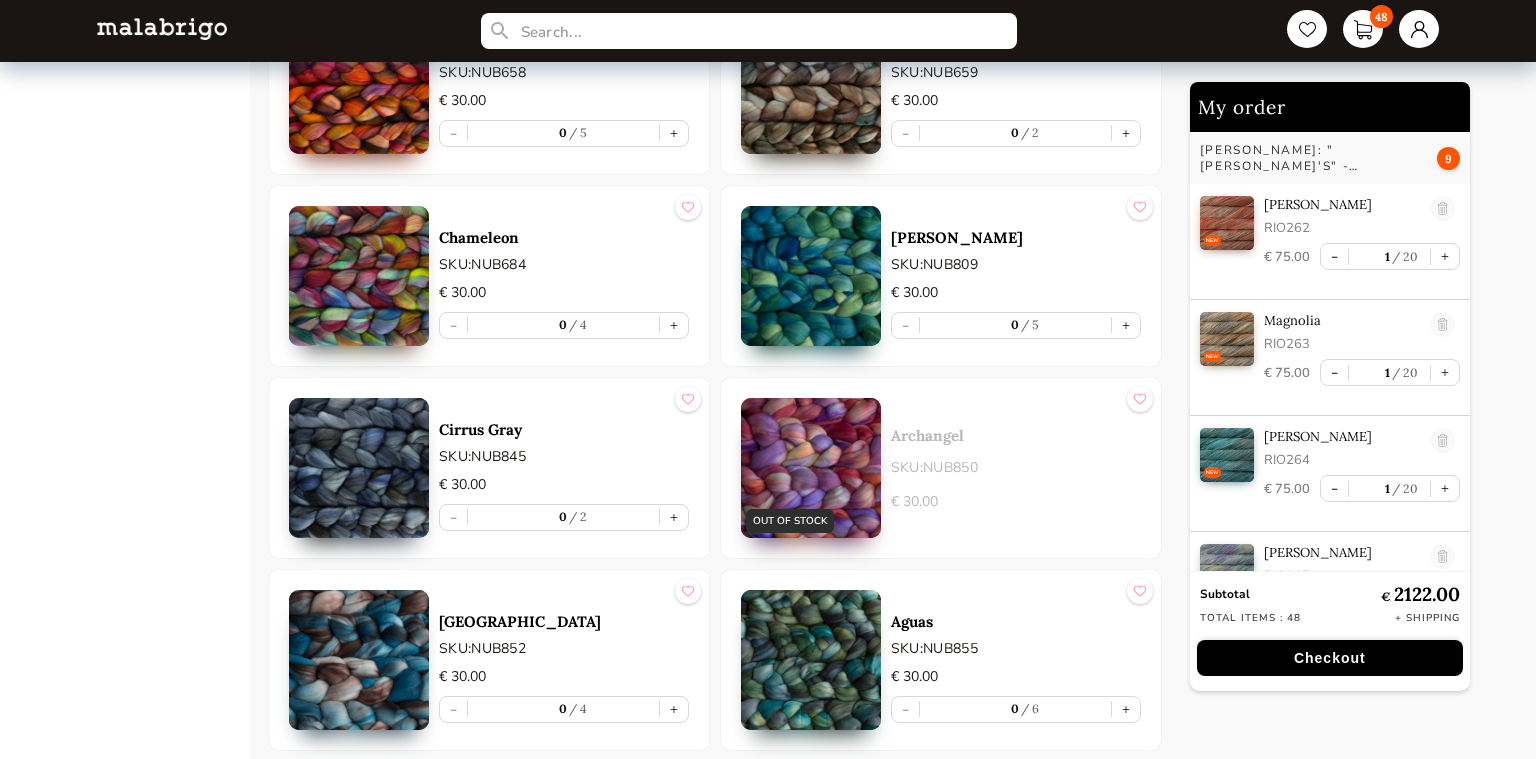 scroll, scrollTop: 3086, scrollLeft: 0, axis: vertical 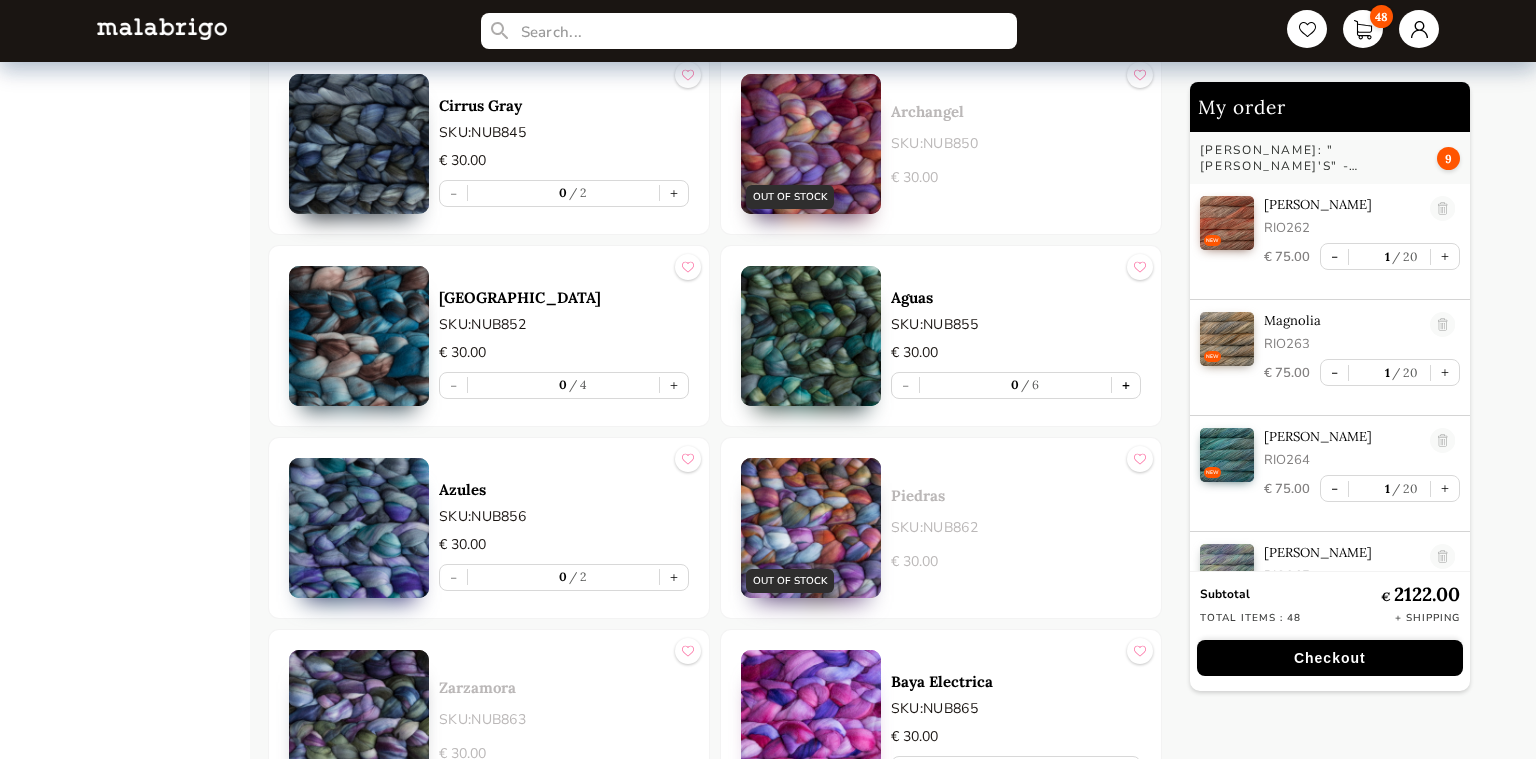 click on "+" at bounding box center [1126, 385] 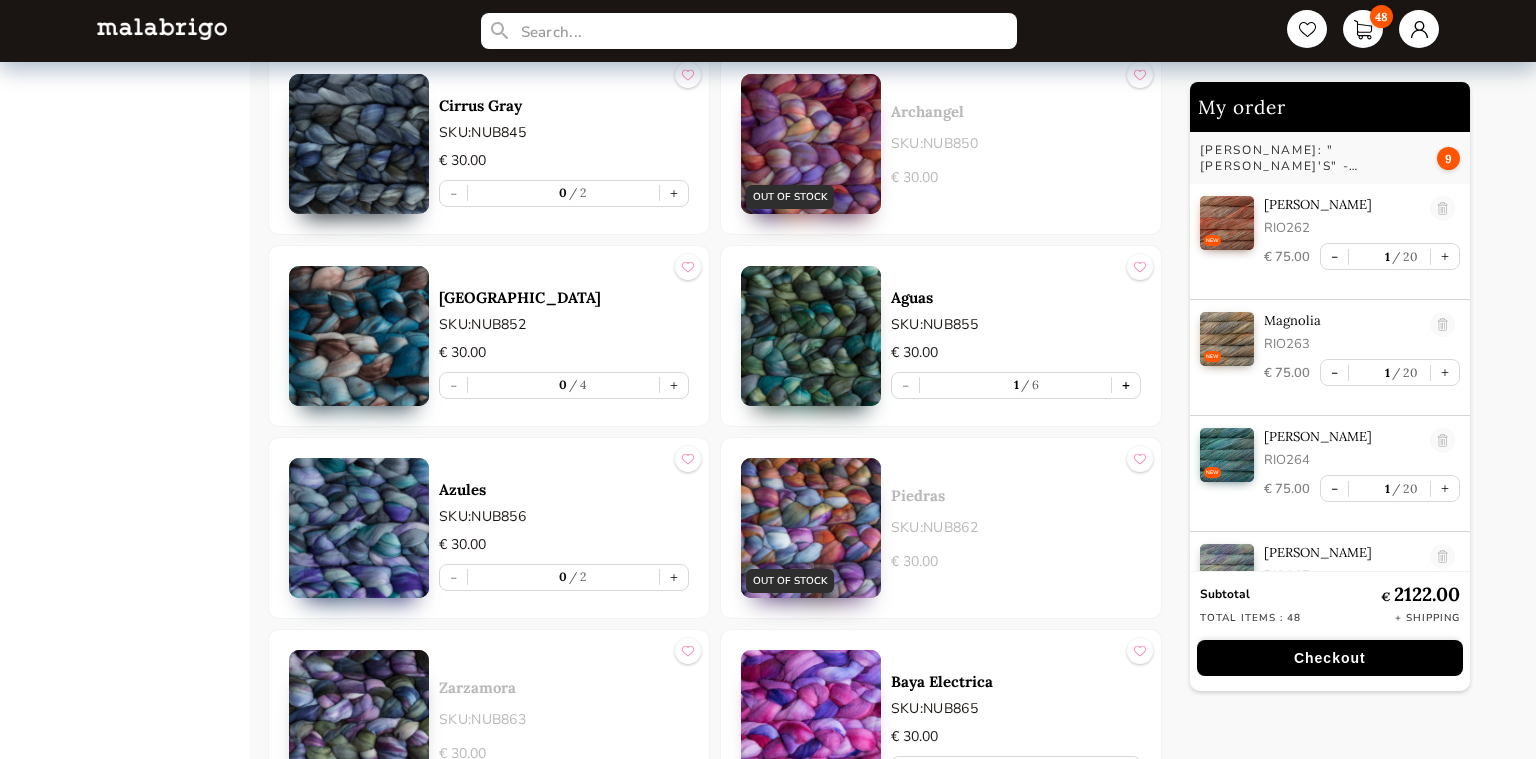 type on "1" 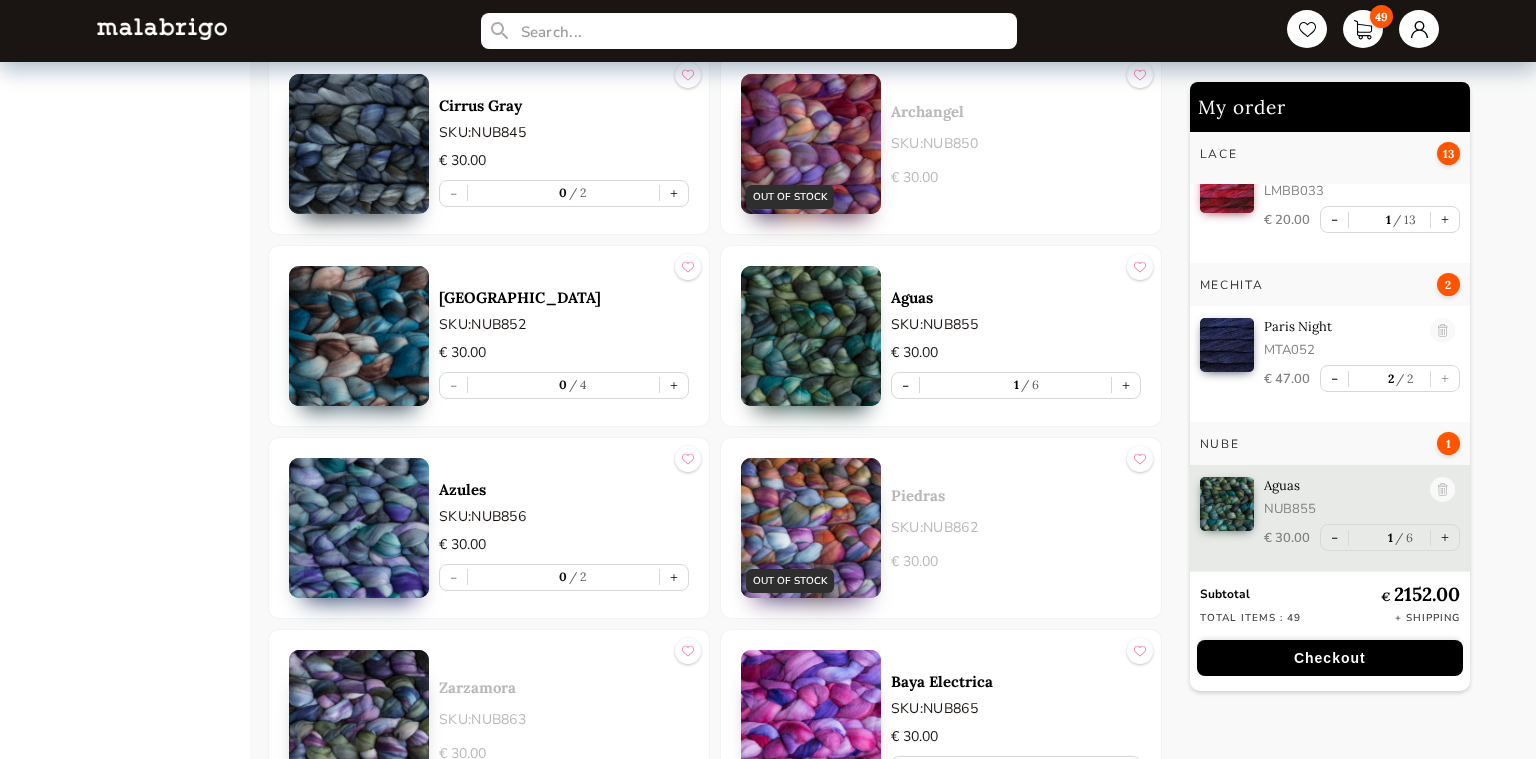 scroll, scrollTop: 4111, scrollLeft: 0, axis: vertical 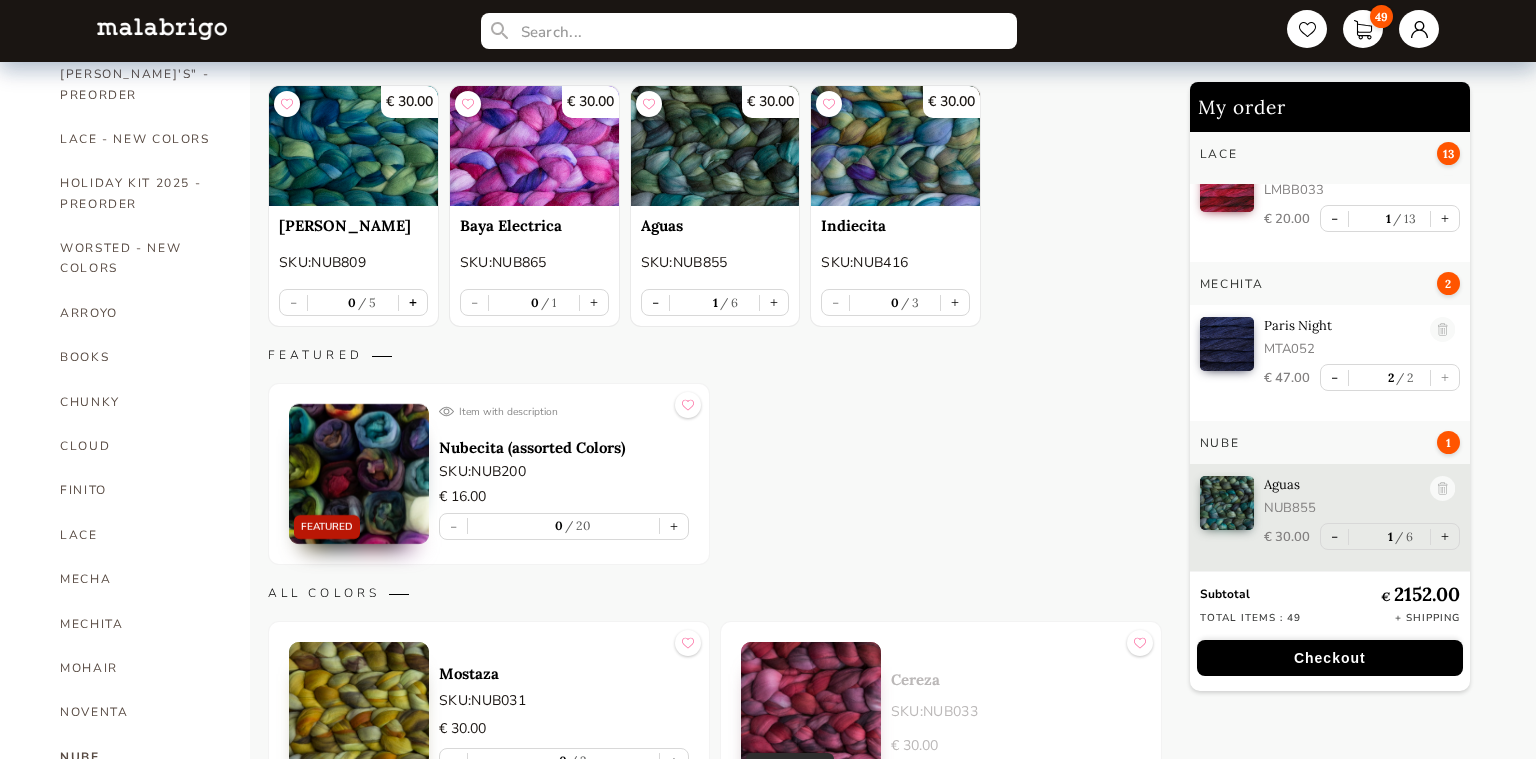 click on "+" at bounding box center (413, 302) 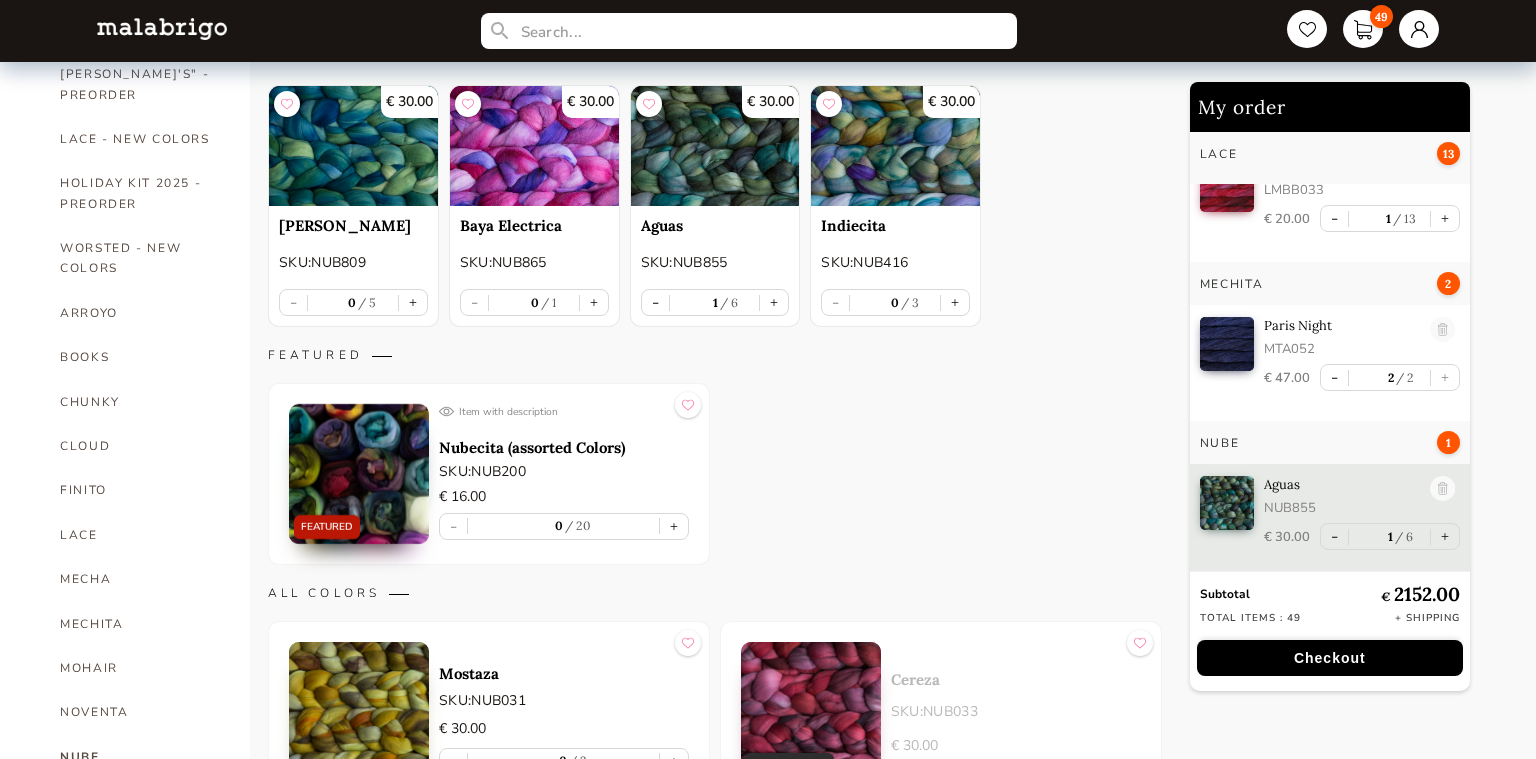 type on "1" 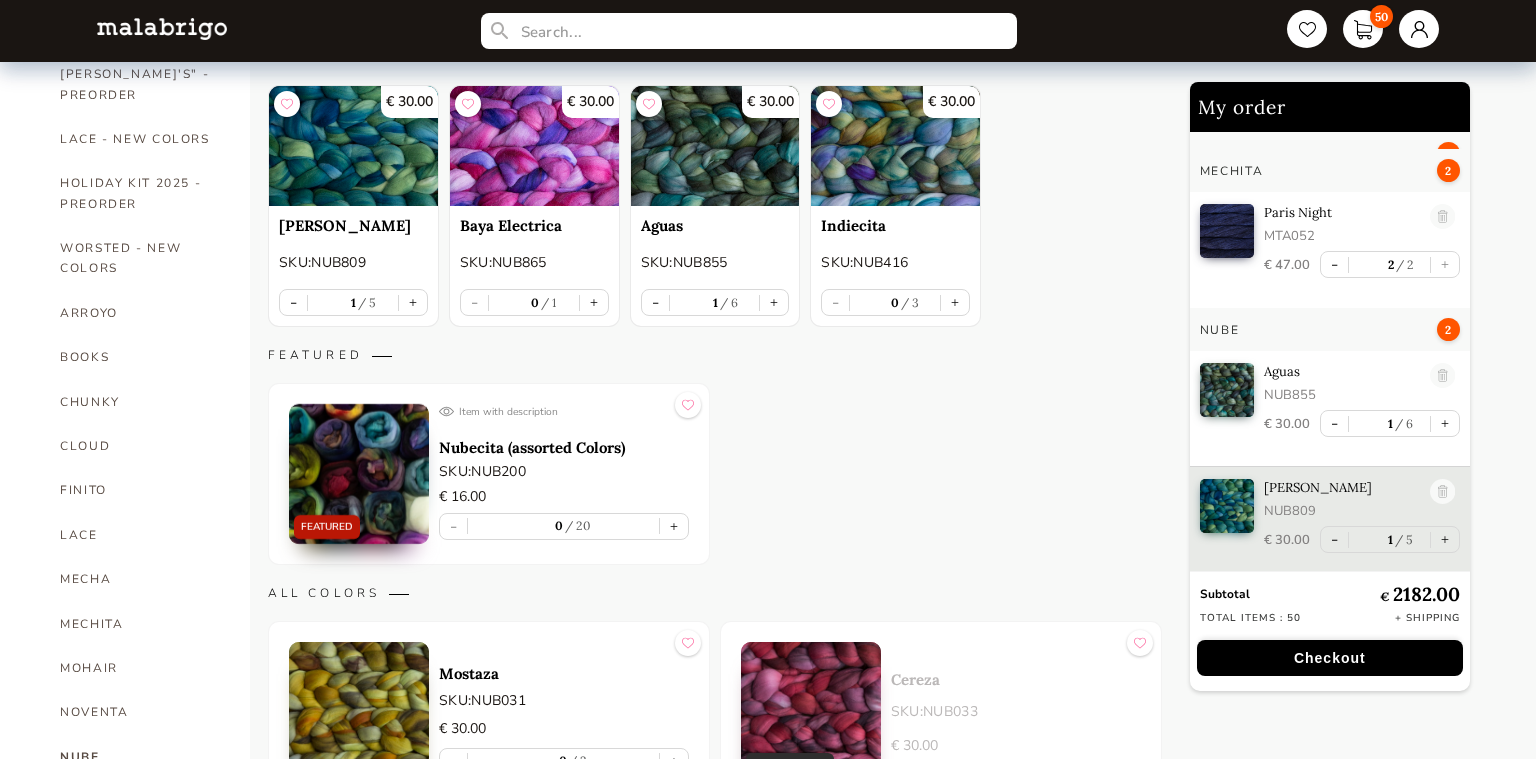 scroll, scrollTop: 4224, scrollLeft: 0, axis: vertical 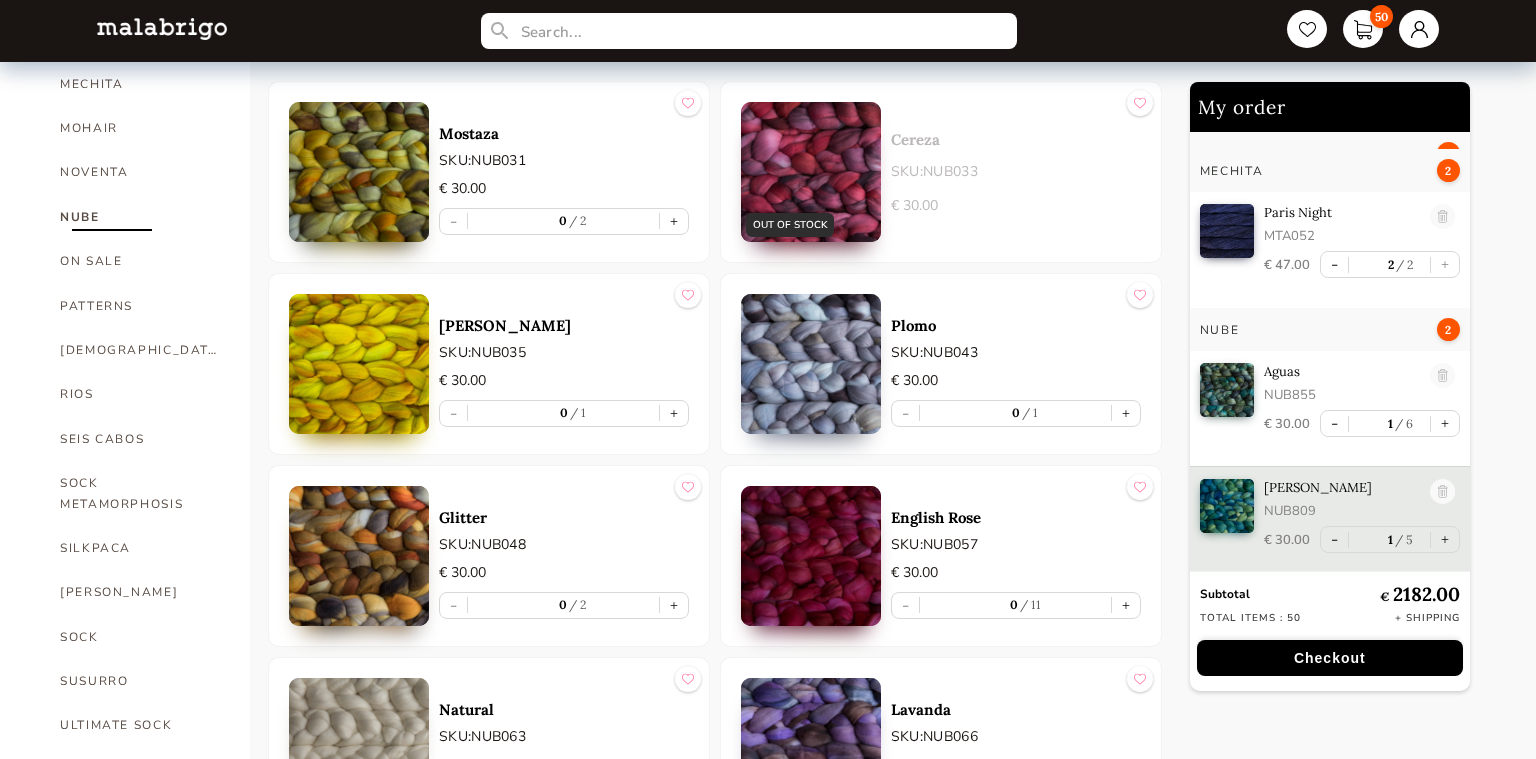click on "[PERSON_NAME] SKU:  NUB035 €   30.00 - 0 1 +" at bounding box center (489, 364) 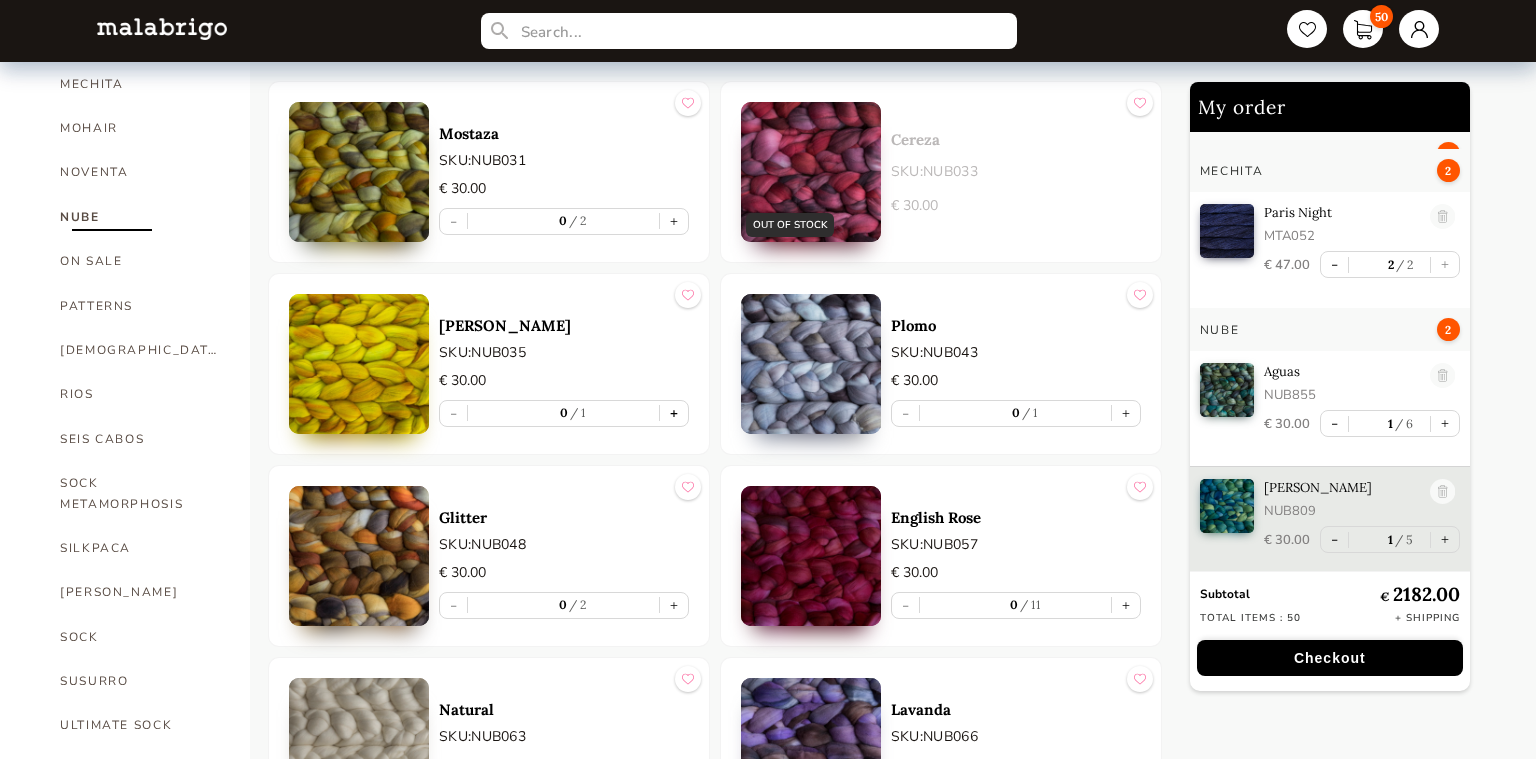click on "+" at bounding box center (674, 413) 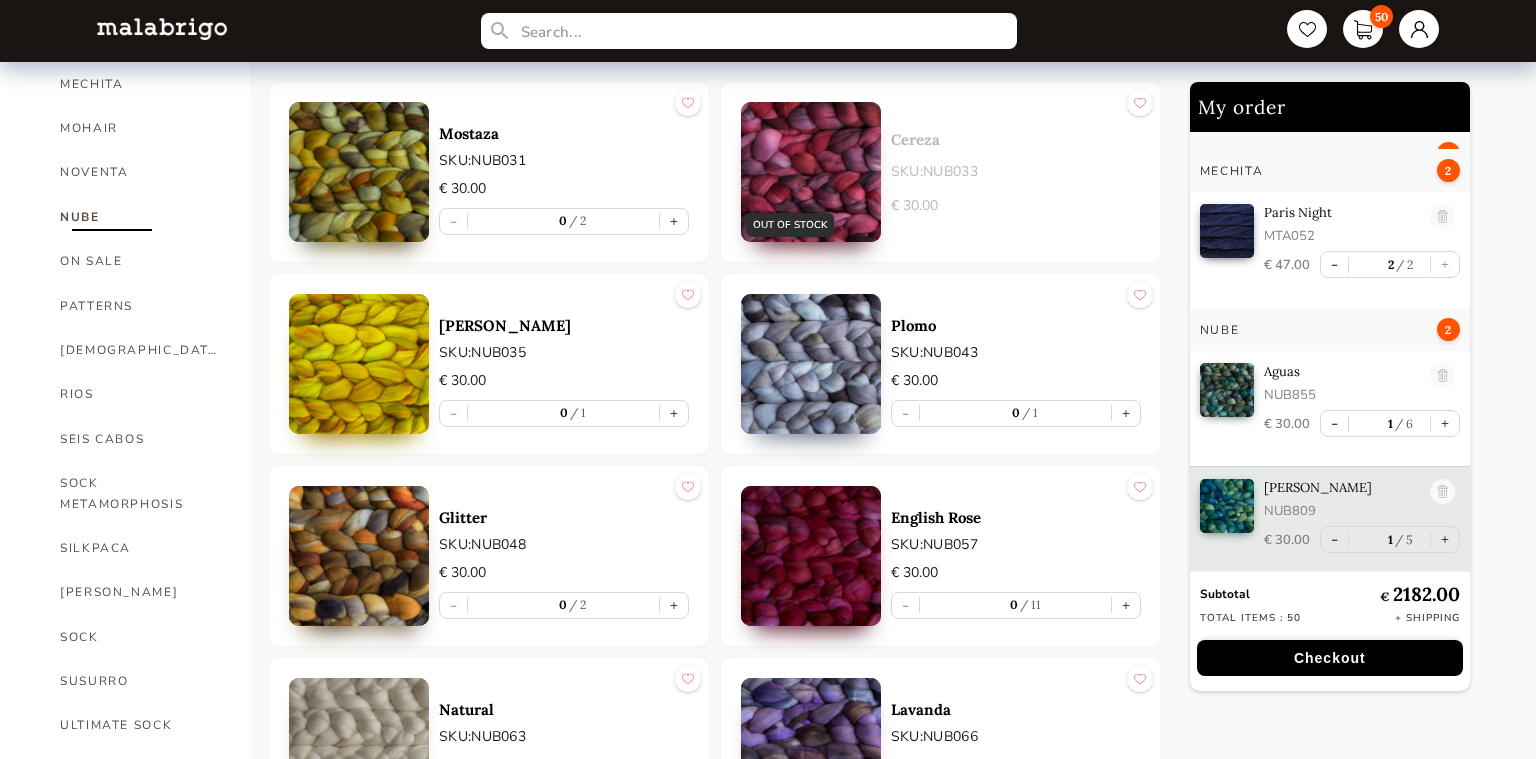 type on "1" 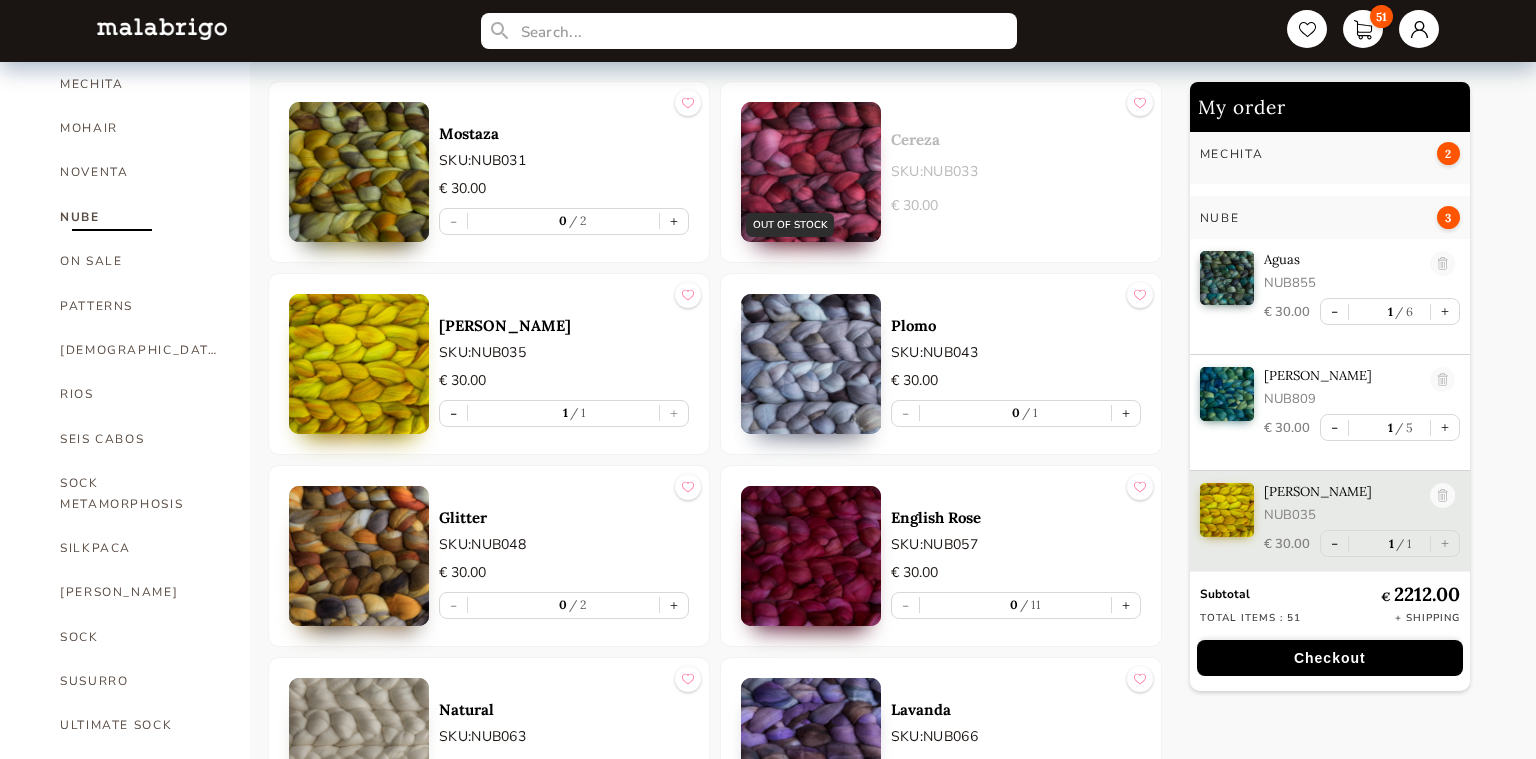 scroll, scrollTop: 4337, scrollLeft: 0, axis: vertical 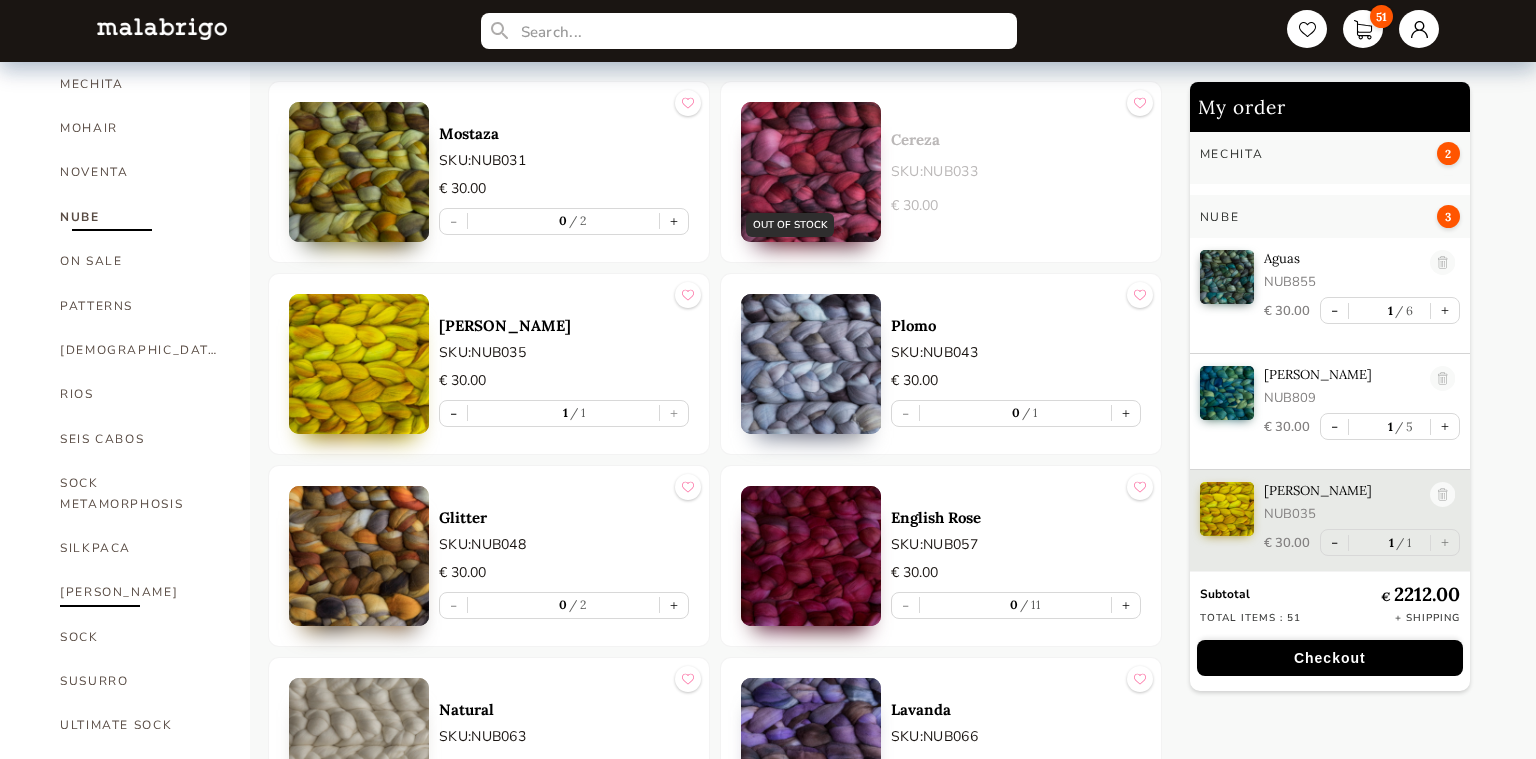 click on "[PERSON_NAME]" at bounding box center [140, 592] 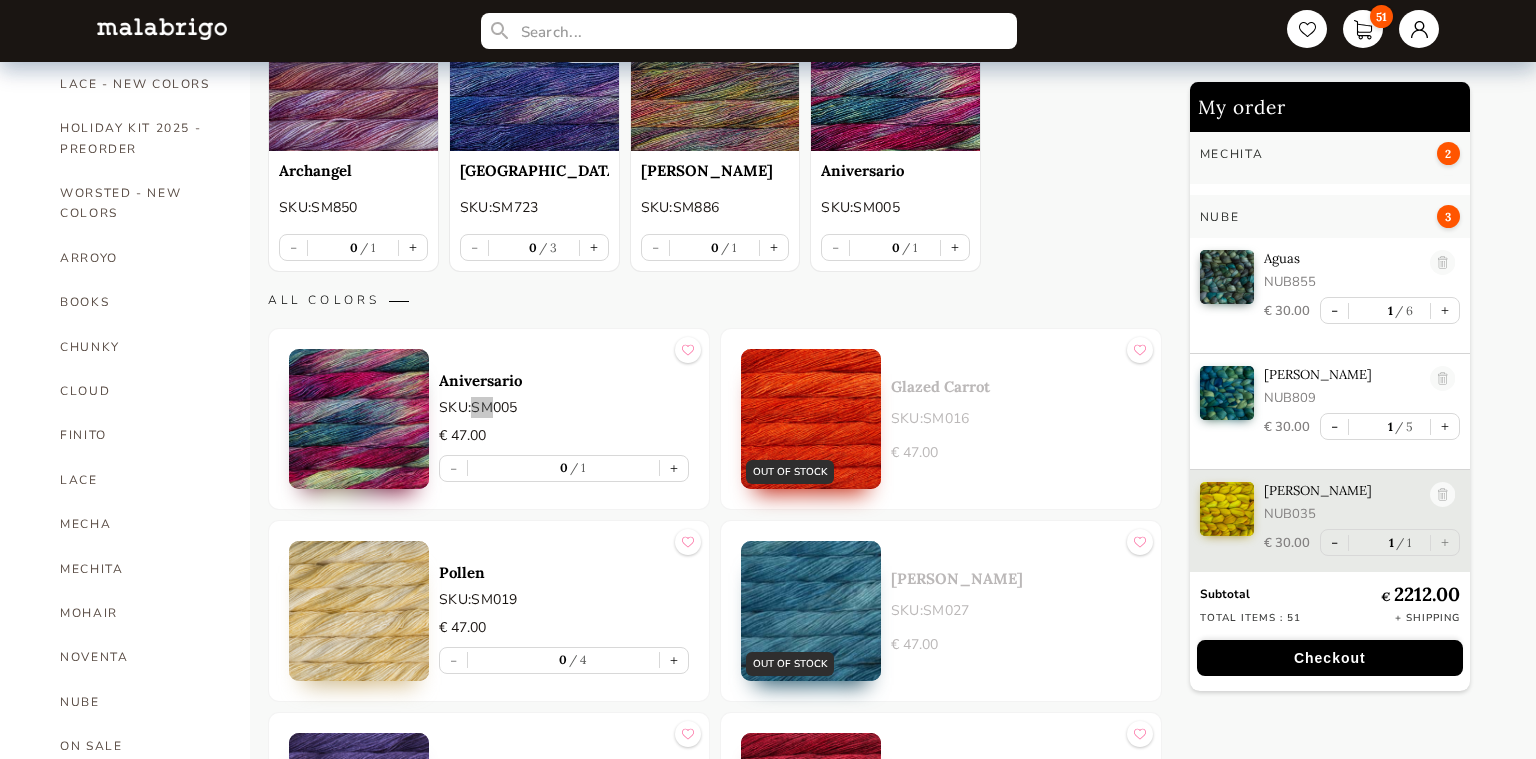 scroll, scrollTop: 3532, scrollLeft: 0, axis: vertical 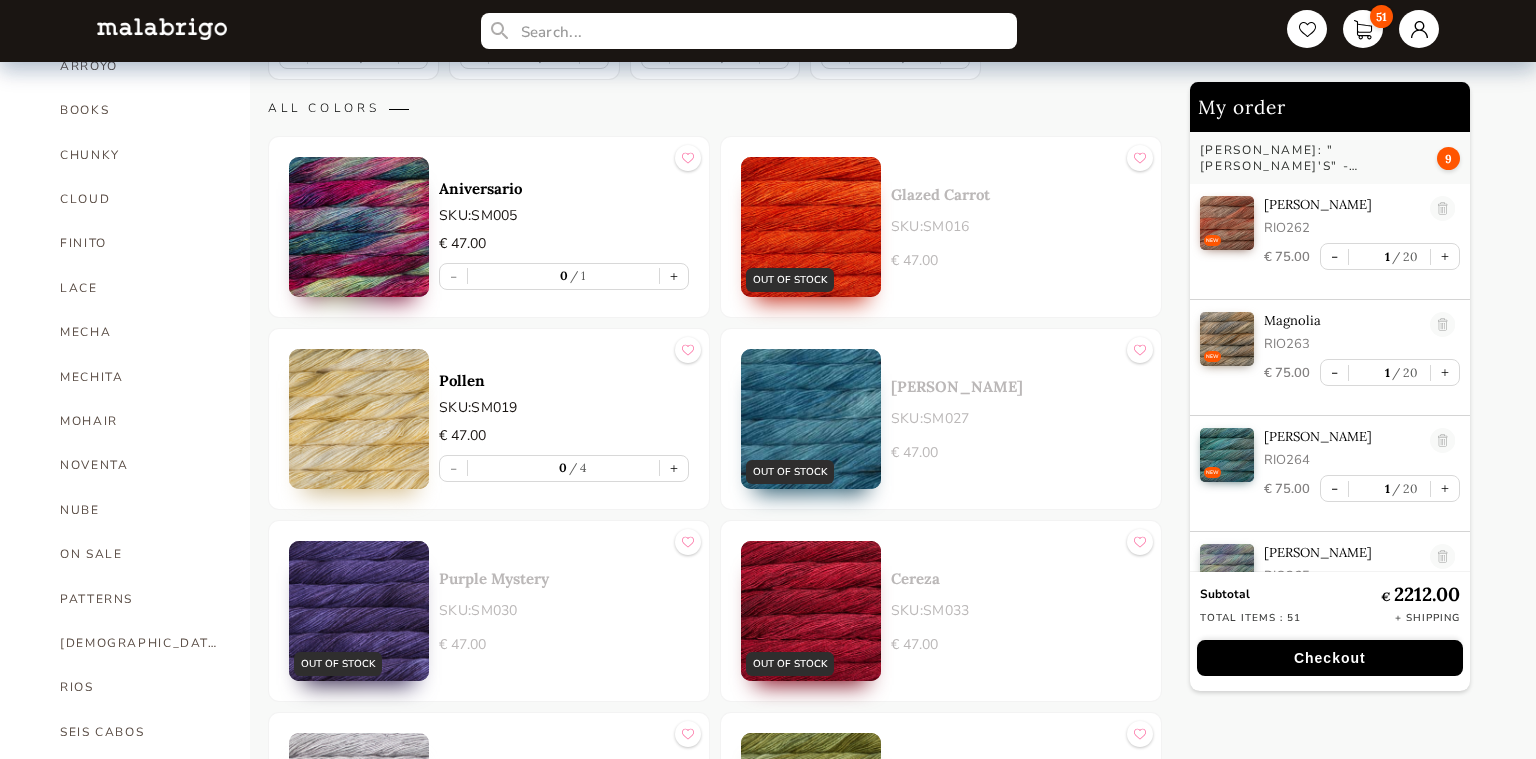 click on "0 4" at bounding box center [563, 468] 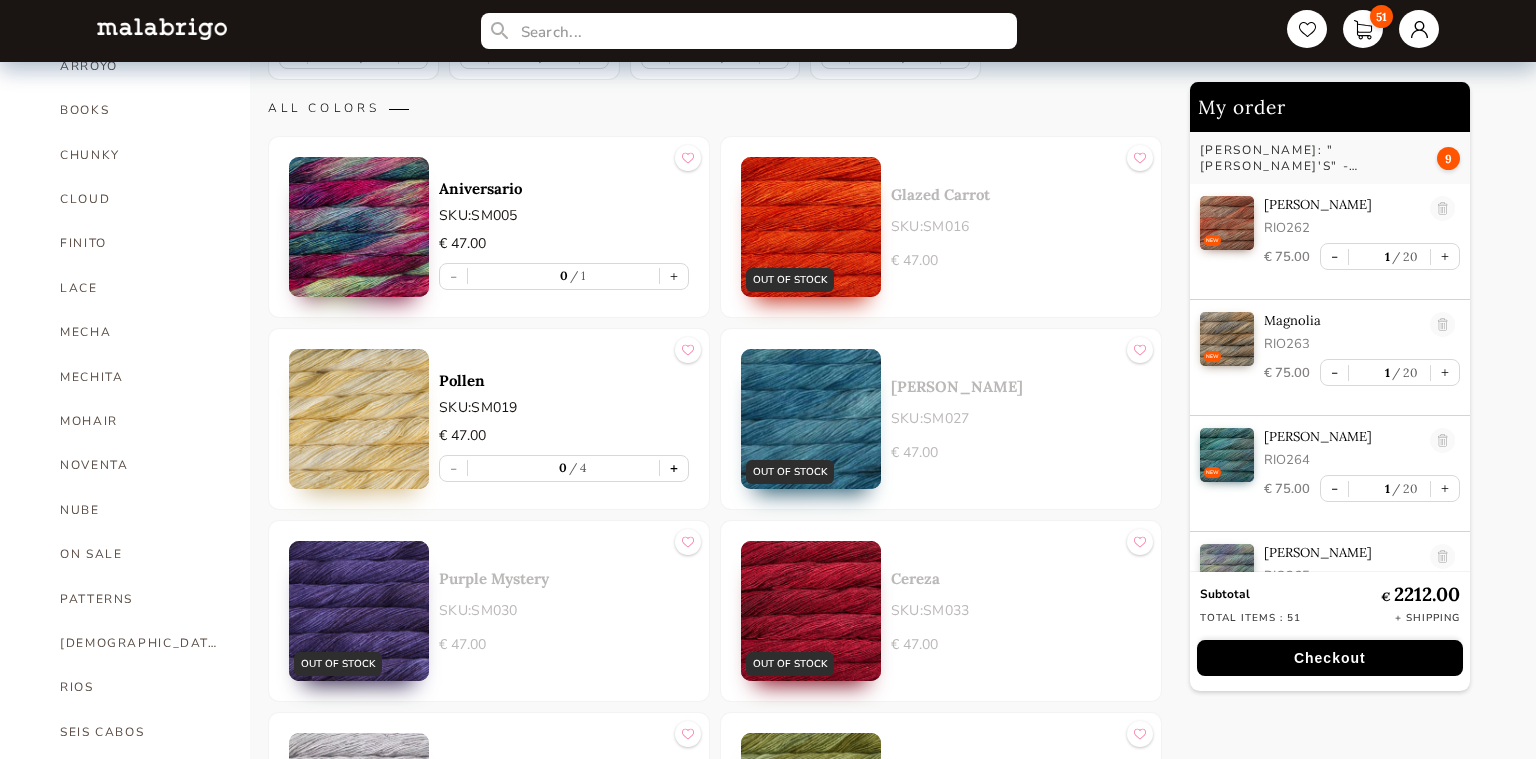 click on "+" at bounding box center (674, 468) 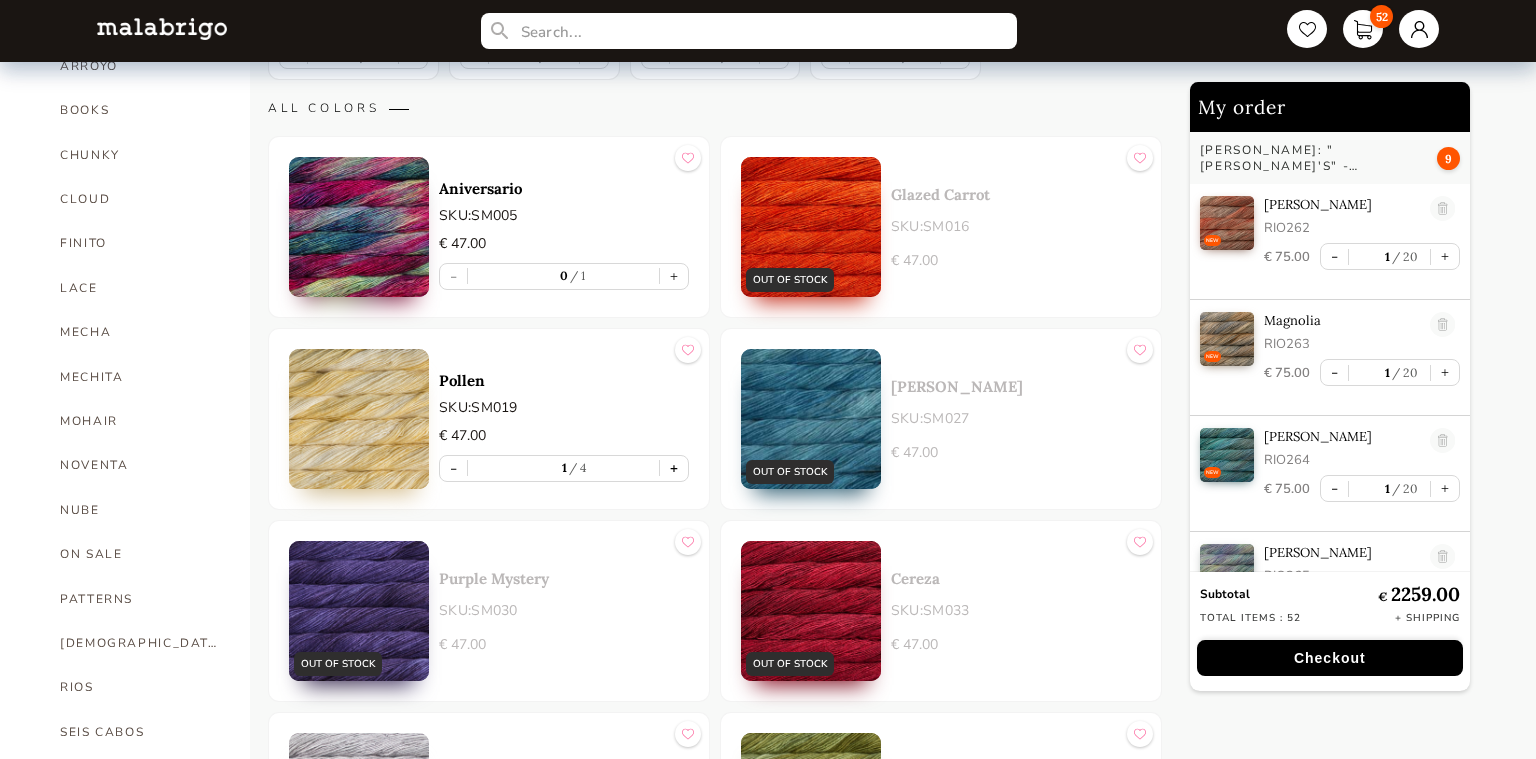 type on "1" 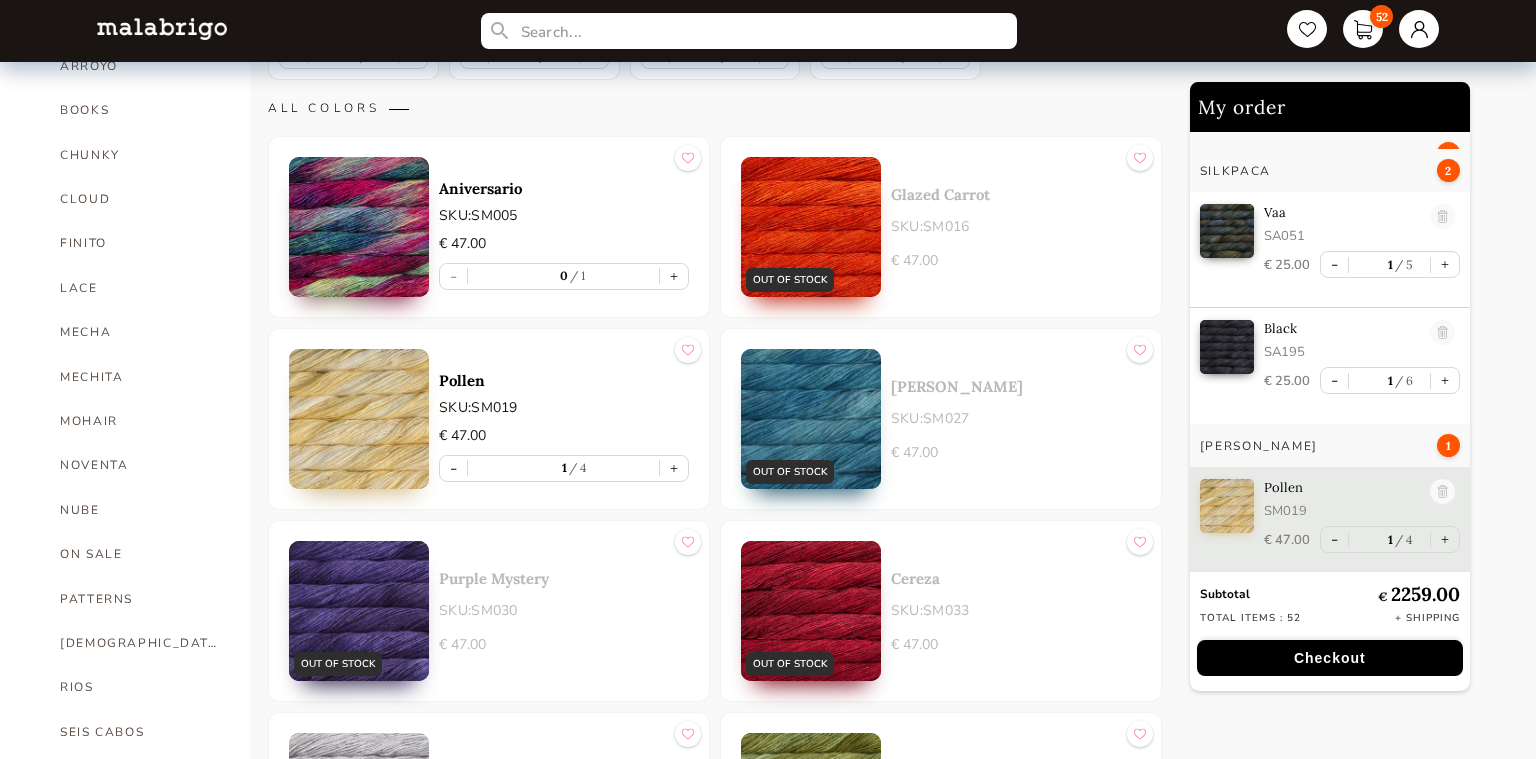 scroll, scrollTop: 5166, scrollLeft: 0, axis: vertical 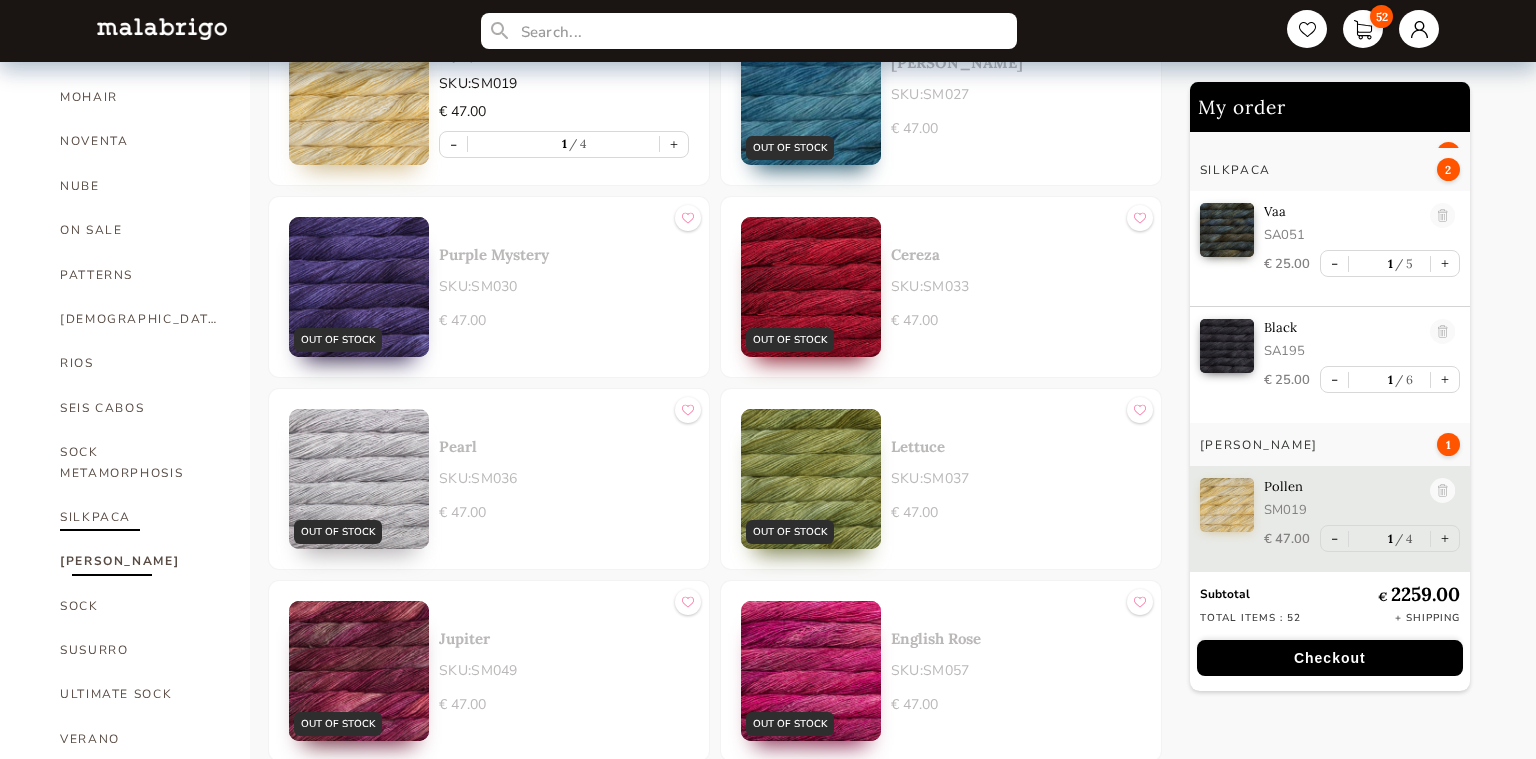 click on "SILKPACA" at bounding box center [140, 517] 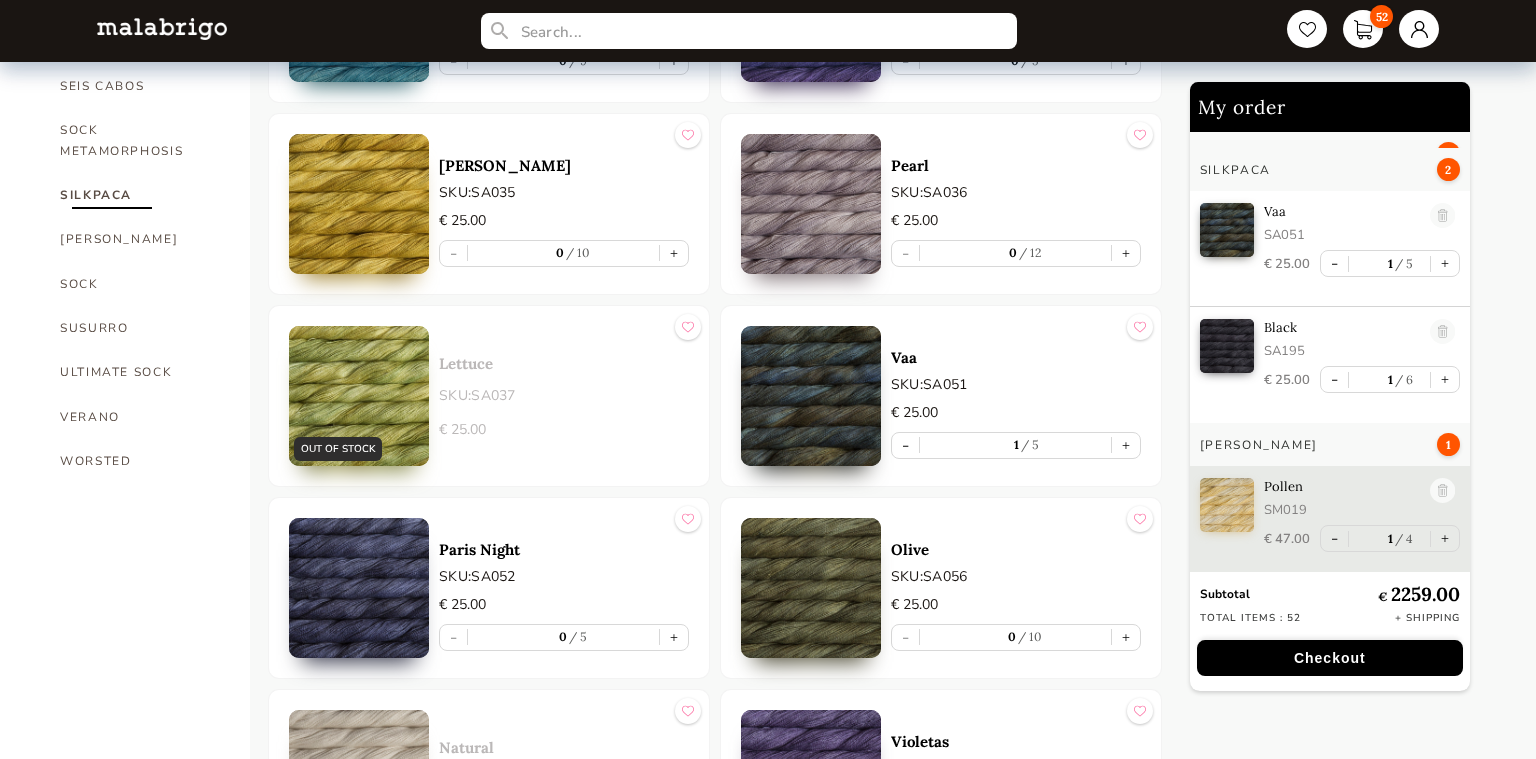 scroll, scrollTop: 1301, scrollLeft: 0, axis: vertical 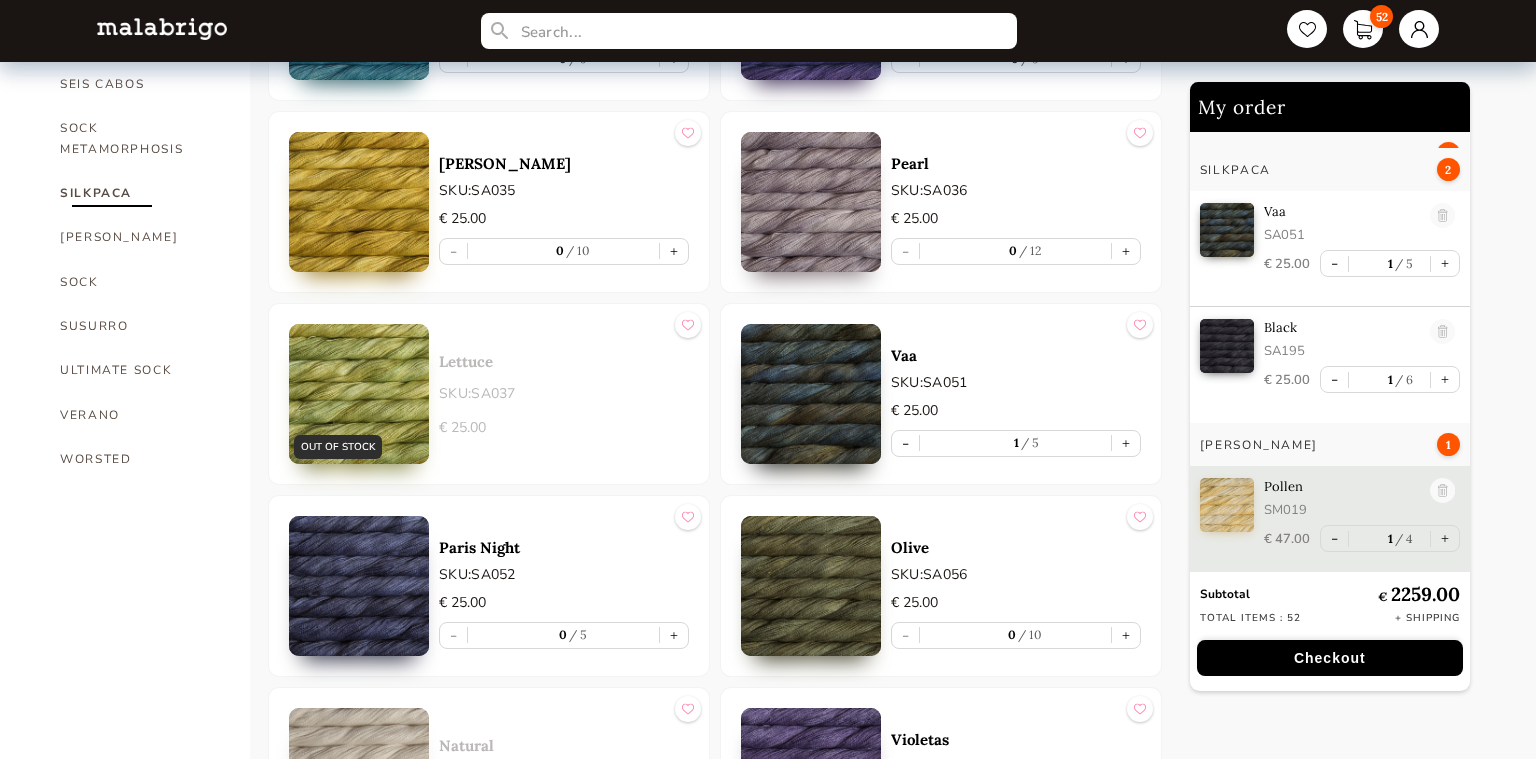 click on "1 5" at bounding box center [1015, 443] 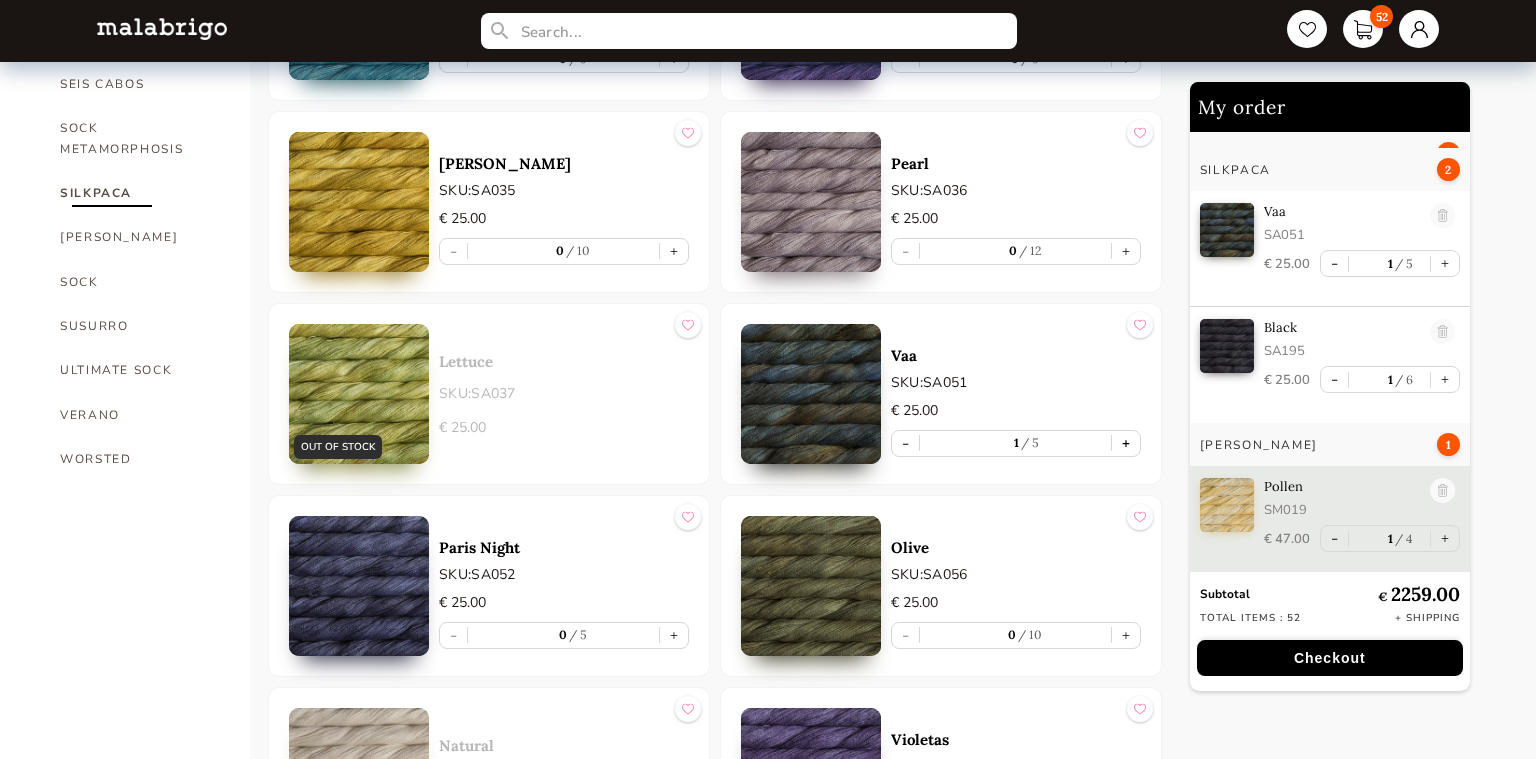 click on "+" at bounding box center [1126, 443] 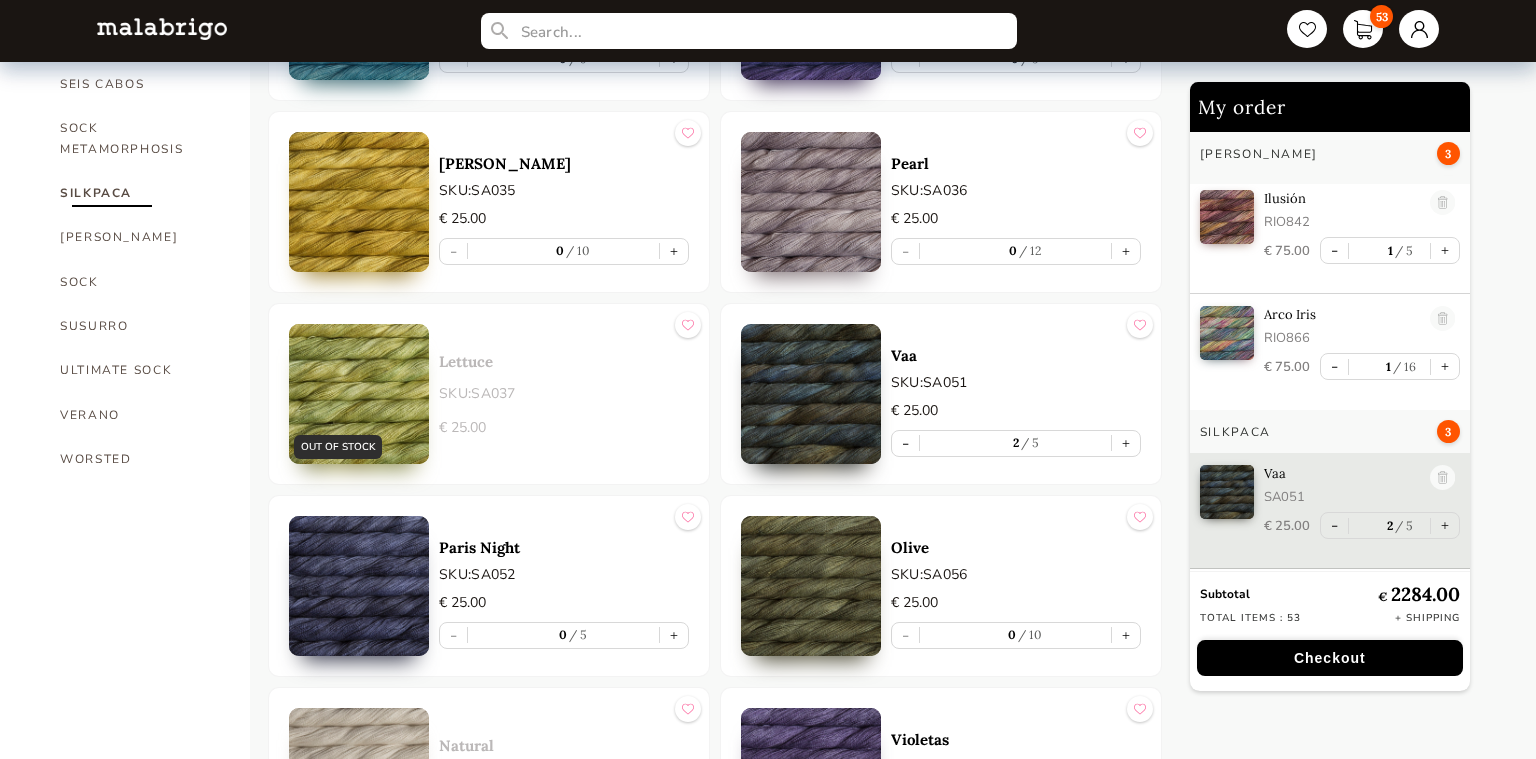 scroll, scrollTop: 4904, scrollLeft: 0, axis: vertical 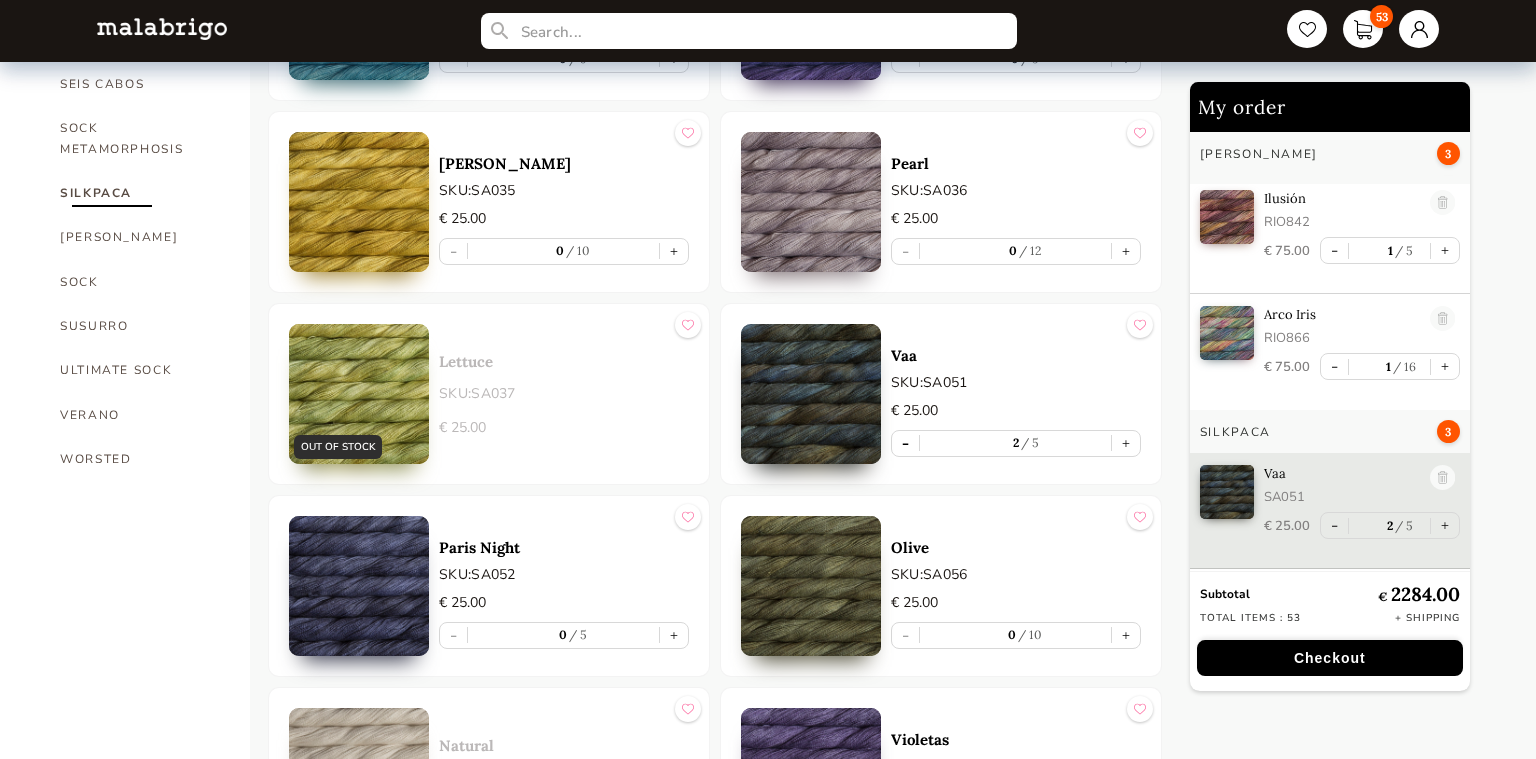 click on "-" at bounding box center [905, 443] 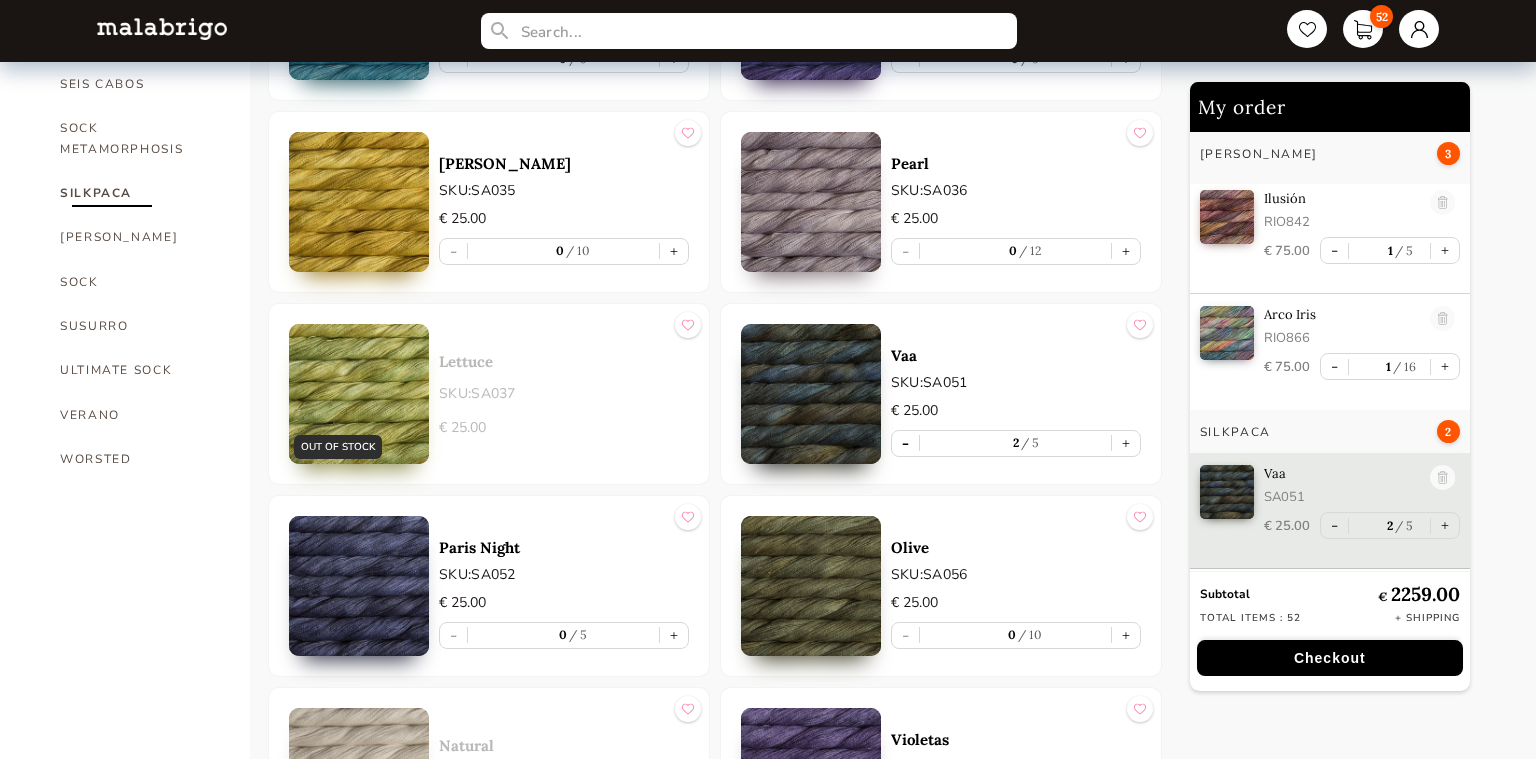 type on "1" 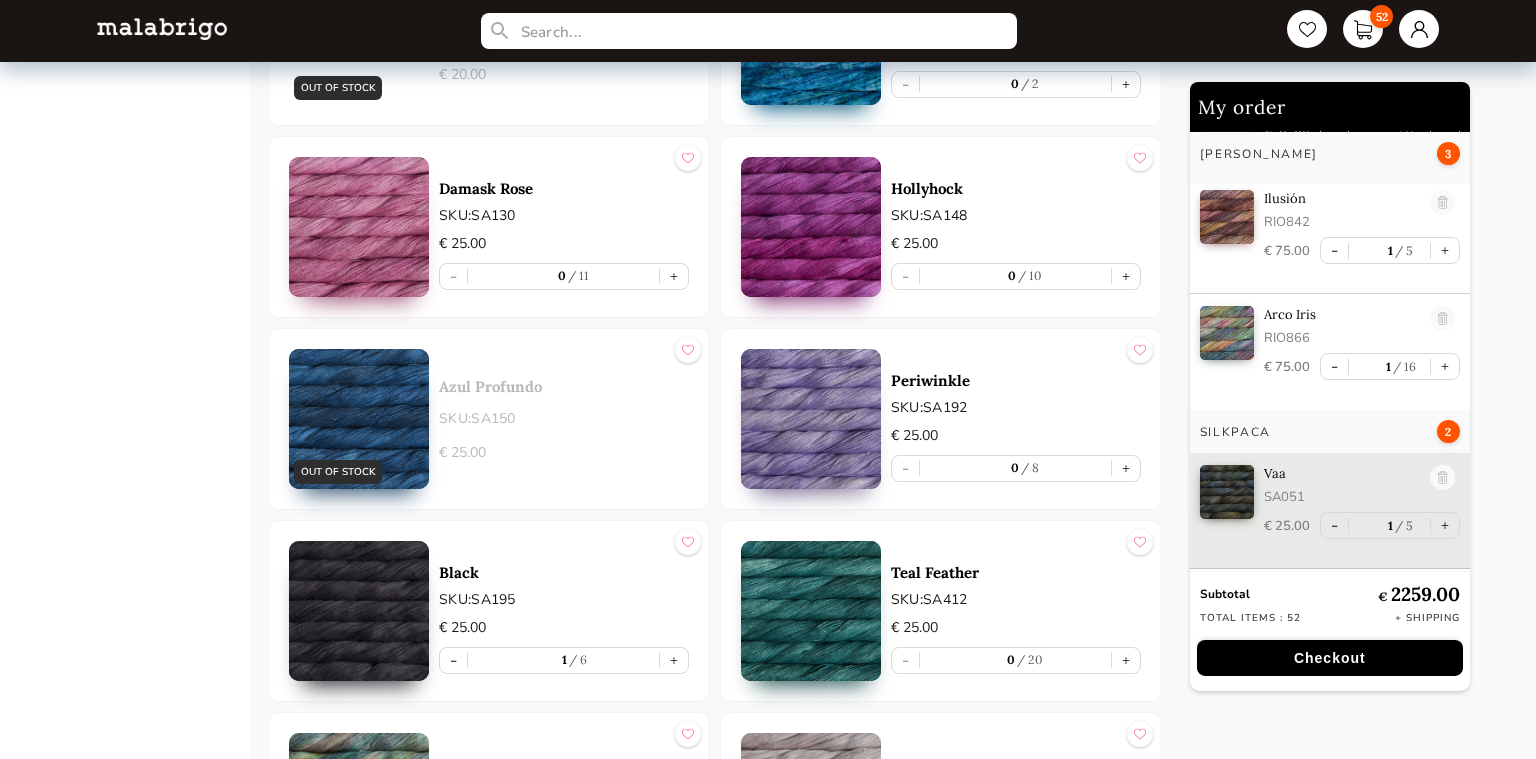 scroll, scrollTop: 2813, scrollLeft: 0, axis: vertical 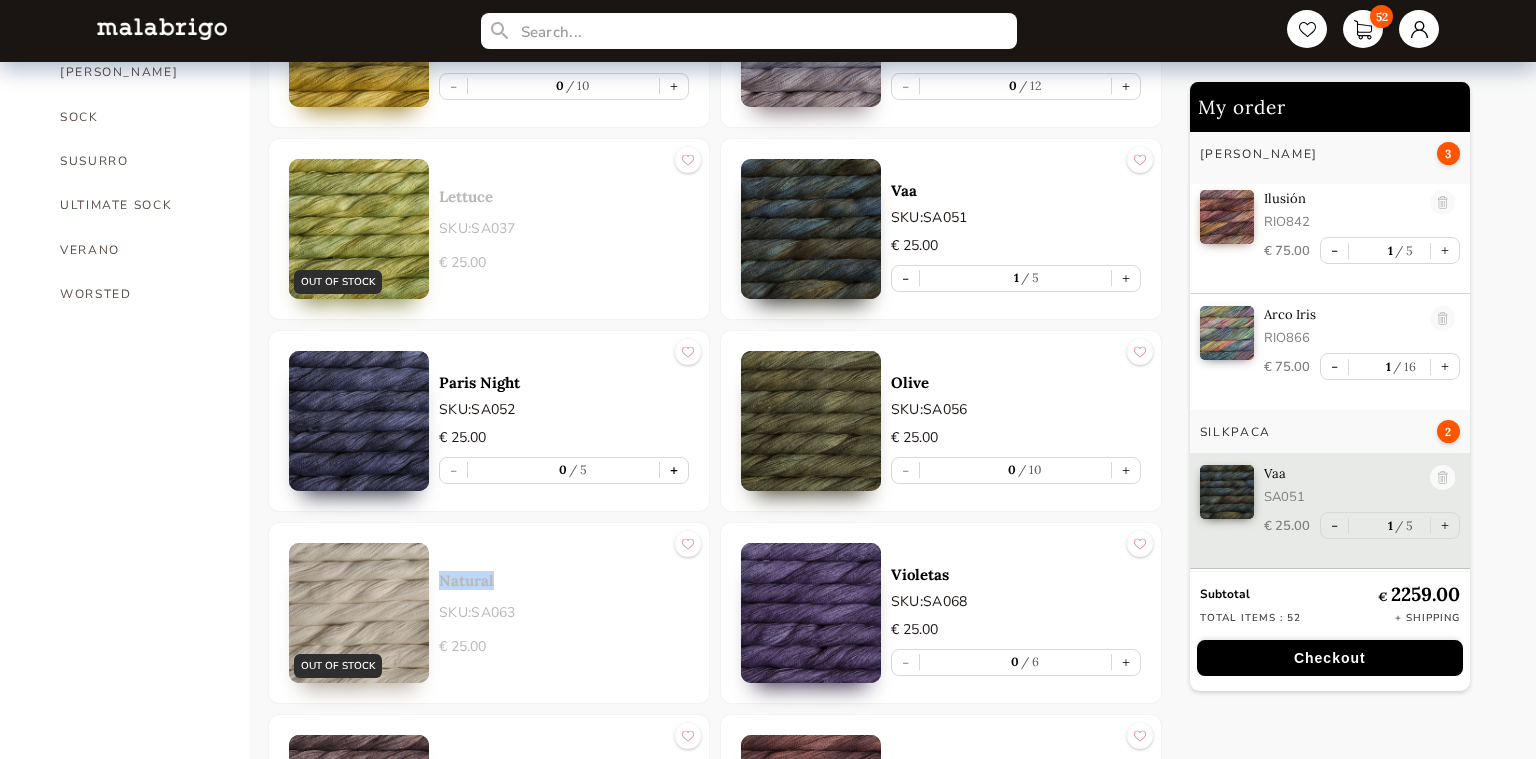 click on "+" at bounding box center (674, 470) 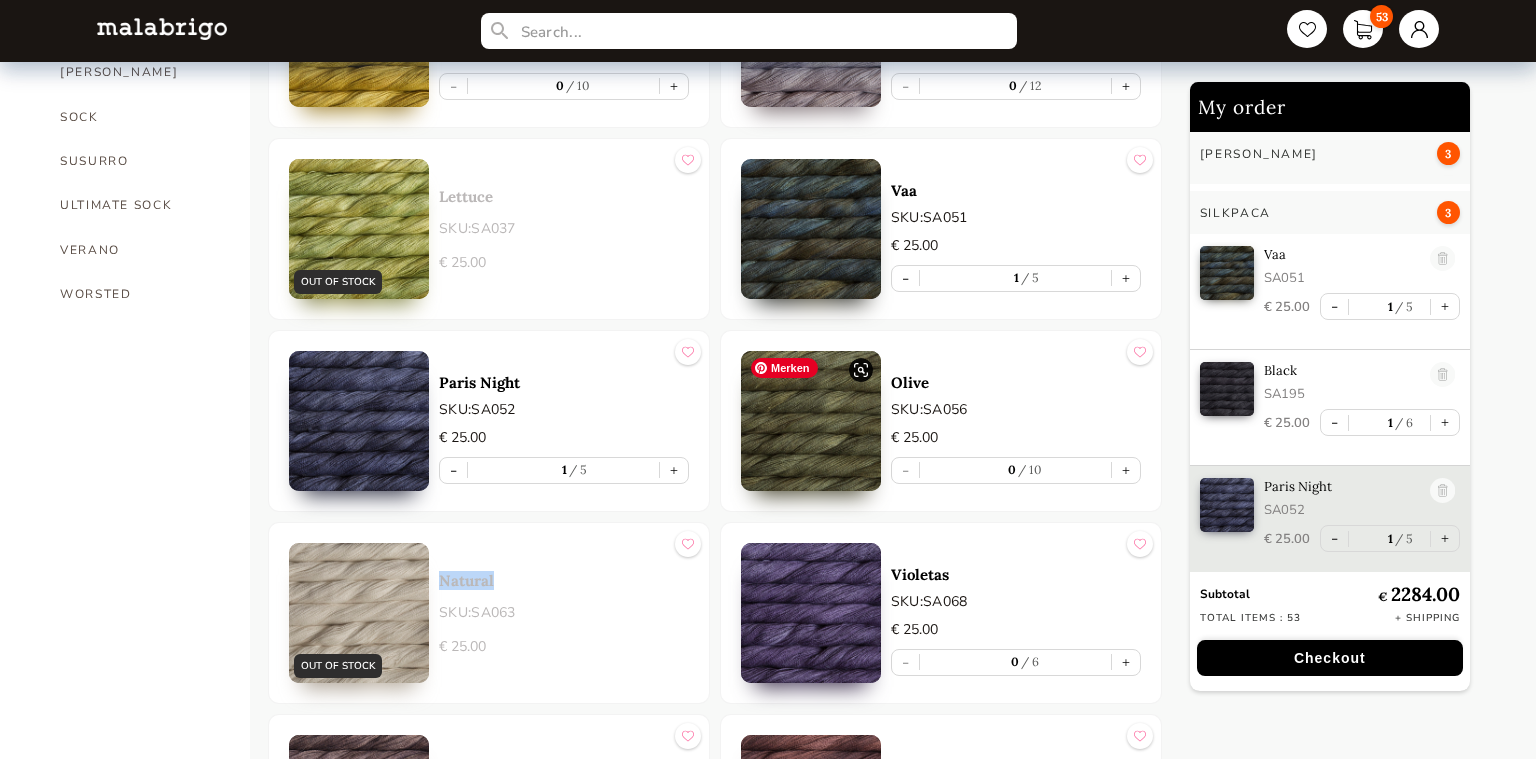 scroll, scrollTop: 5124, scrollLeft: 0, axis: vertical 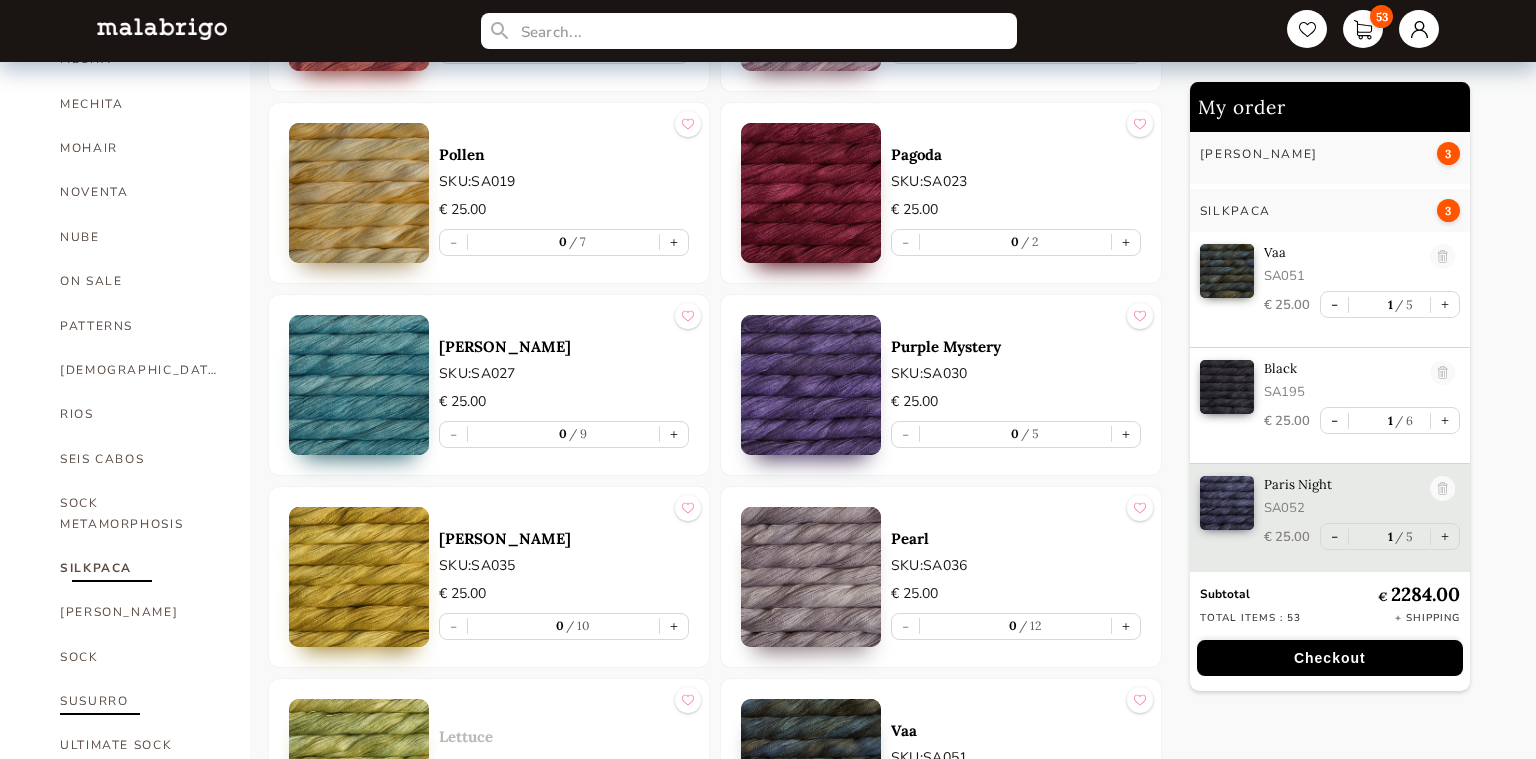 click on "SUSURRO" at bounding box center [140, 701] 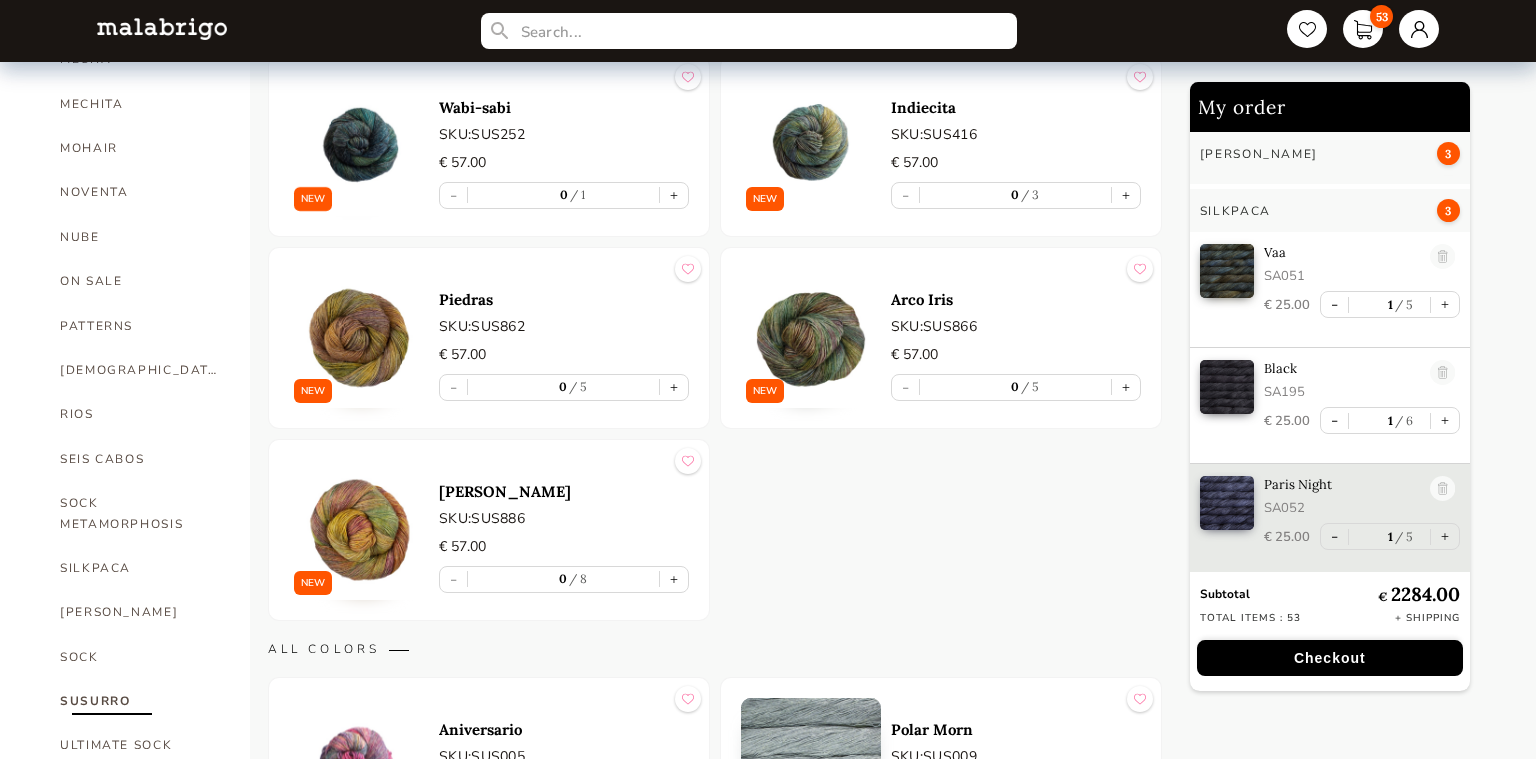 scroll, scrollTop: 1142, scrollLeft: 0, axis: vertical 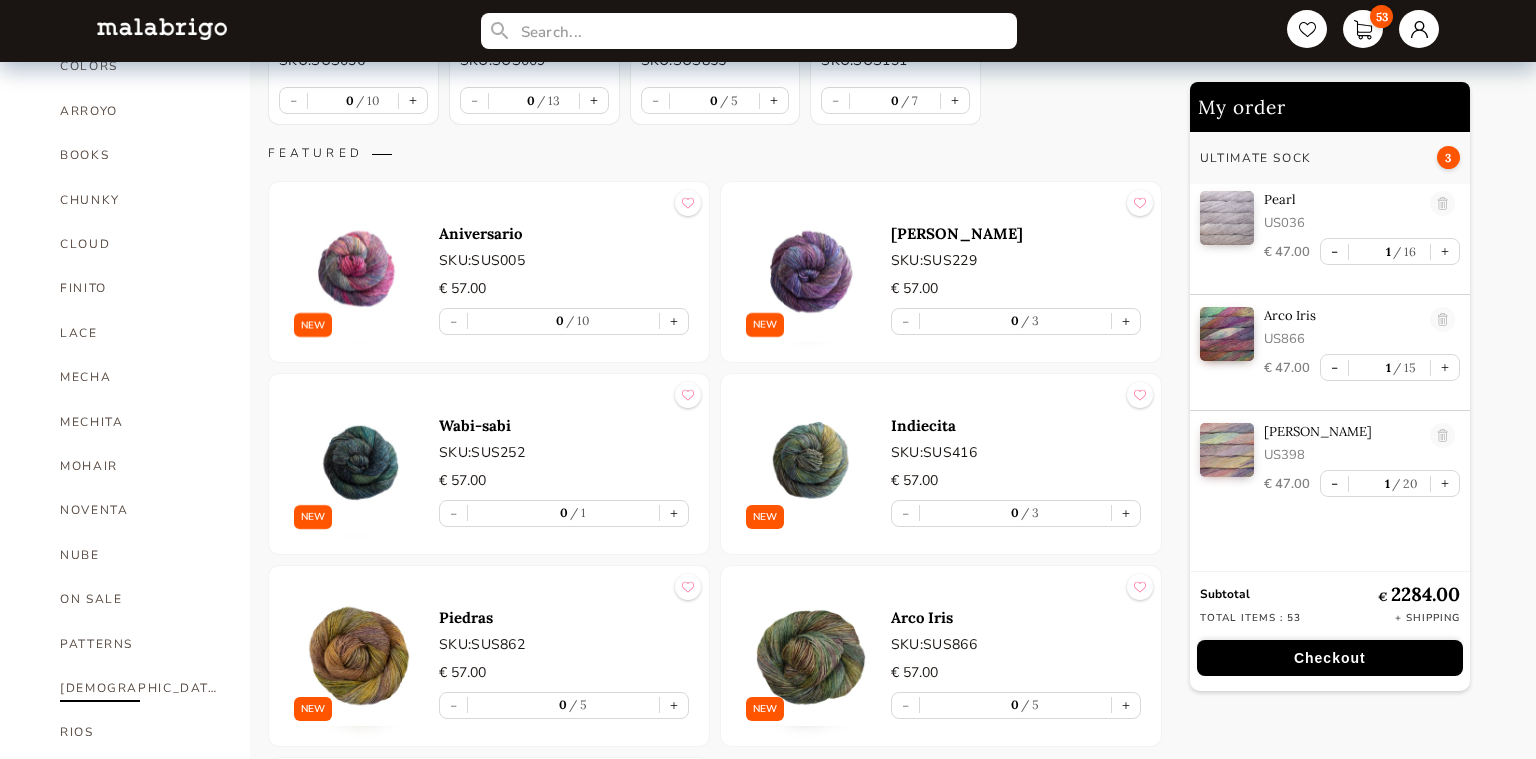 click on "[DEMOGRAPHIC_DATA]" at bounding box center [140, 688] 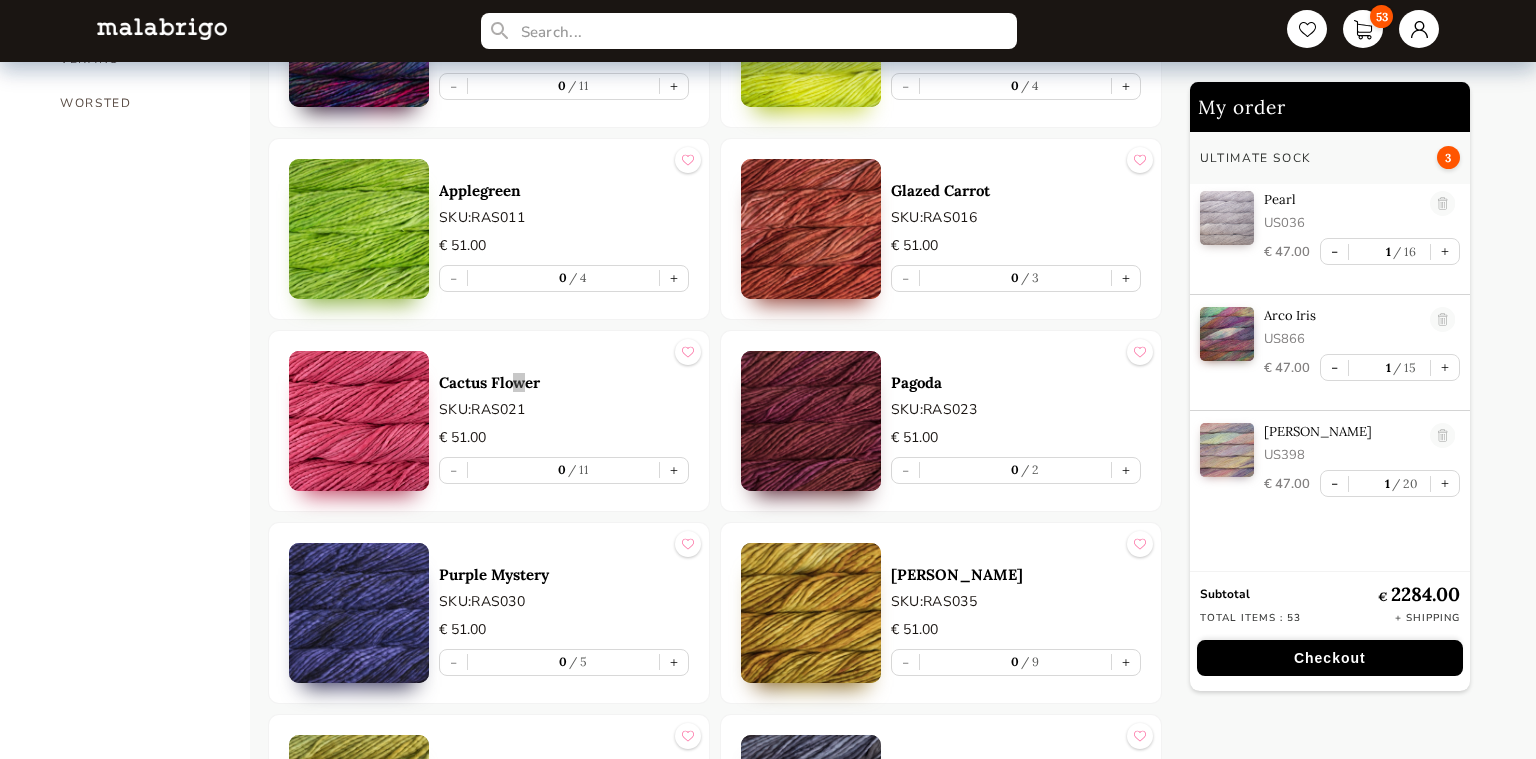 scroll, scrollTop: 6064, scrollLeft: 0, axis: vertical 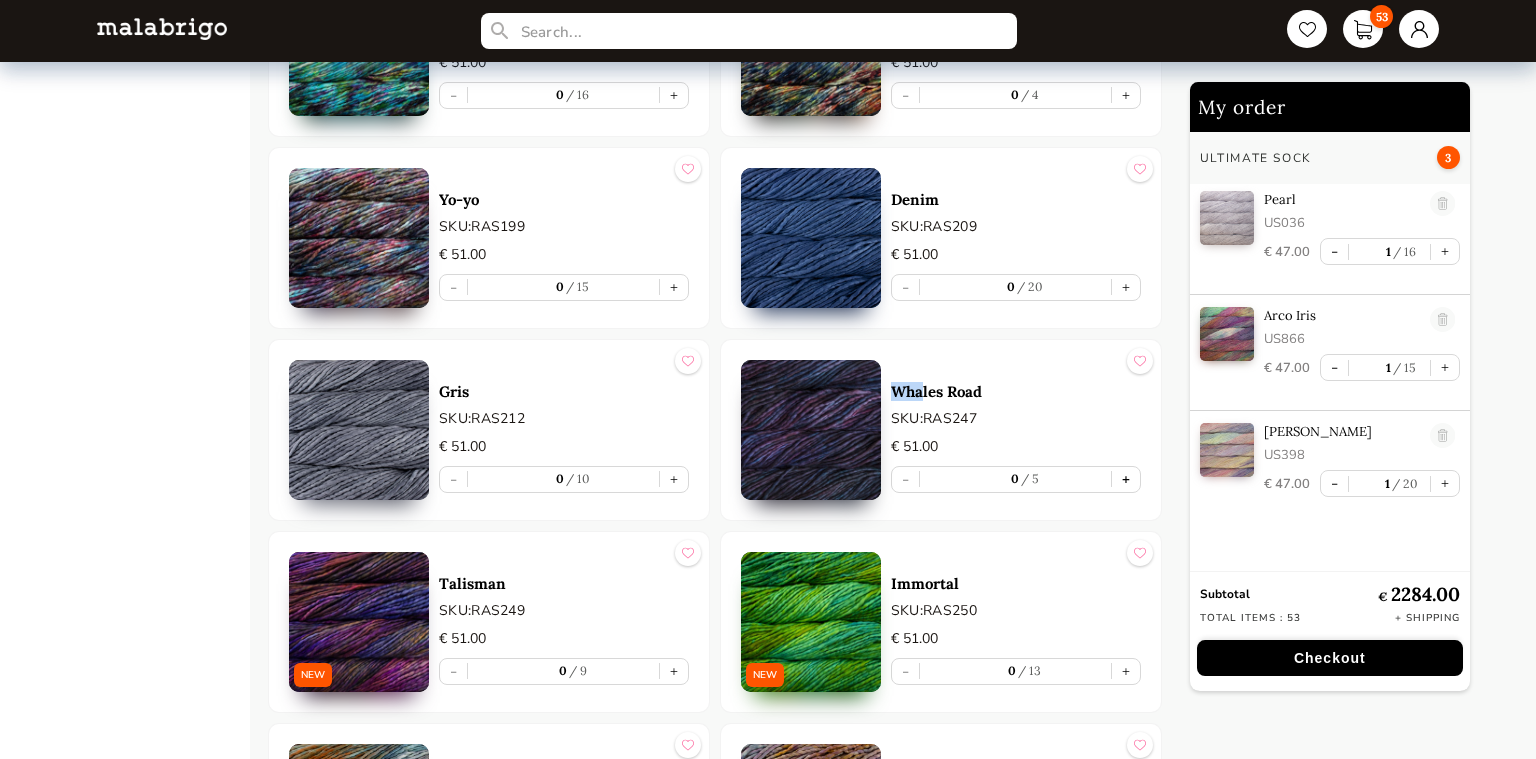 click on "+" at bounding box center (1126, 479) 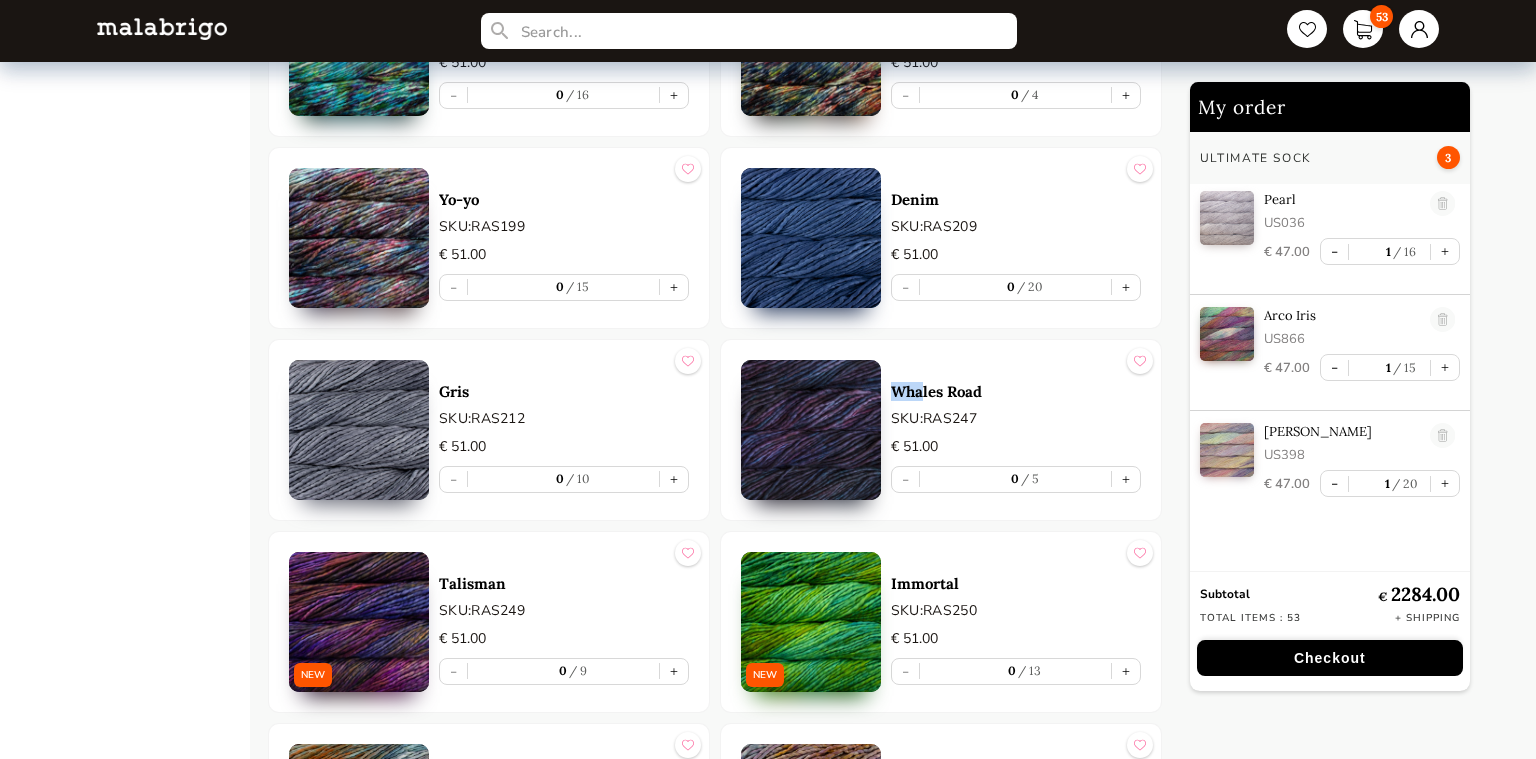 type on "1" 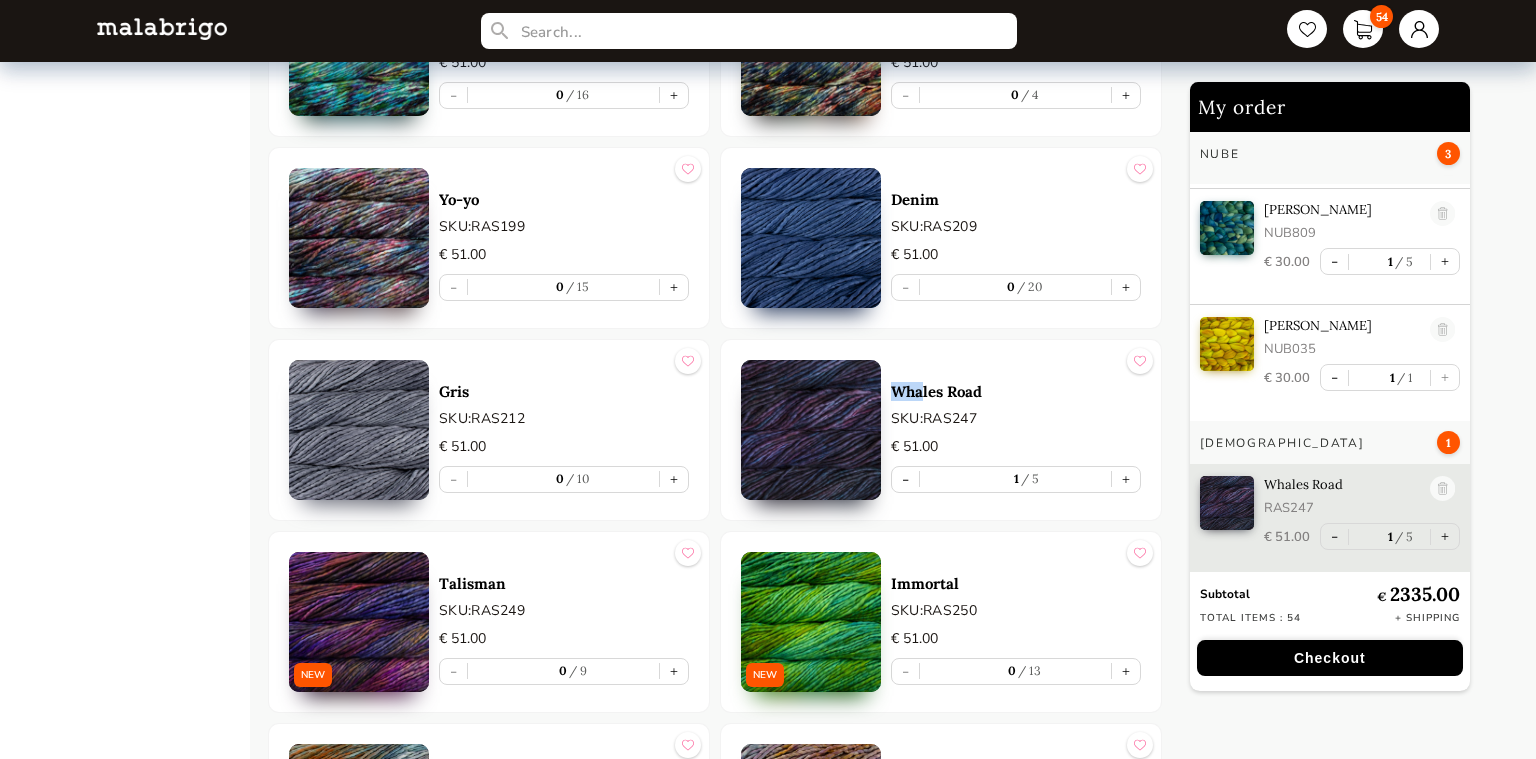 scroll, scrollTop: 4502, scrollLeft: 0, axis: vertical 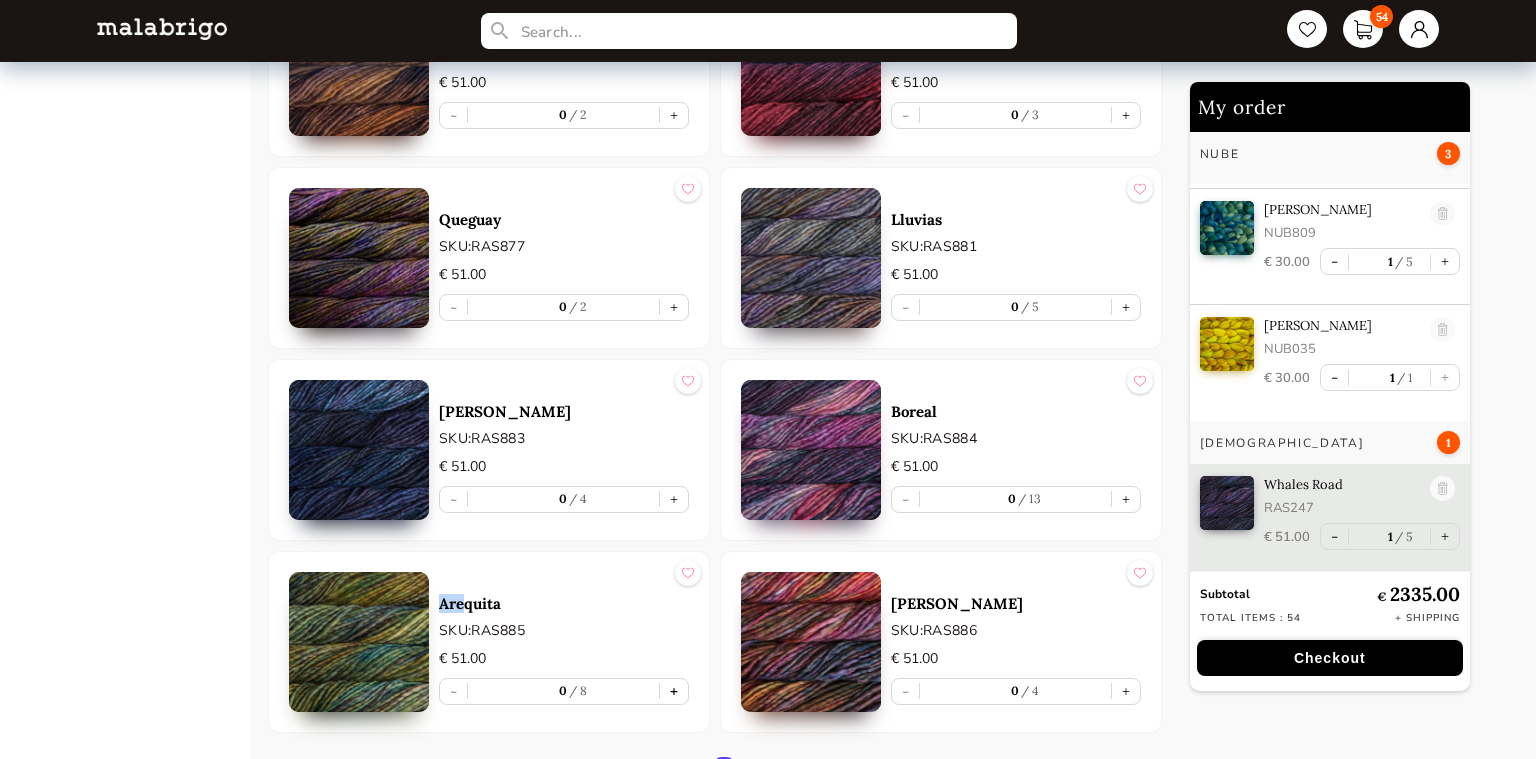 click on "+" at bounding box center [674, 691] 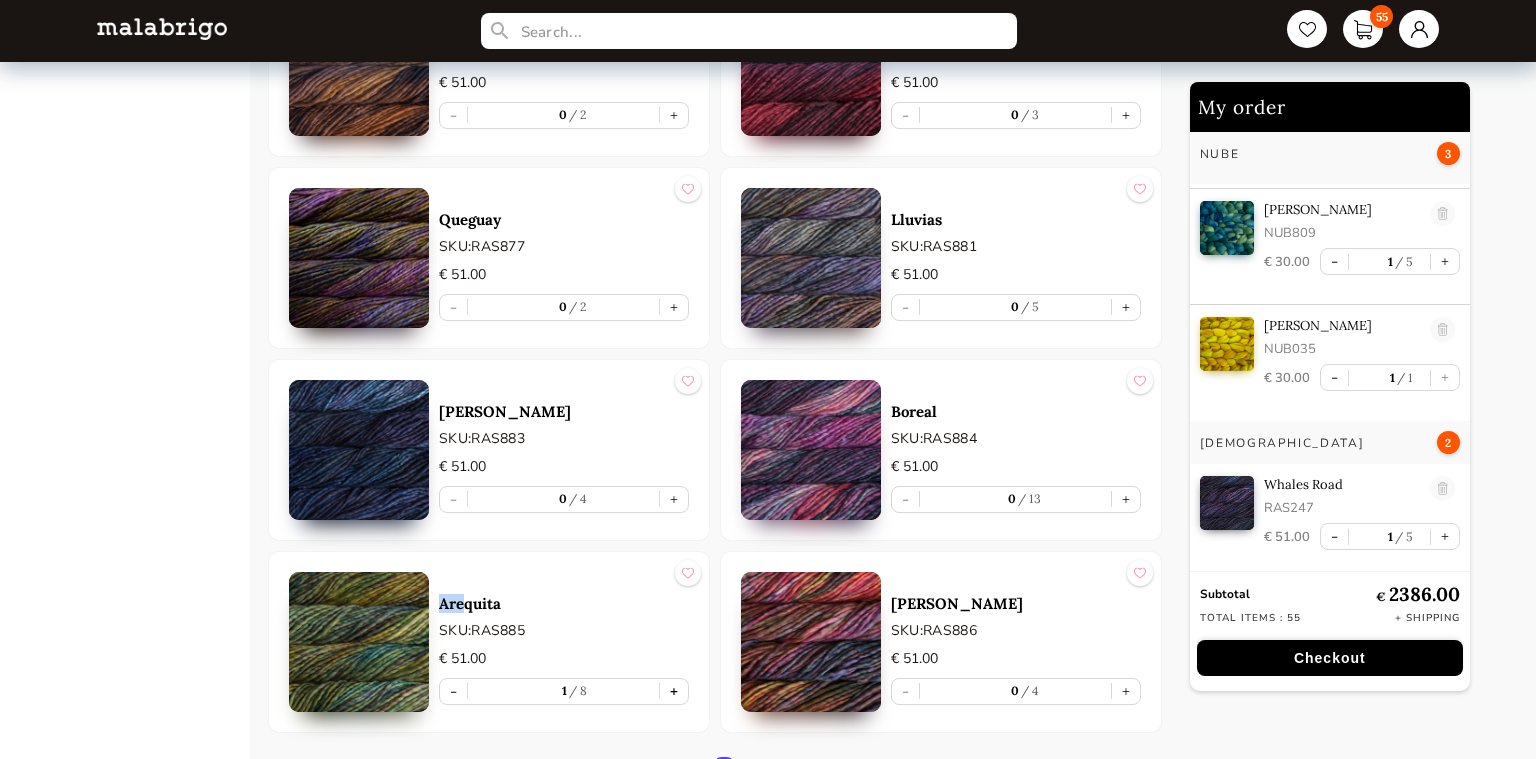 type on "1" 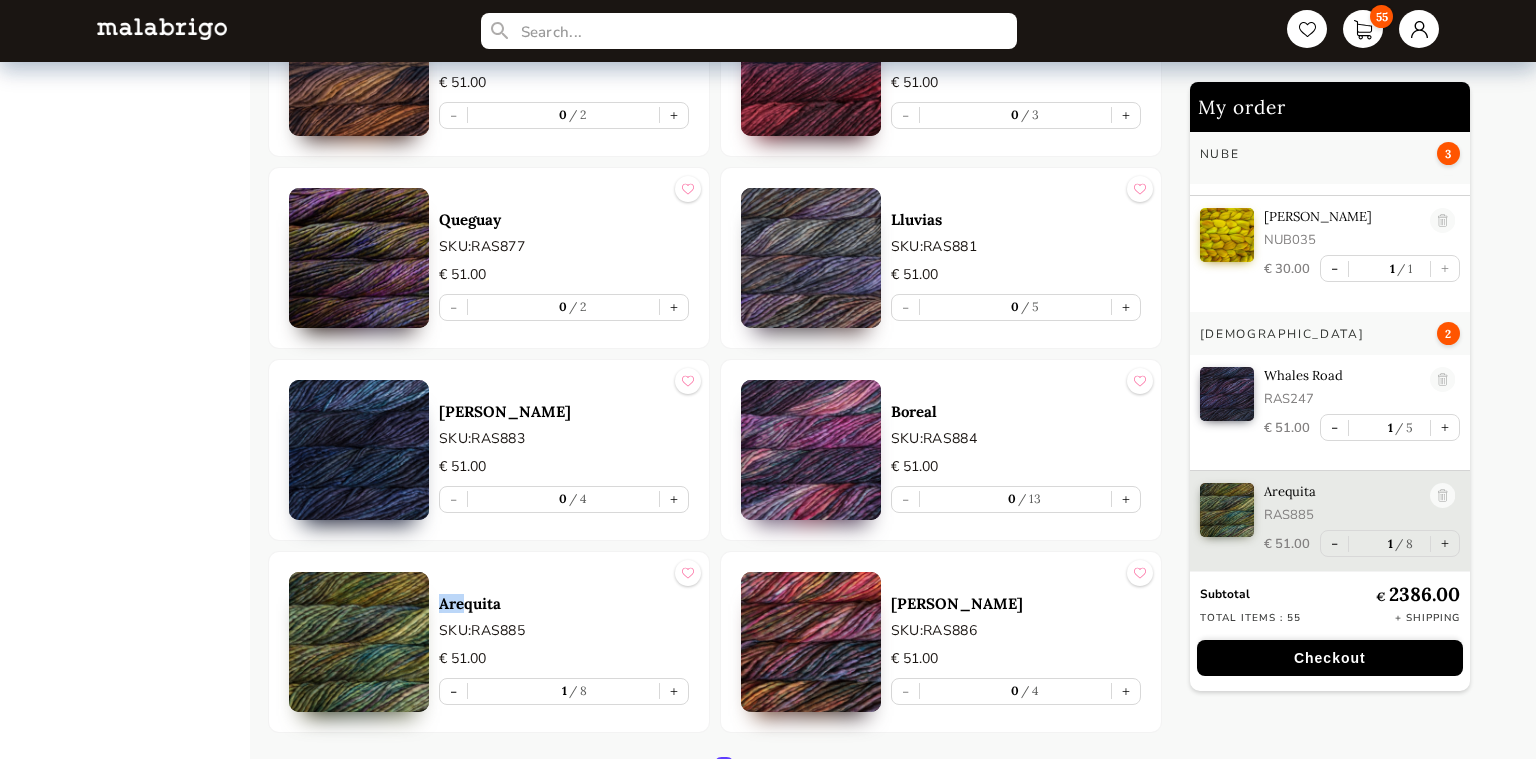 scroll, scrollTop: 4612, scrollLeft: 0, axis: vertical 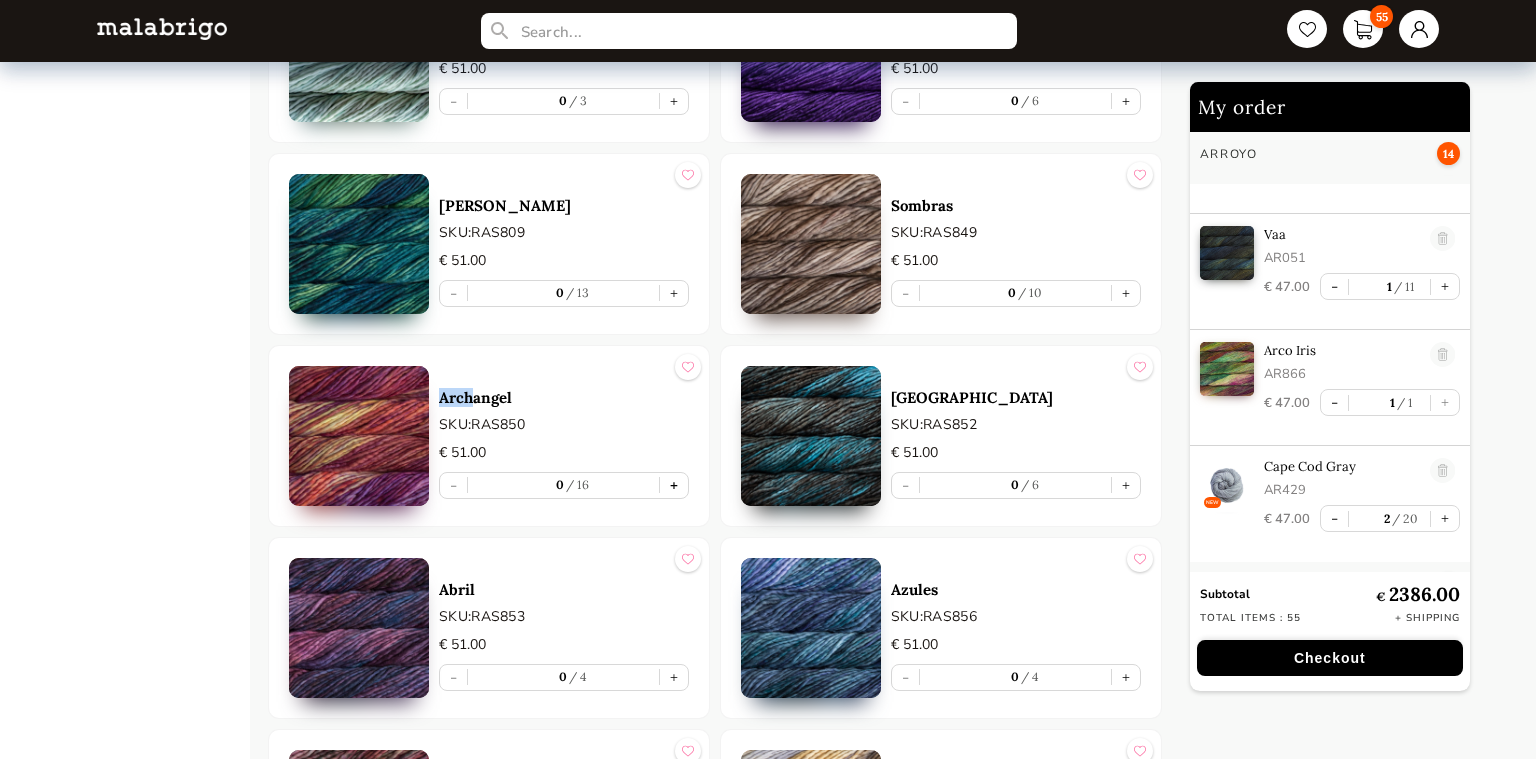 click on "+" at bounding box center (674, 485) 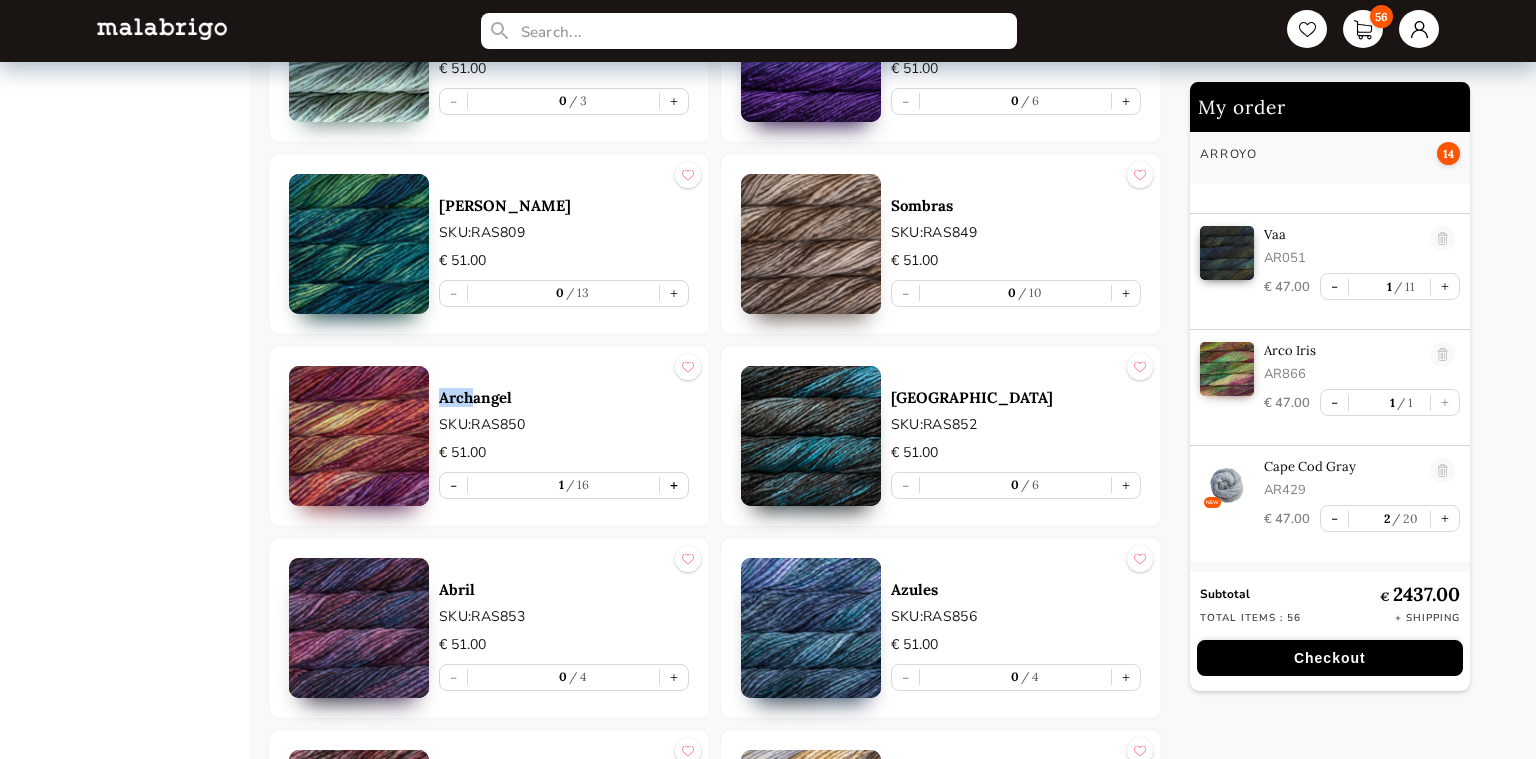 type on "1" 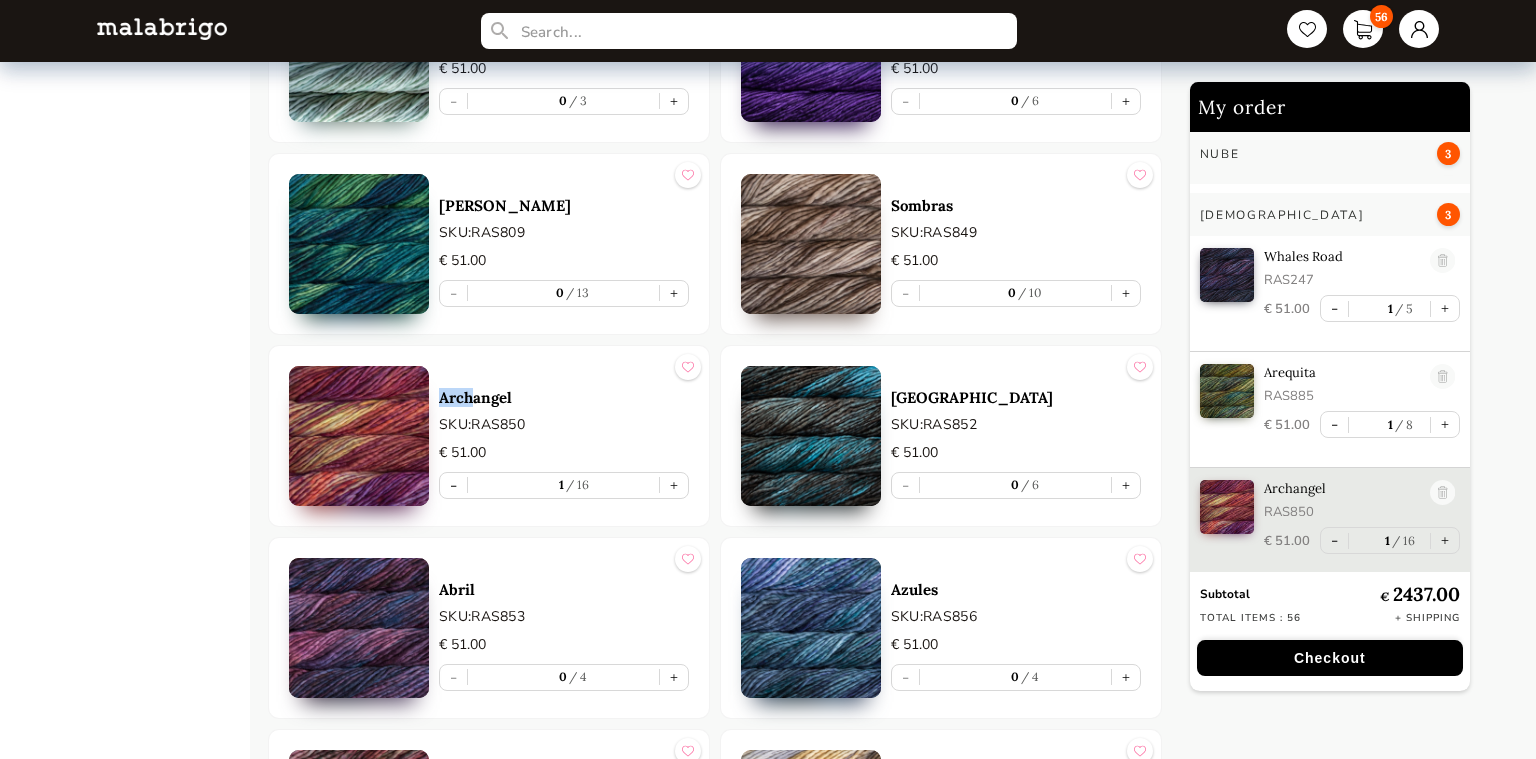 scroll, scrollTop: 4730, scrollLeft: 0, axis: vertical 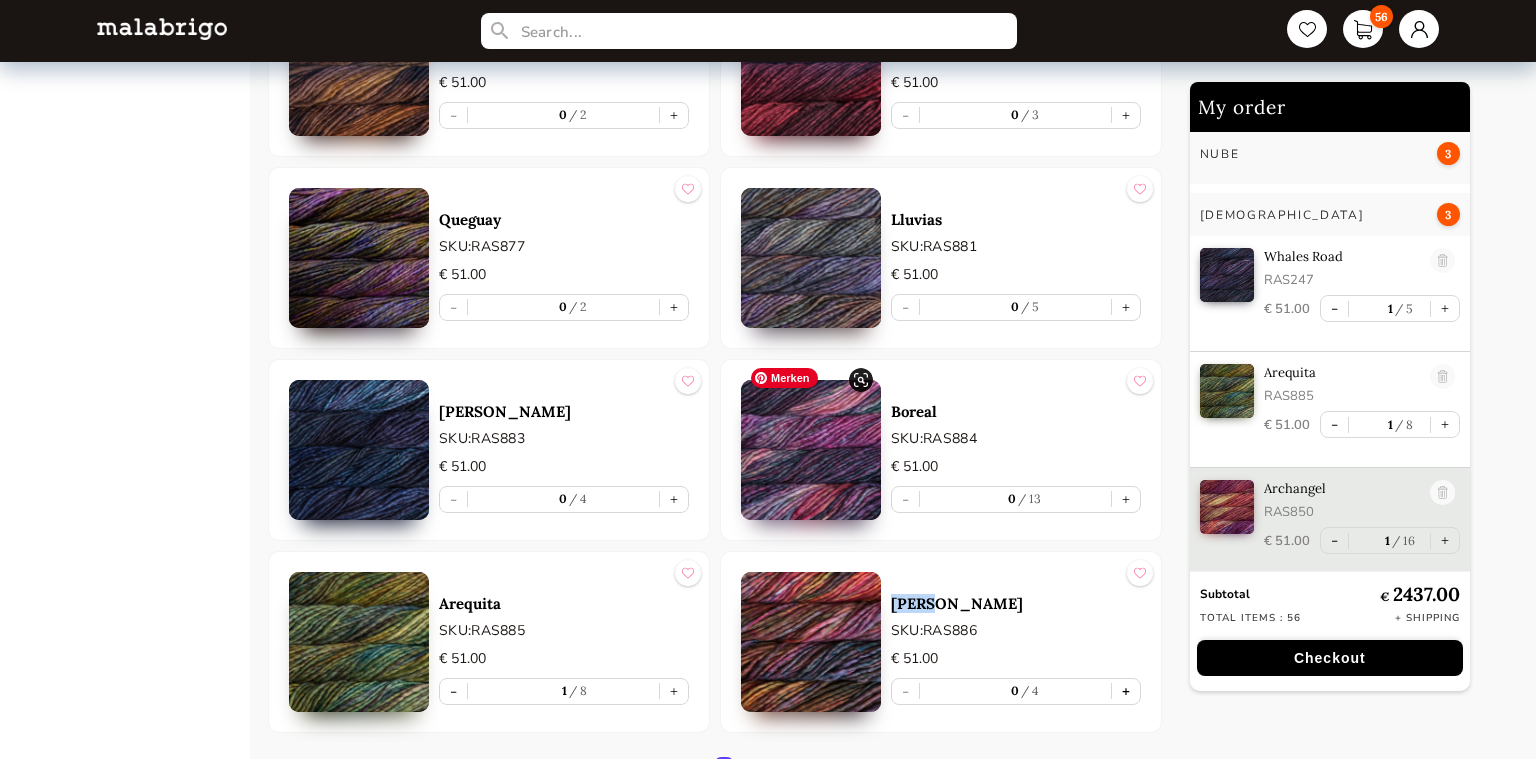 click on "+" at bounding box center [1126, 691] 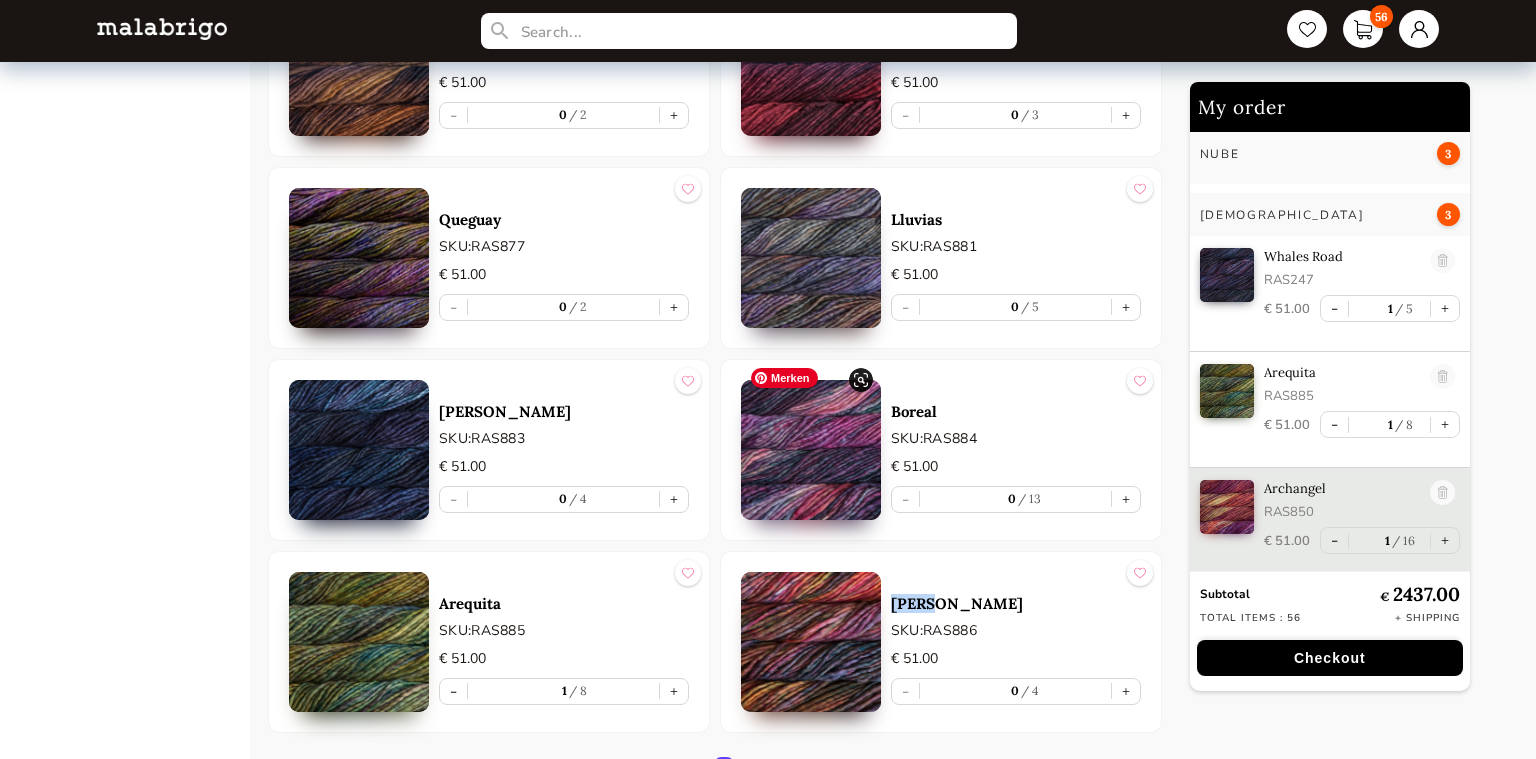 type on "1" 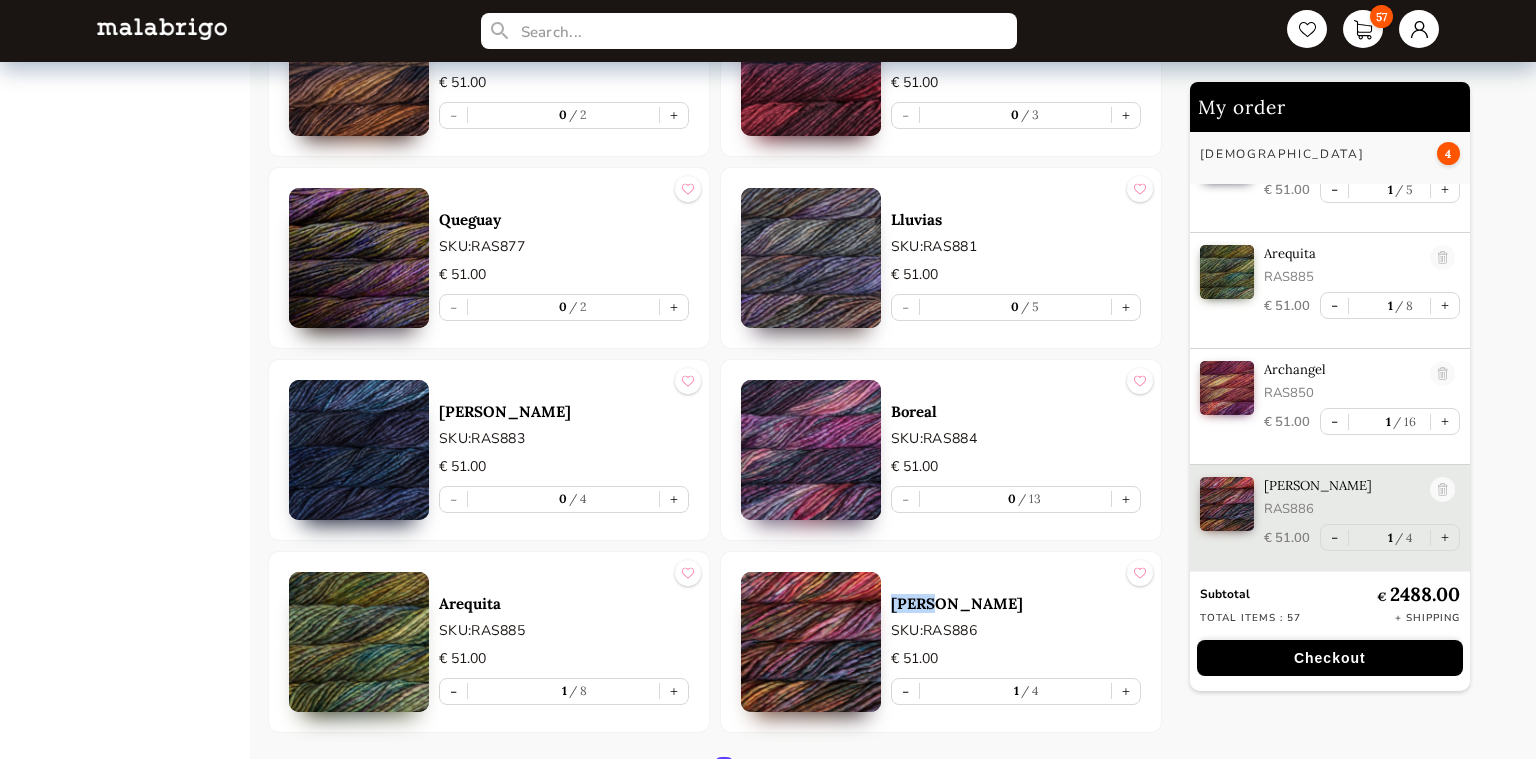 scroll, scrollTop: 4850, scrollLeft: 0, axis: vertical 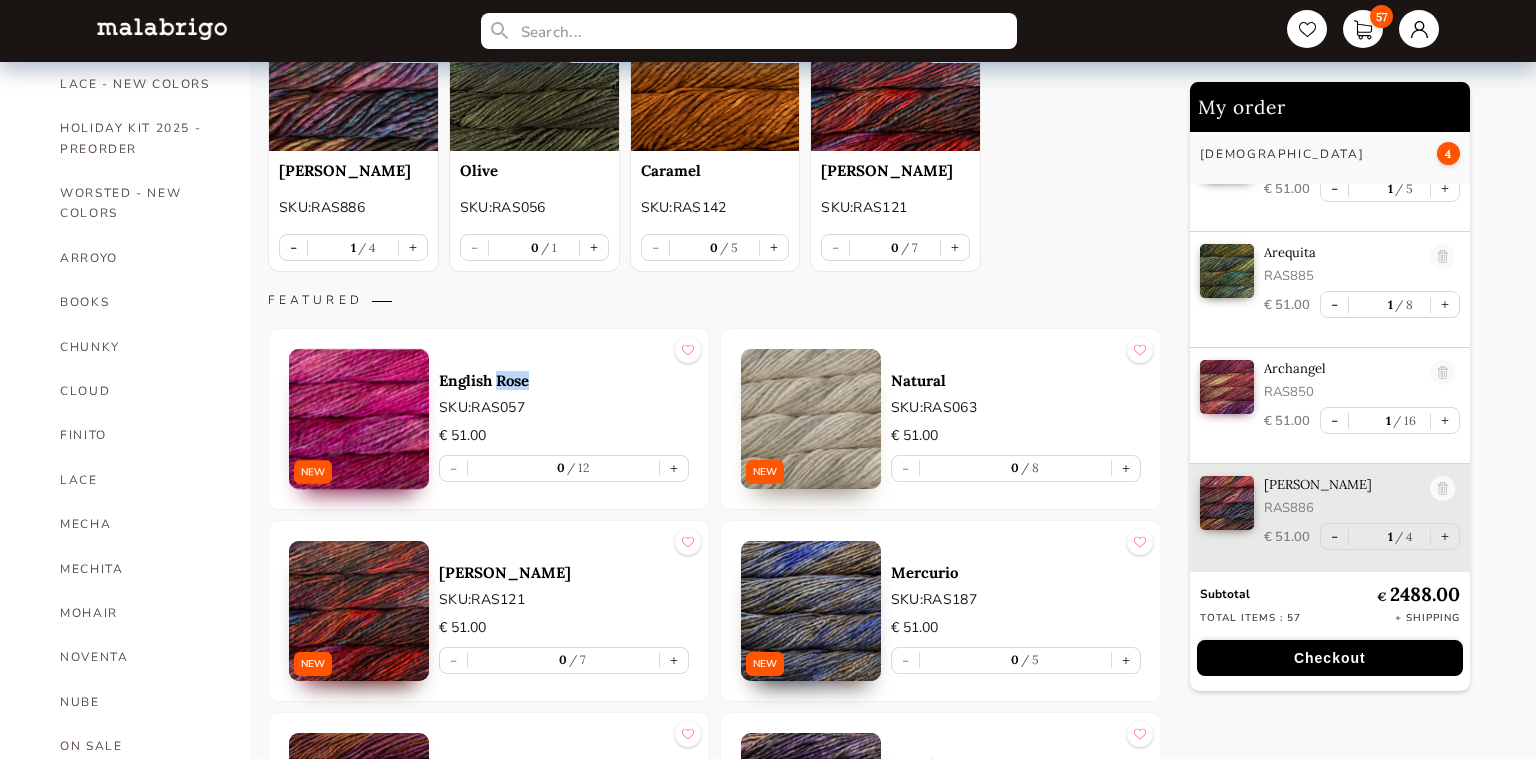 drag, startPoint x: 681, startPoint y: 469, endPoint x: 711, endPoint y: 478, distance: 31.320919 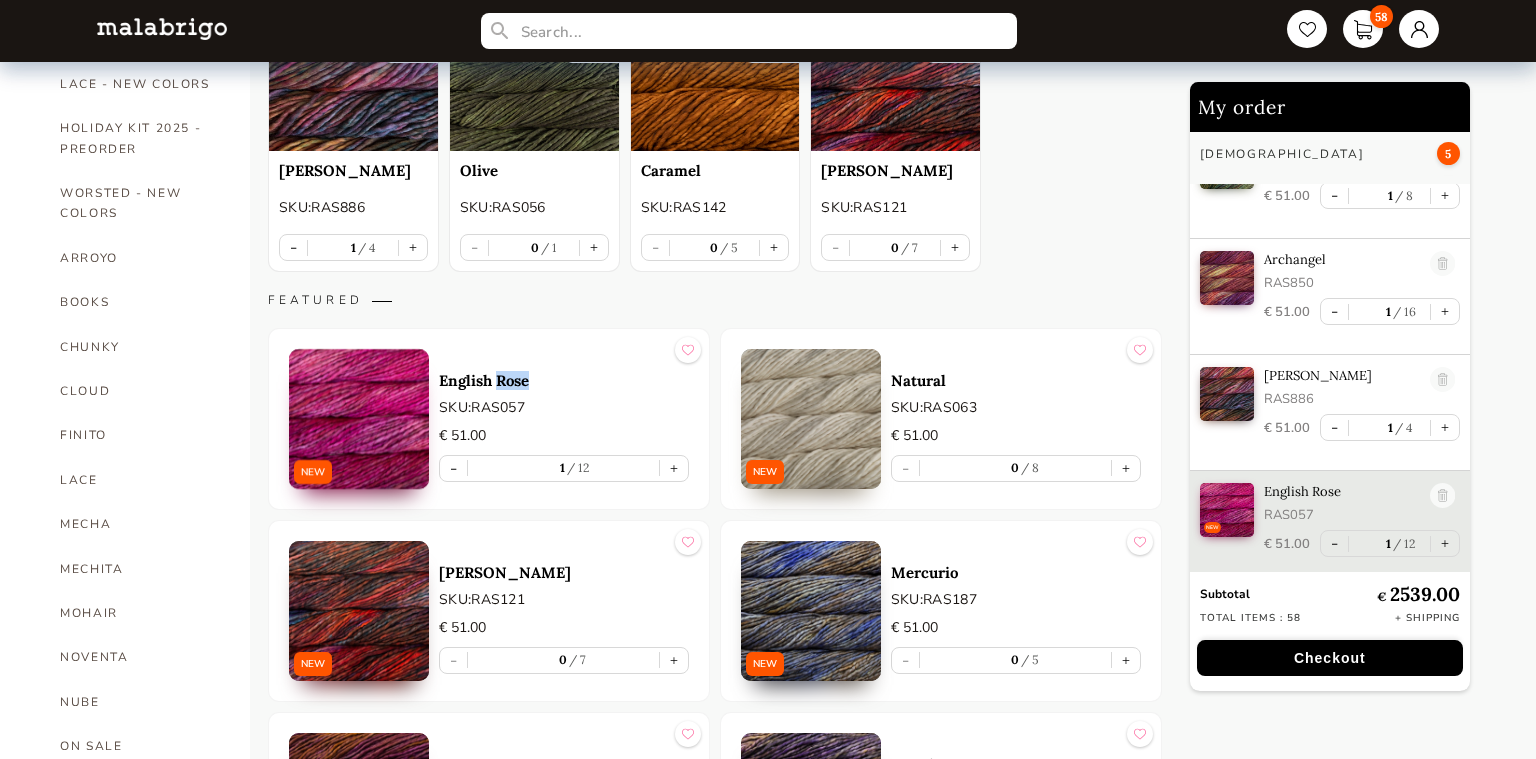 scroll, scrollTop: 4960, scrollLeft: 0, axis: vertical 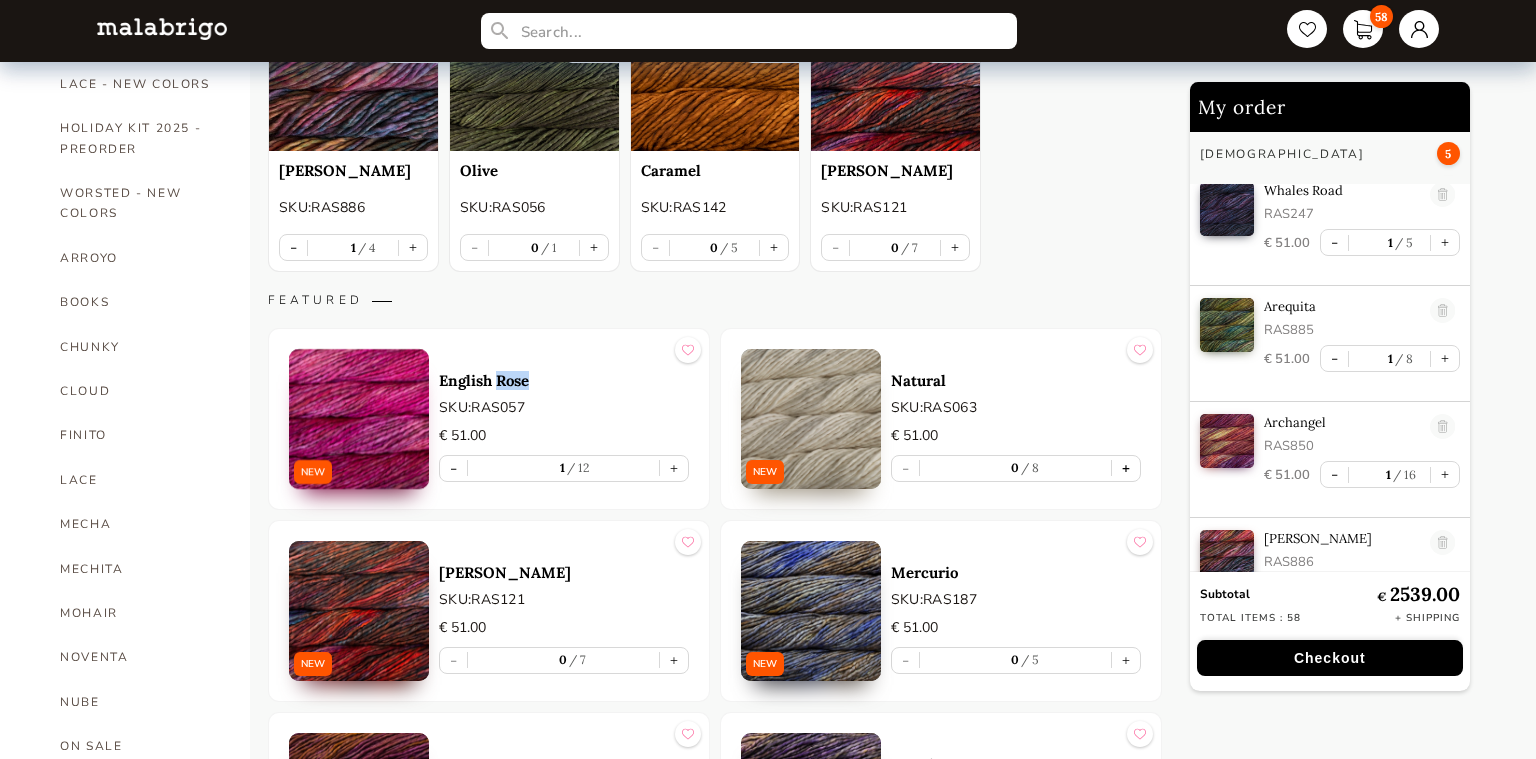click on "+" at bounding box center (1126, 468) 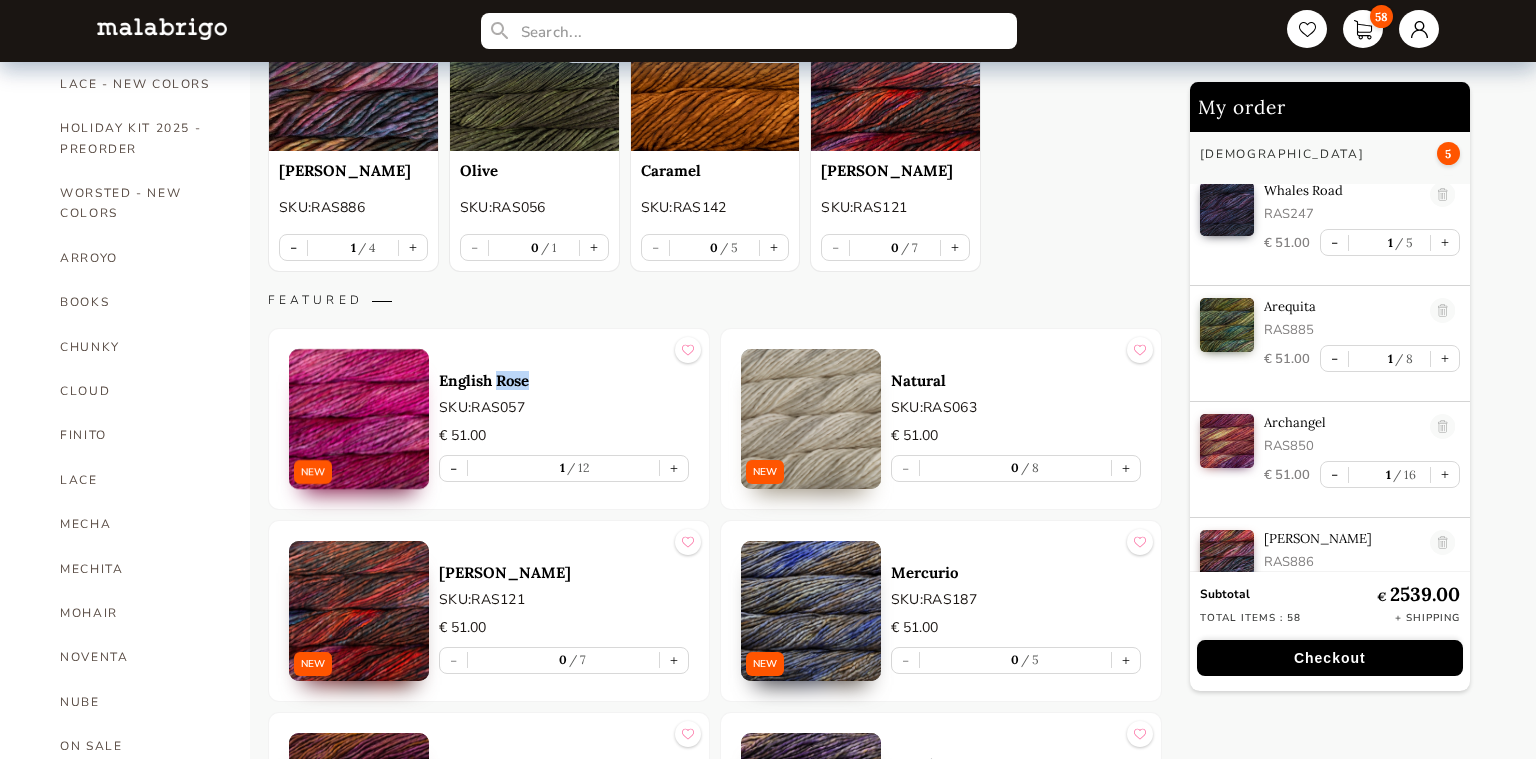 type on "1" 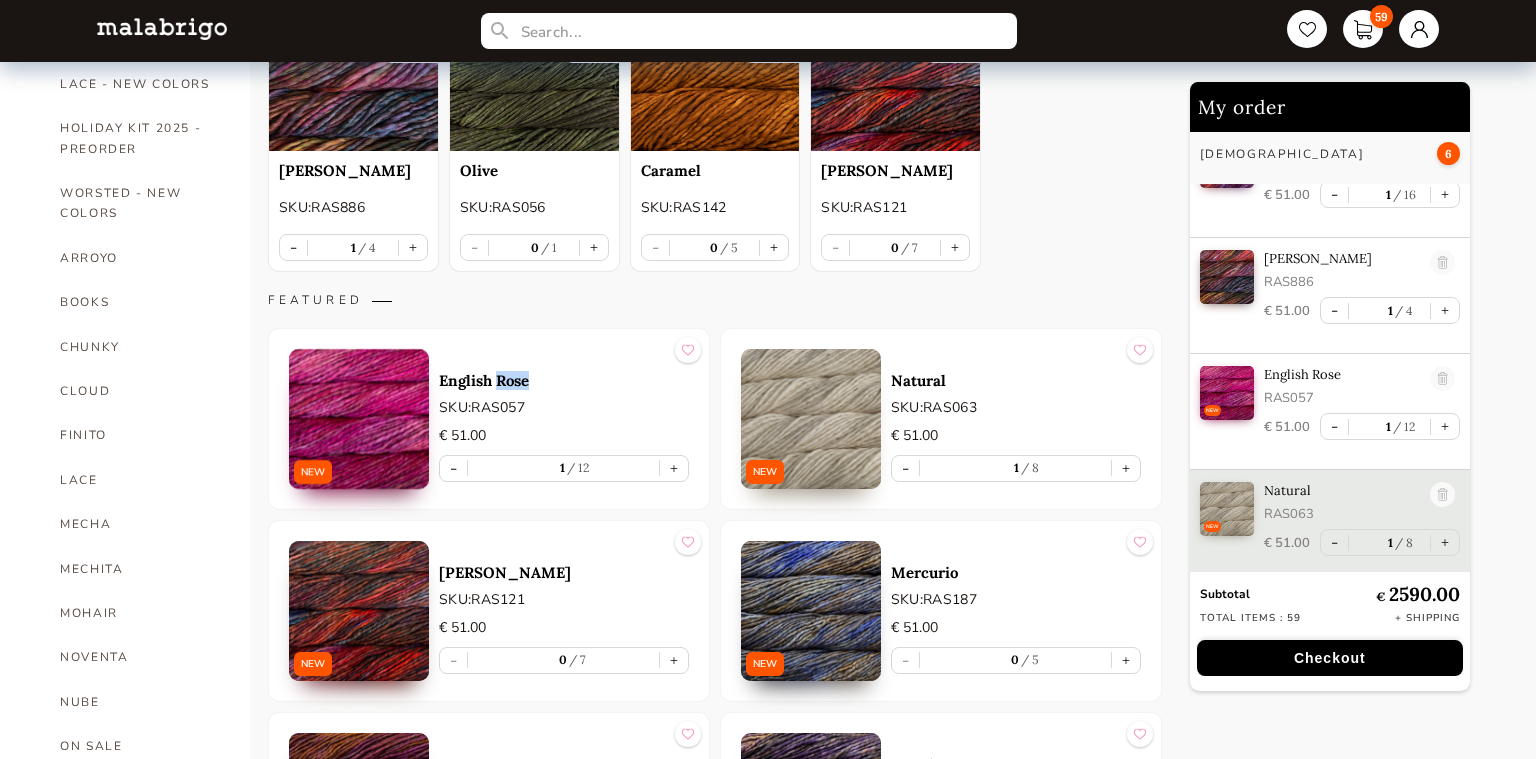 scroll, scrollTop: 5076, scrollLeft: 0, axis: vertical 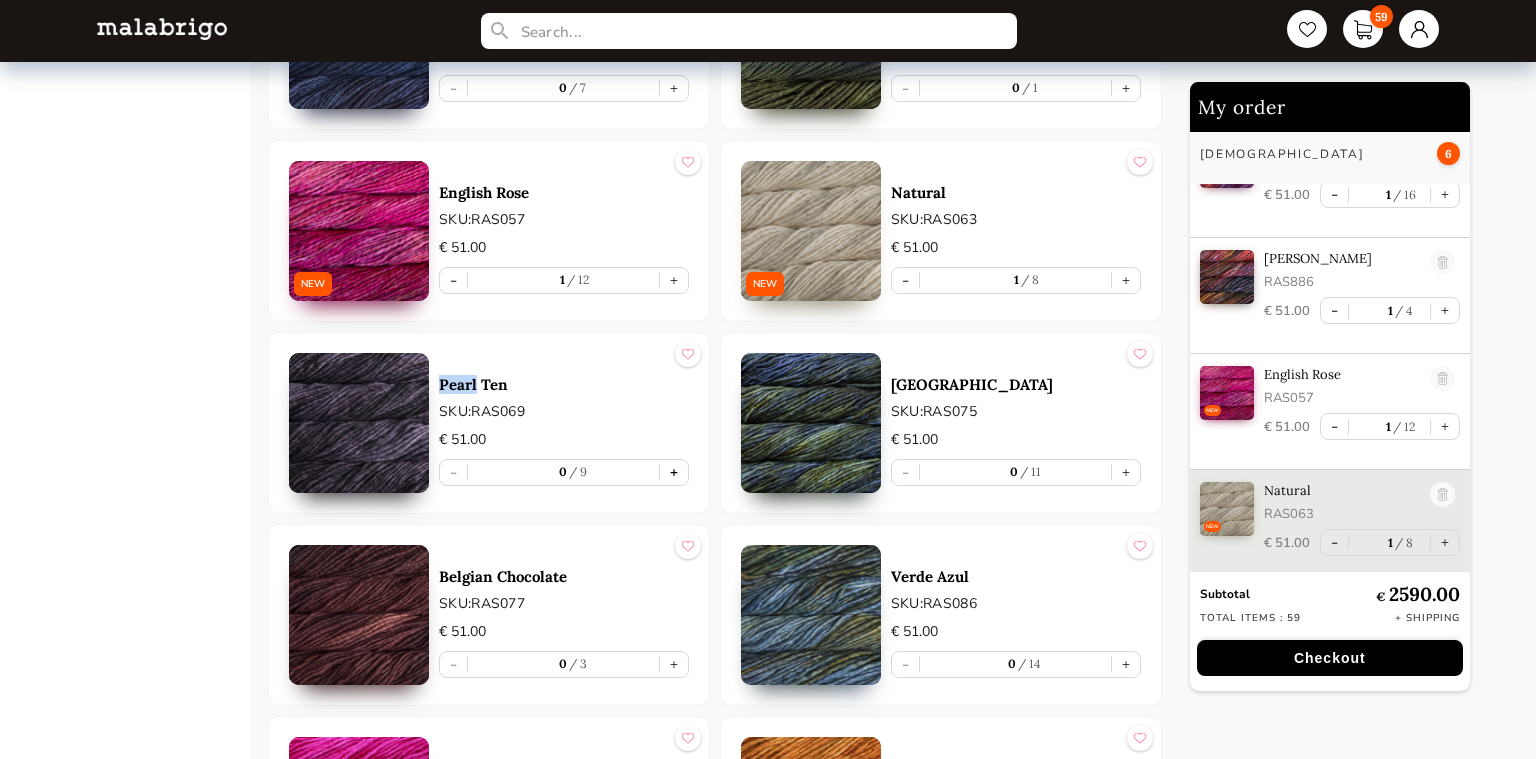 click on "+" at bounding box center (674, 472) 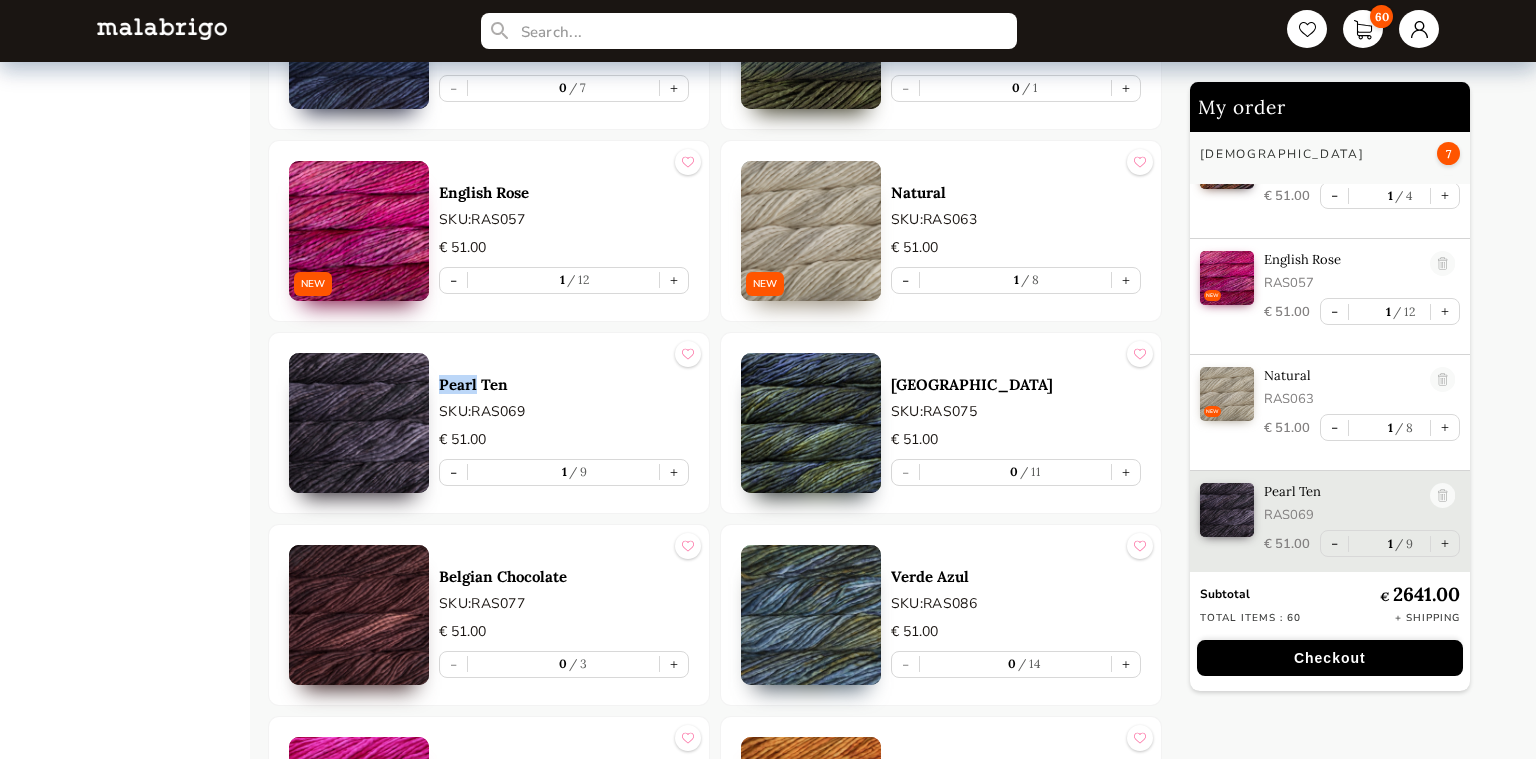 scroll, scrollTop: 5192, scrollLeft: 0, axis: vertical 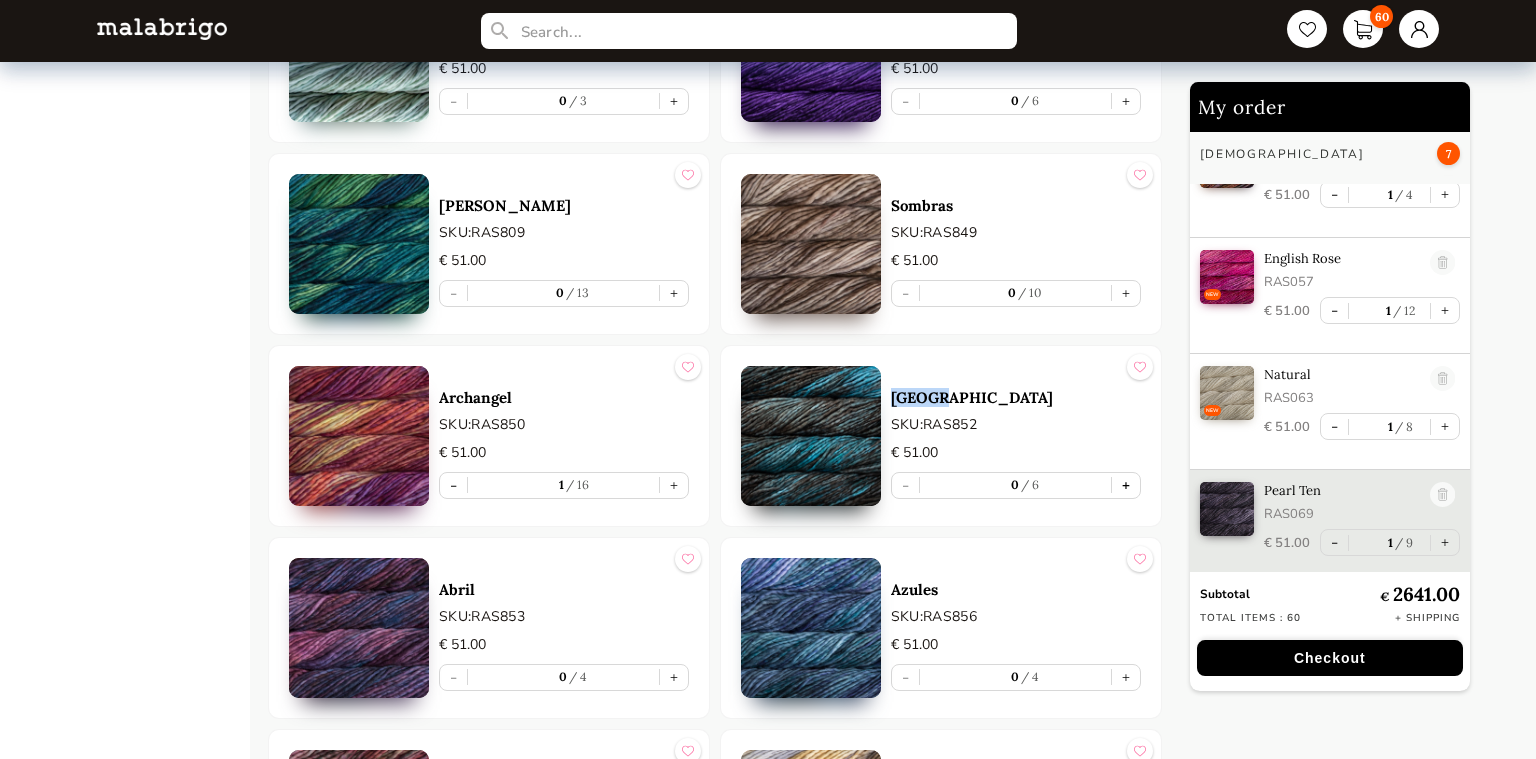 click on "+" at bounding box center (1126, 485) 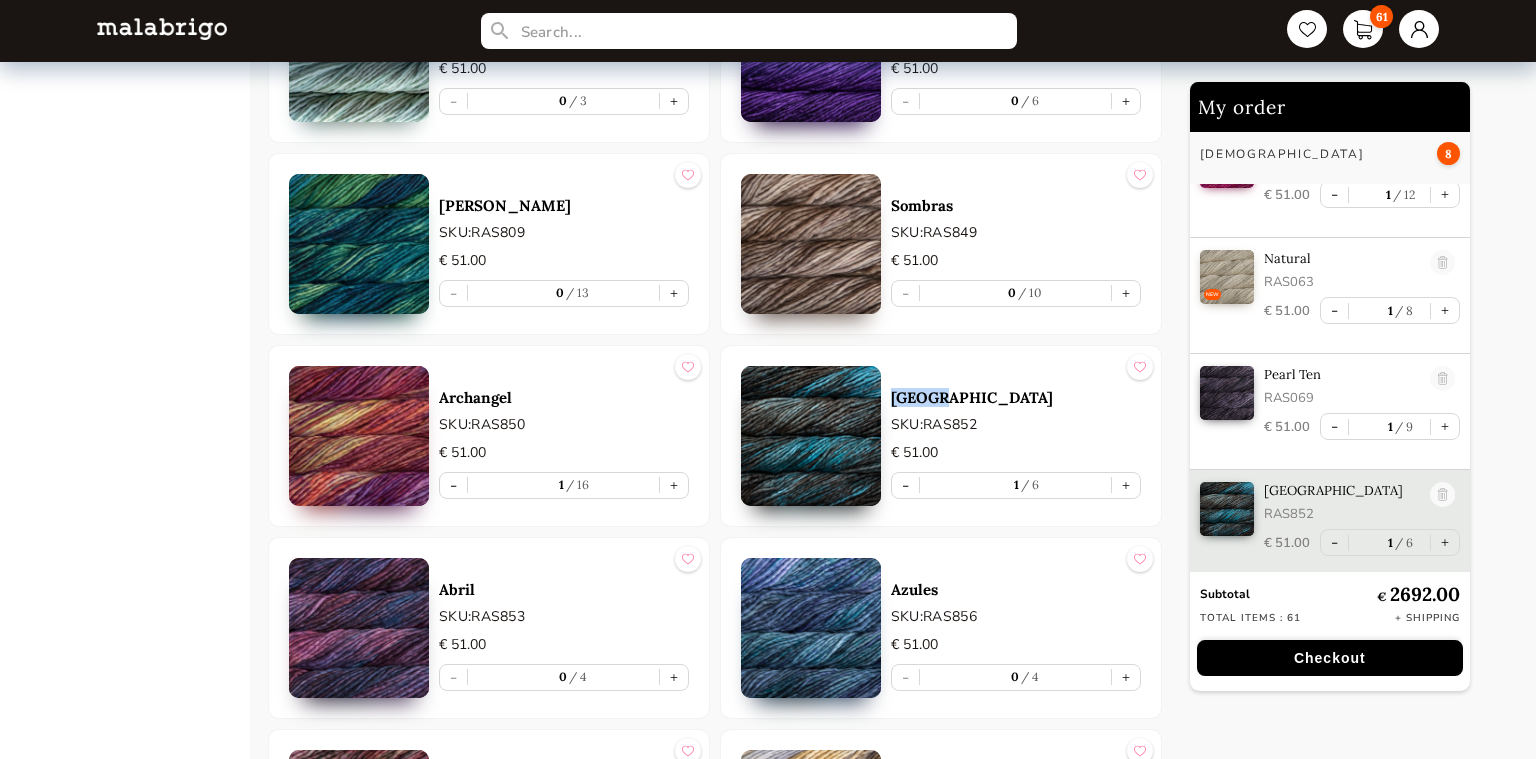scroll, scrollTop: 5308, scrollLeft: 0, axis: vertical 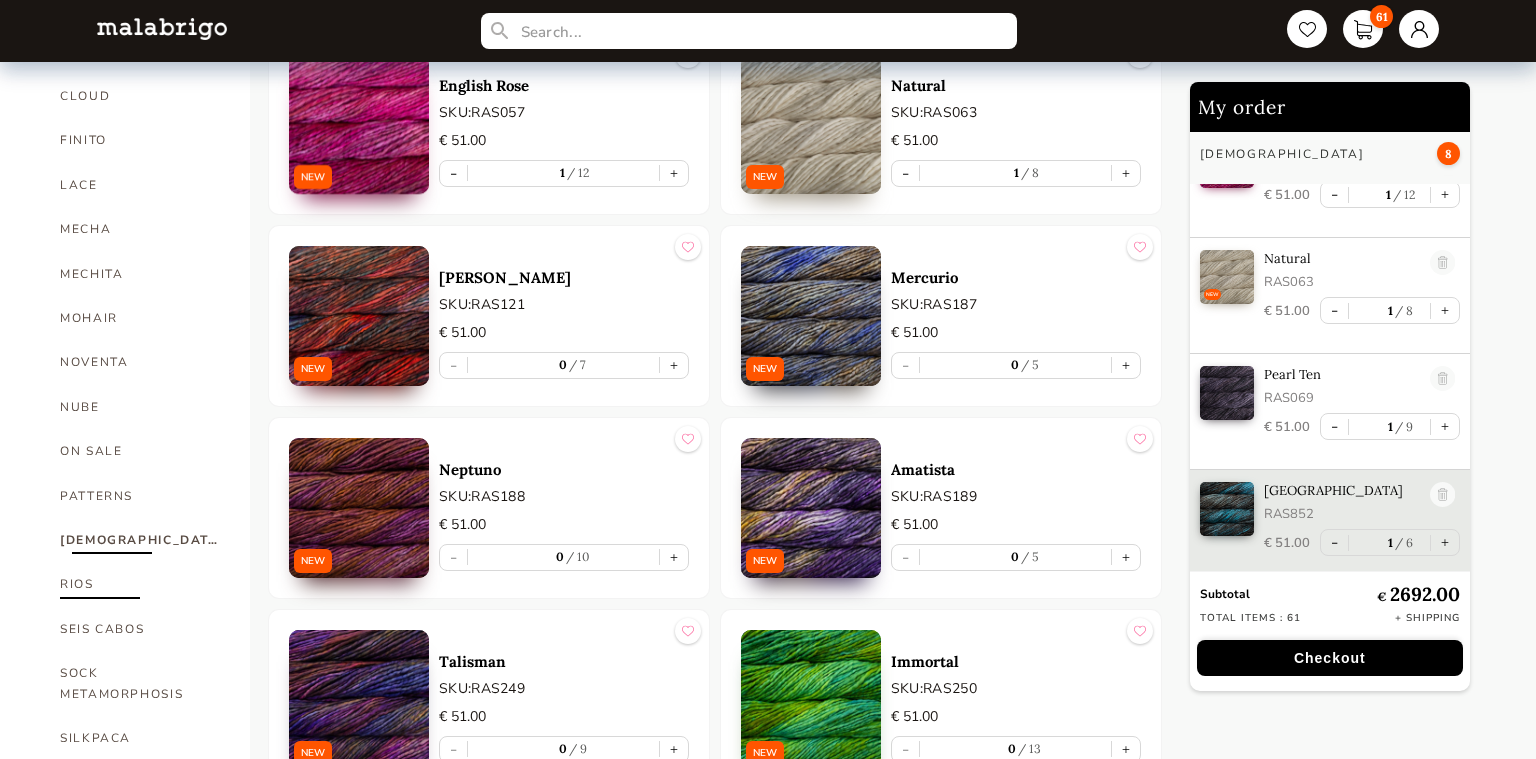 click on "RIOS" at bounding box center (140, 584) 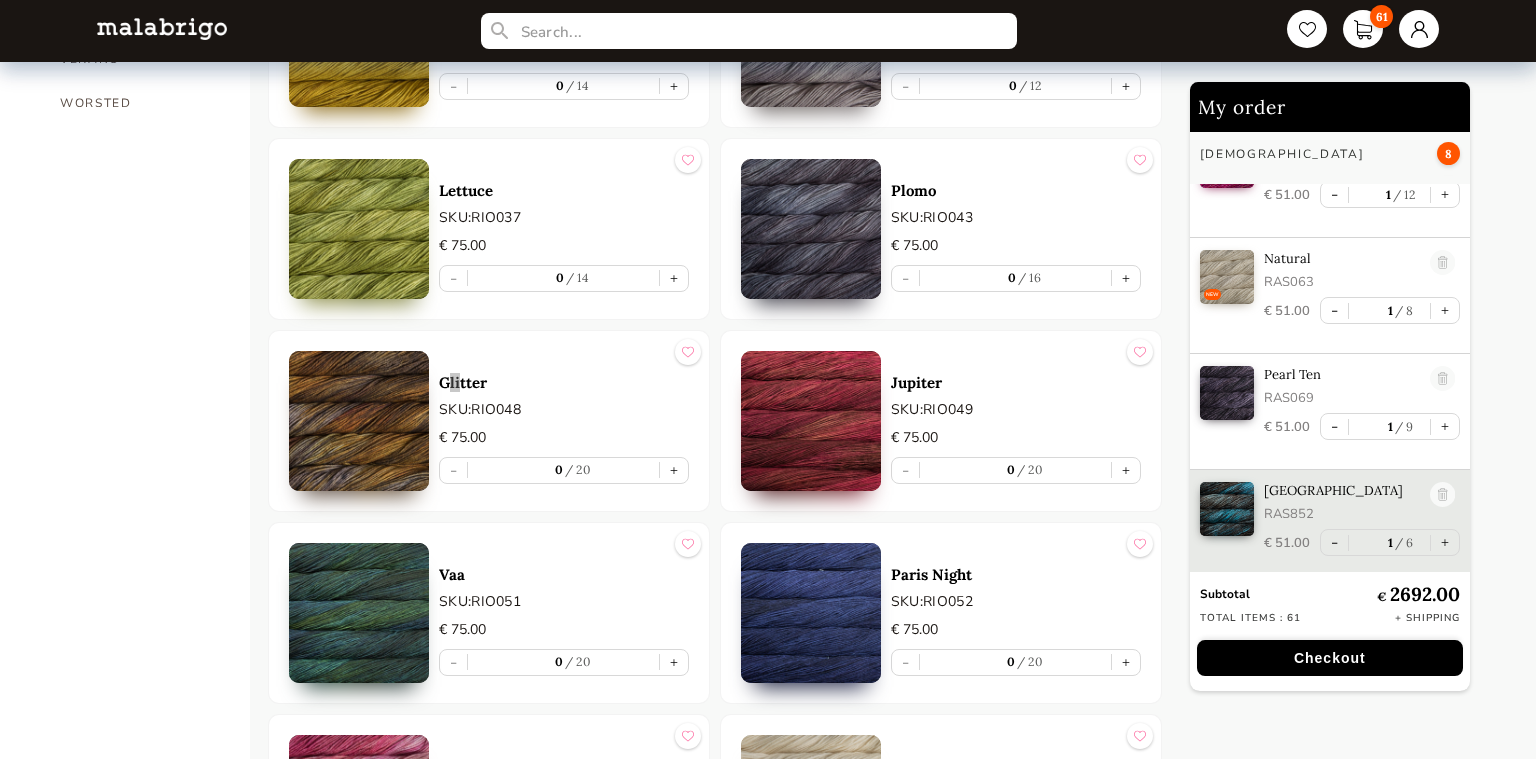 scroll, scrollTop: 5872, scrollLeft: 0, axis: vertical 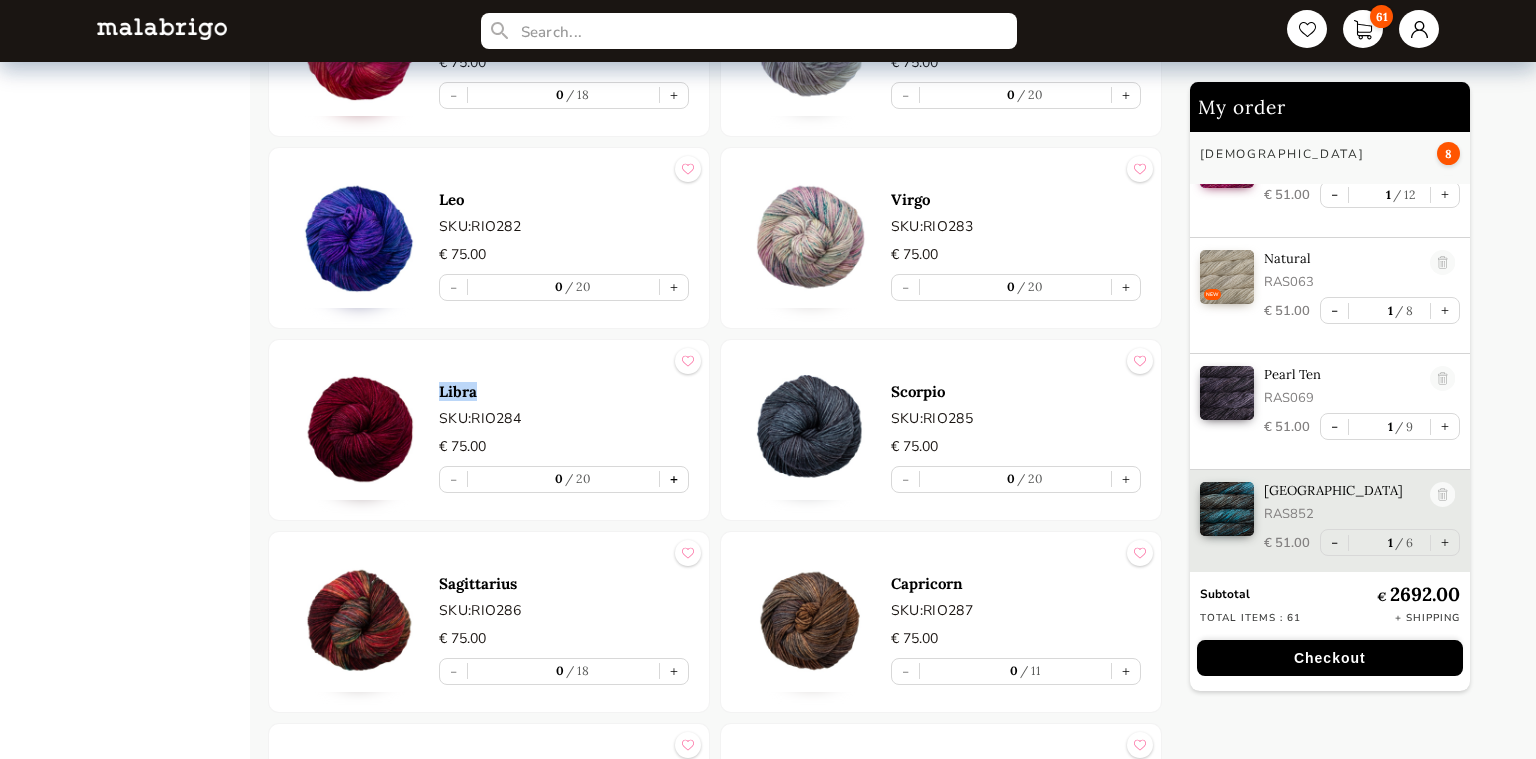 click on "+" at bounding box center [674, 479] 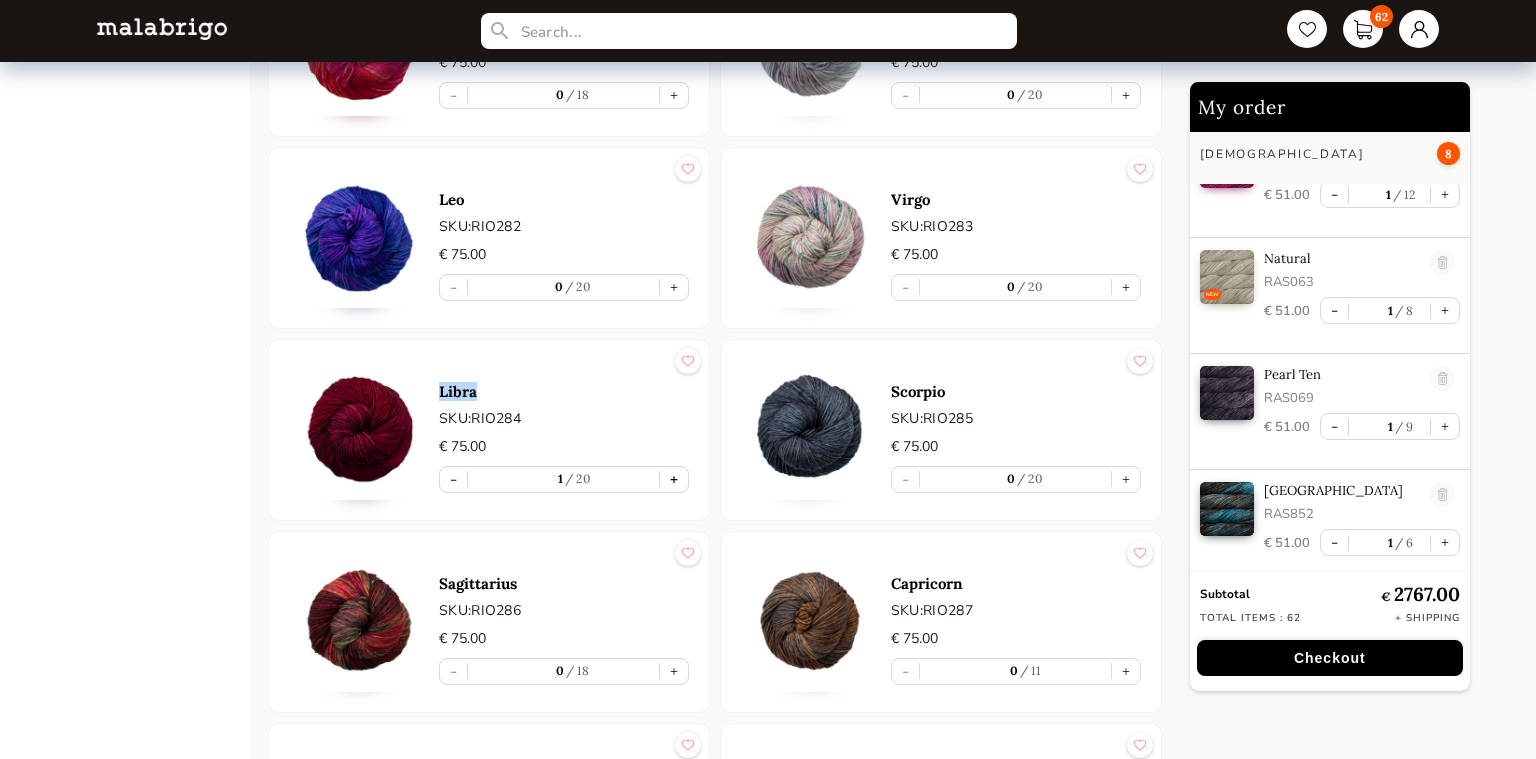 type on "1" 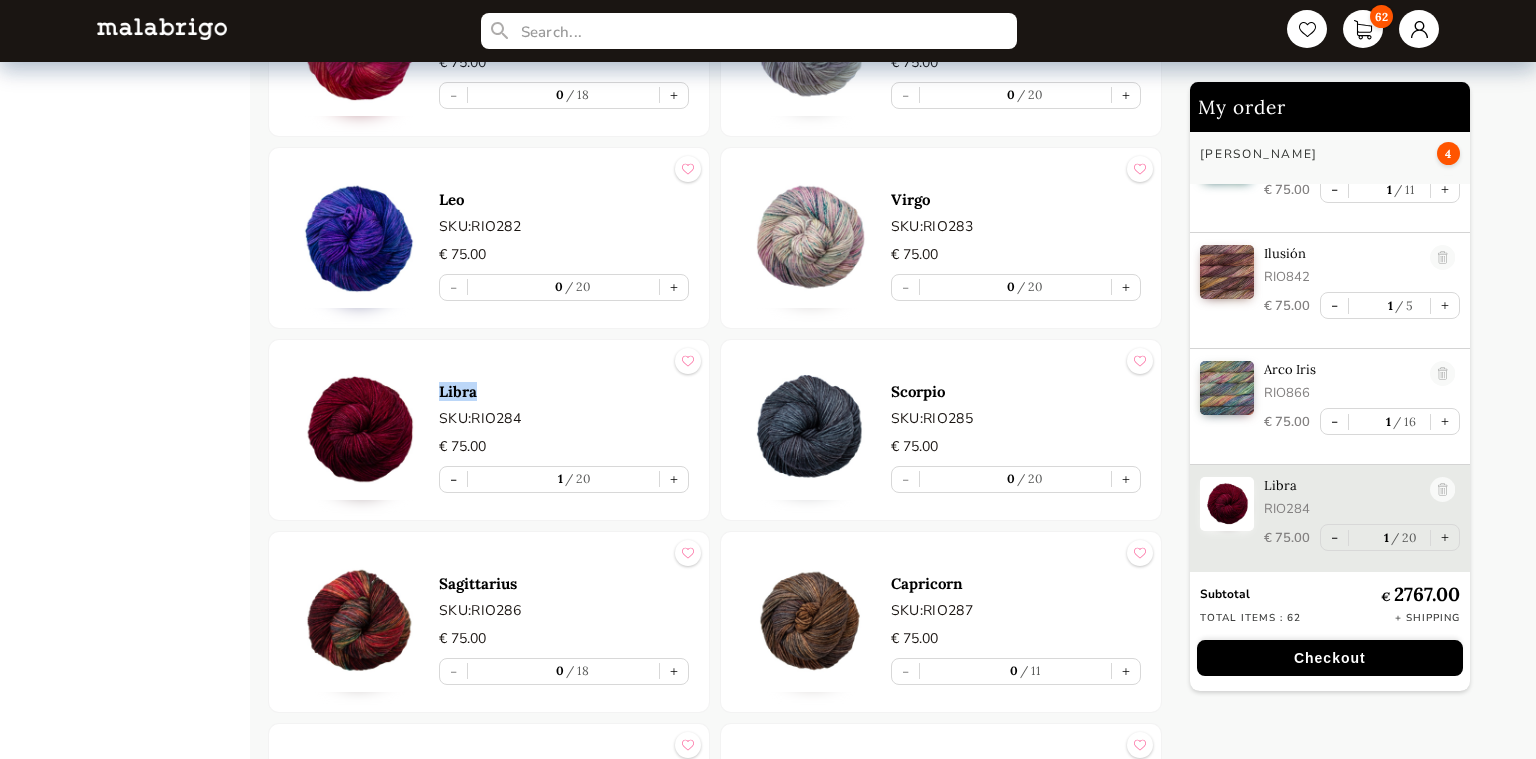 scroll, scrollTop: 5822, scrollLeft: 0, axis: vertical 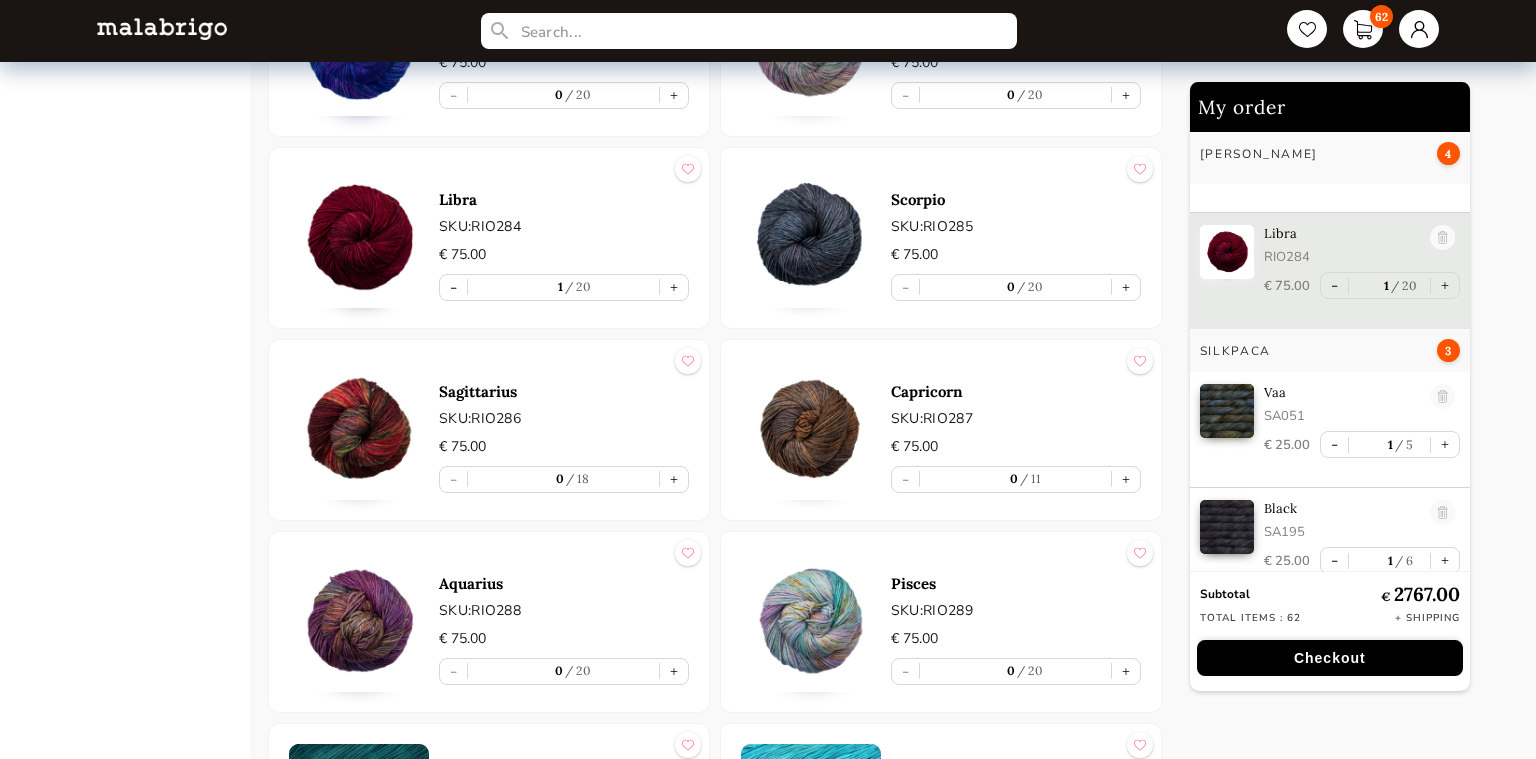 click on "- 0 11 +" at bounding box center [1016, 479] 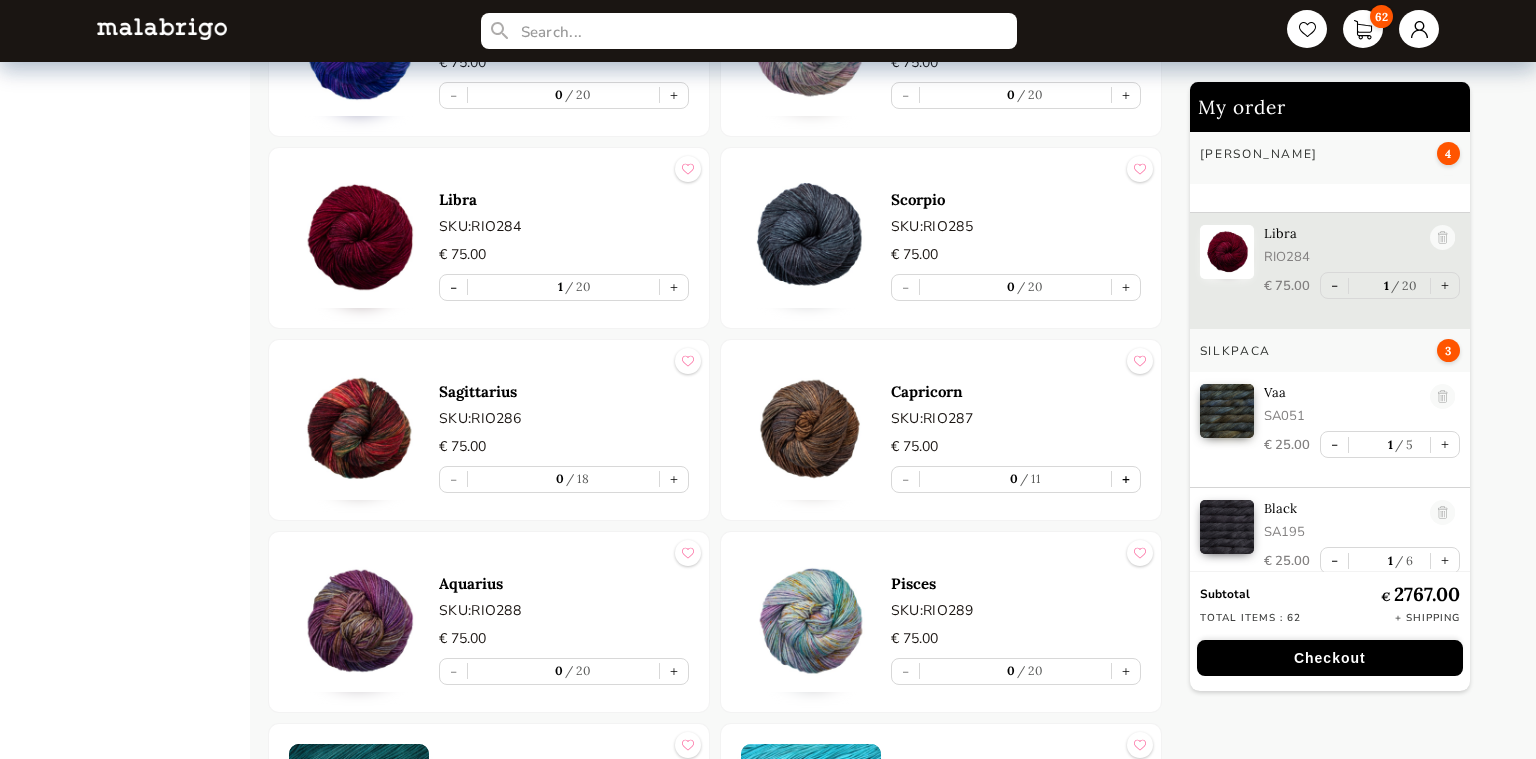 click on "+" at bounding box center [1126, 479] 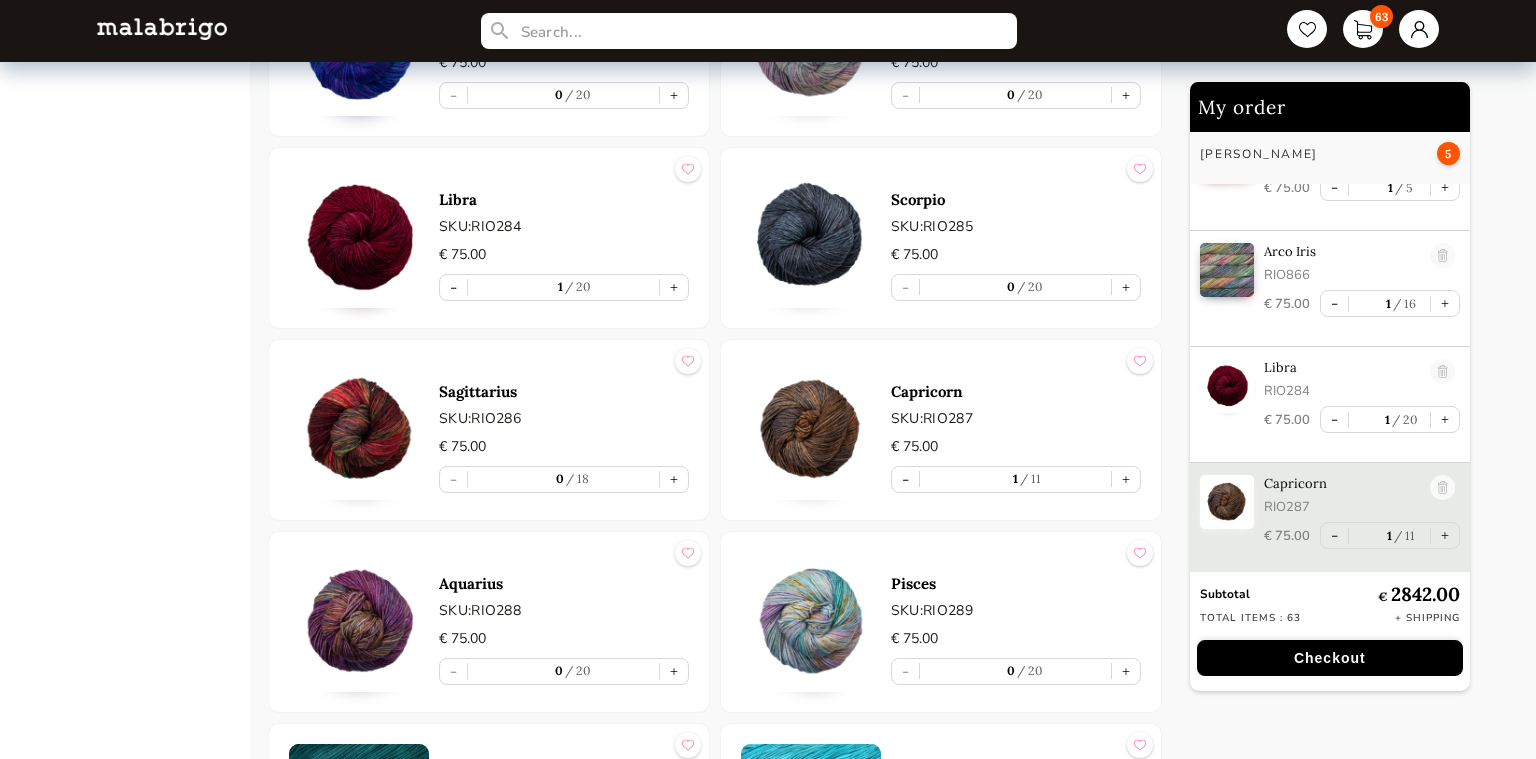 scroll, scrollTop: 5938, scrollLeft: 0, axis: vertical 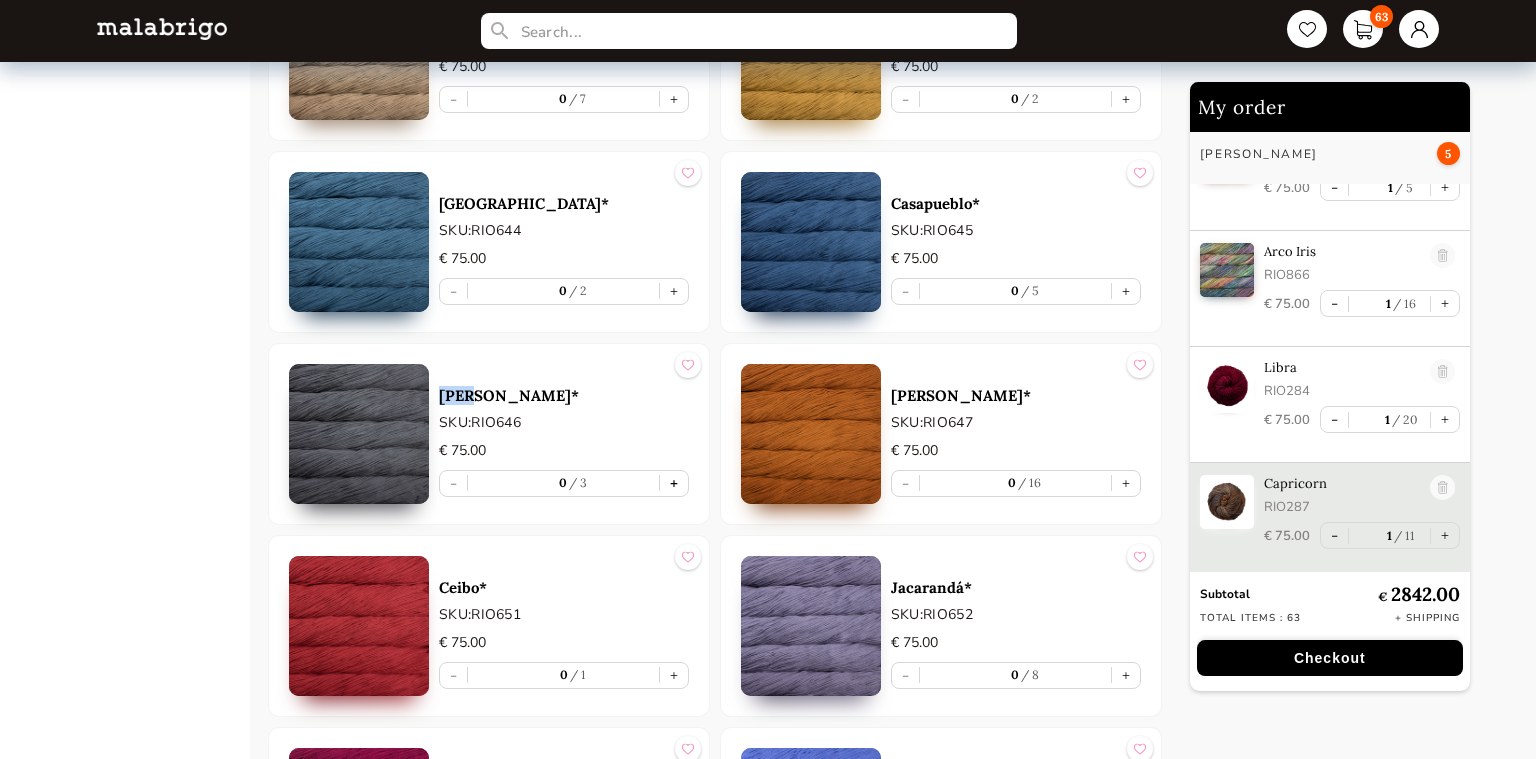click on "+" at bounding box center [674, 483] 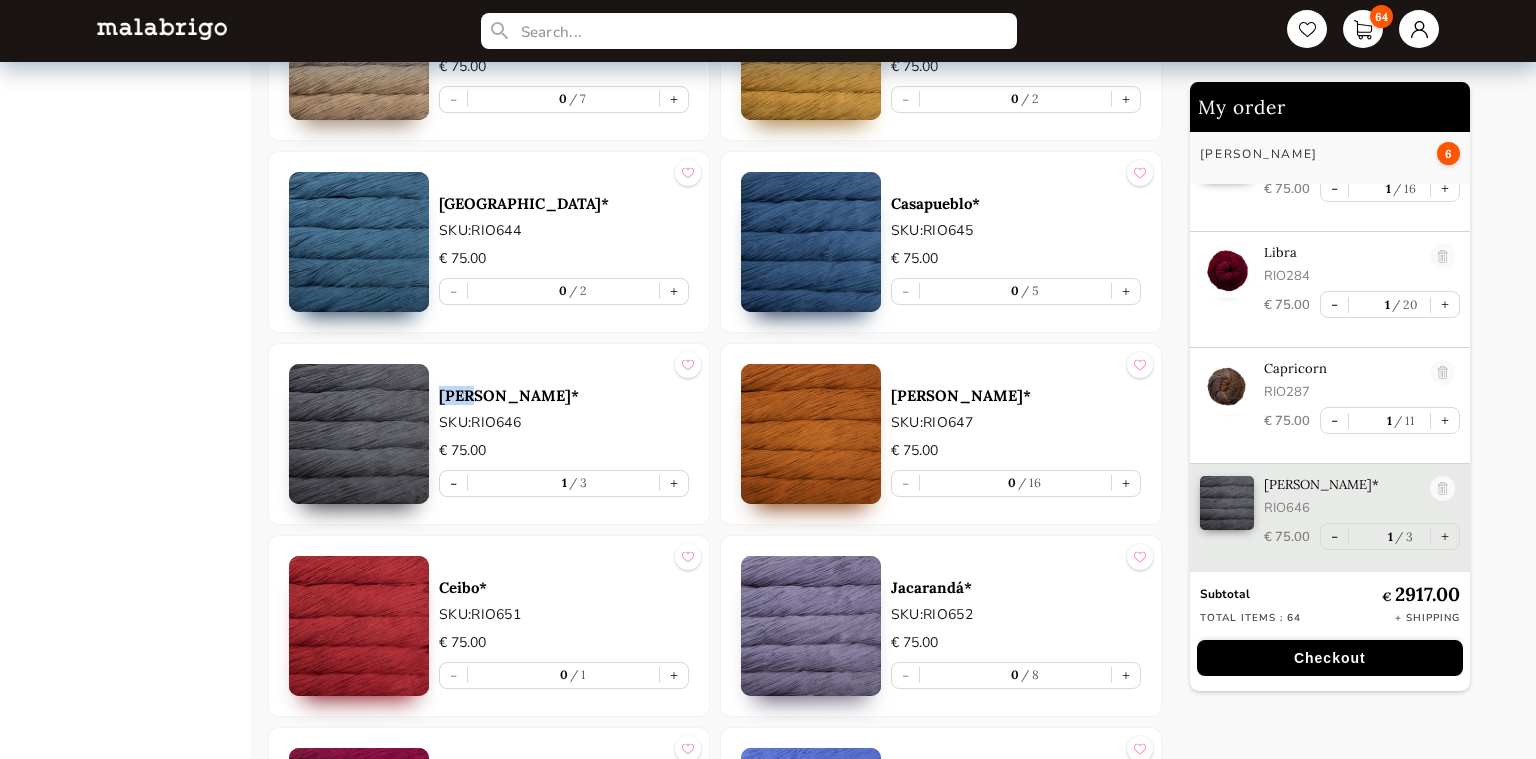 scroll, scrollTop: 6054, scrollLeft: 0, axis: vertical 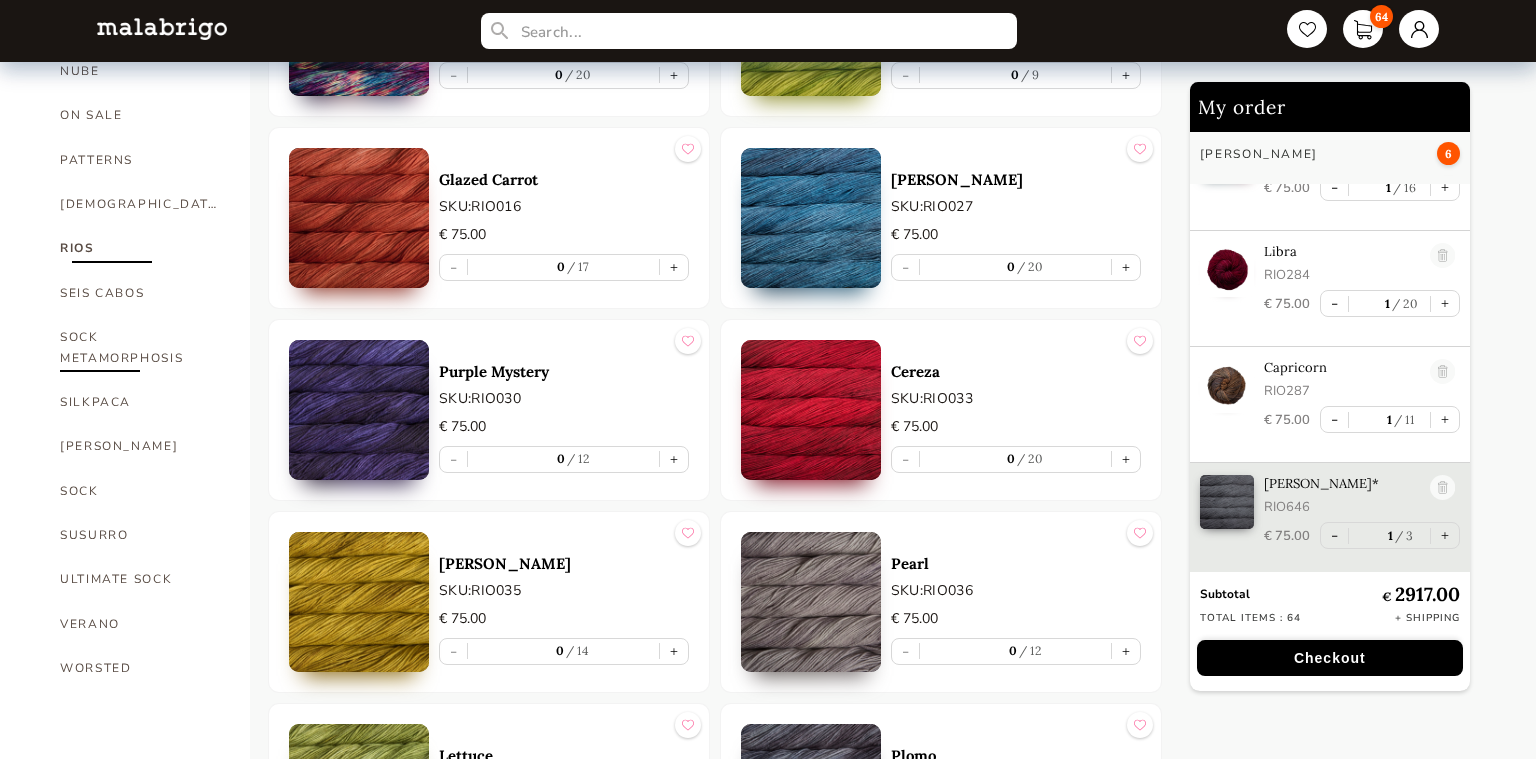 click on "SOCK METAMORPHOSIS" at bounding box center (140, 347) 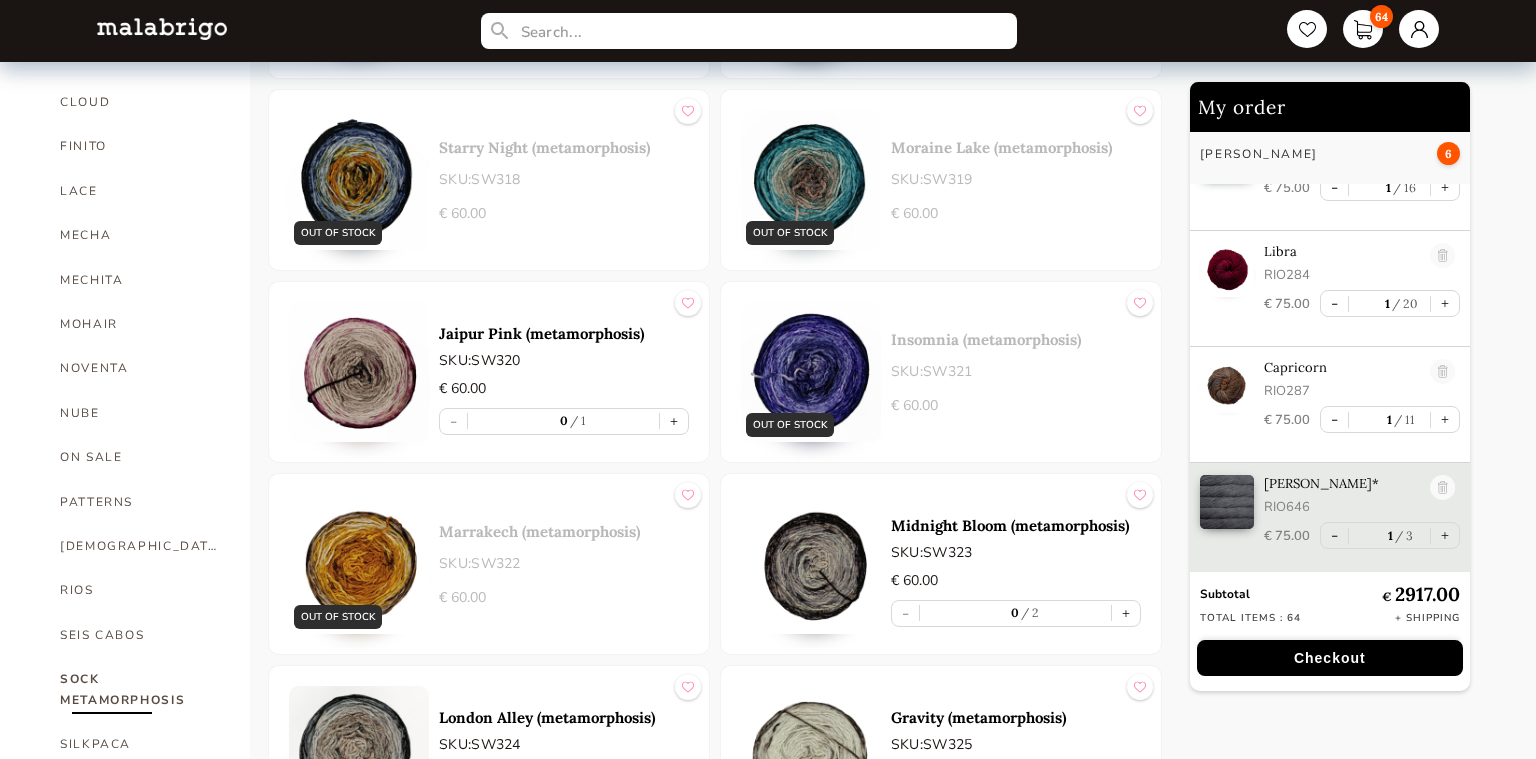 scroll, scrollTop: 750, scrollLeft: 0, axis: vertical 